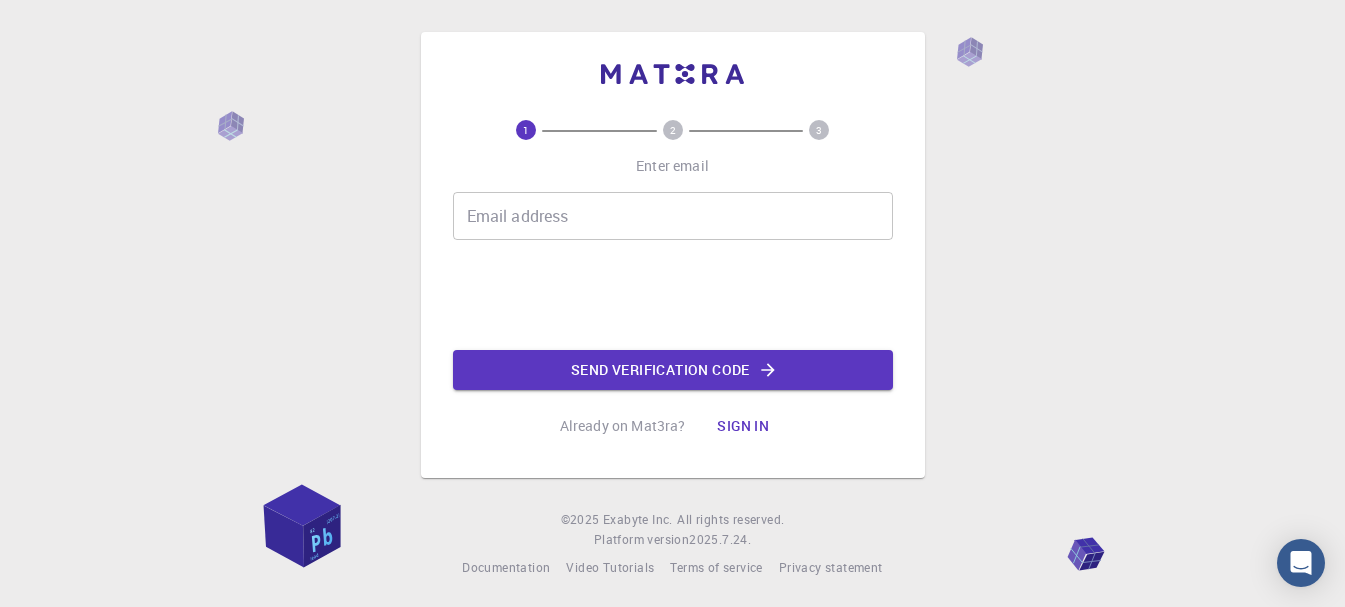scroll, scrollTop: 0, scrollLeft: 0, axis: both 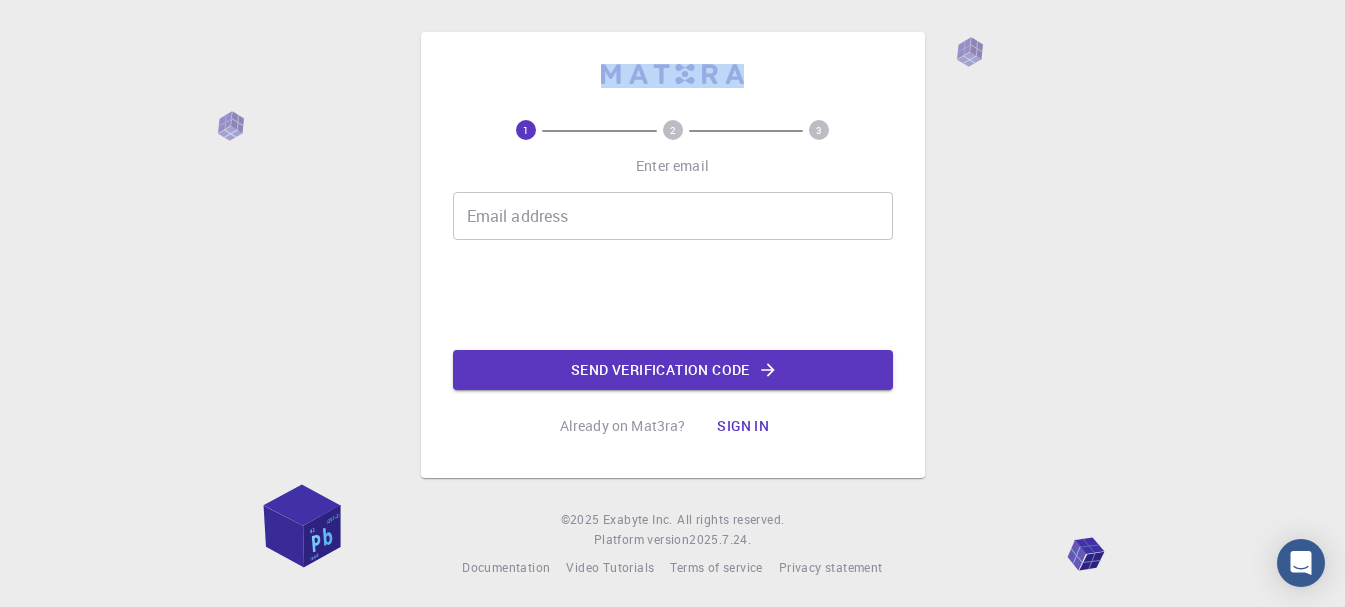 drag, startPoint x: 596, startPoint y: 76, endPoint x: 802, endPoint y: 73, distance: 206.02185 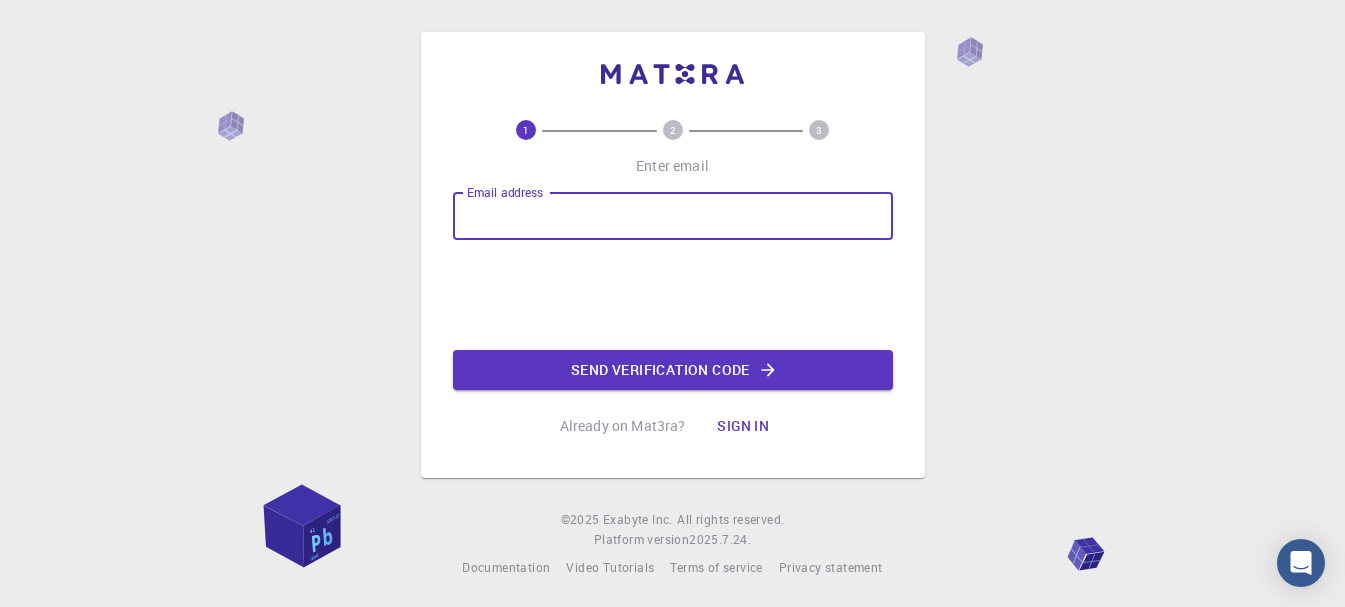 click on "Email address" at bounding box center (673, 216) 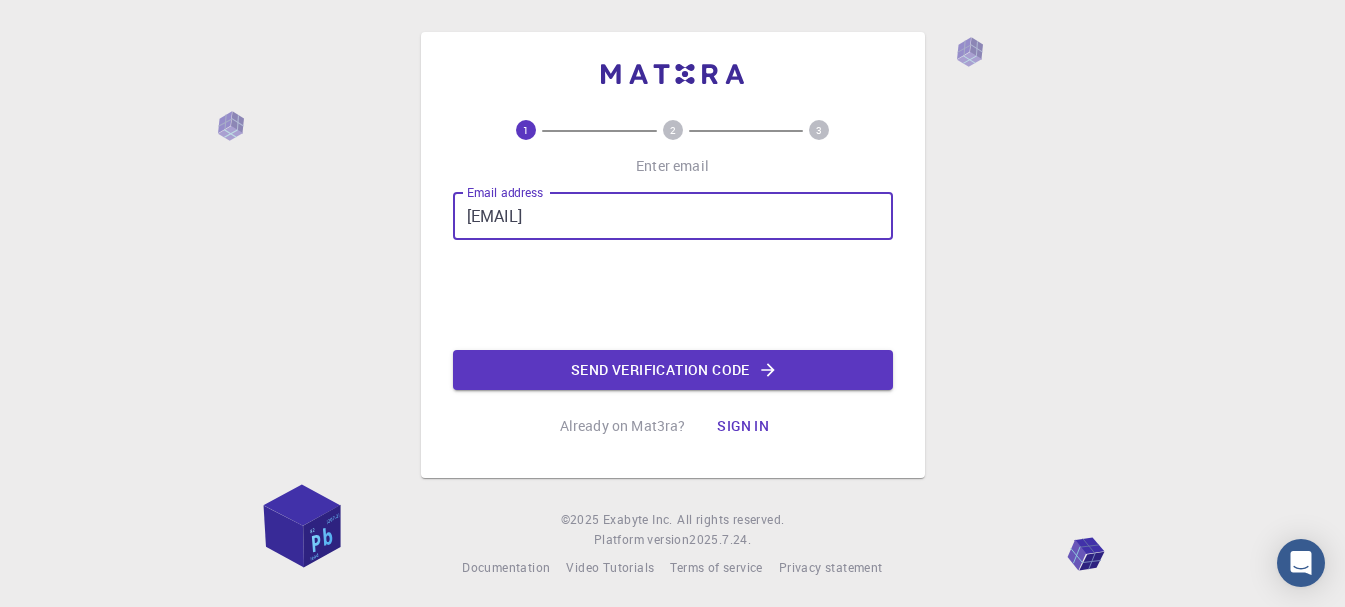type on "[EMAIL]" 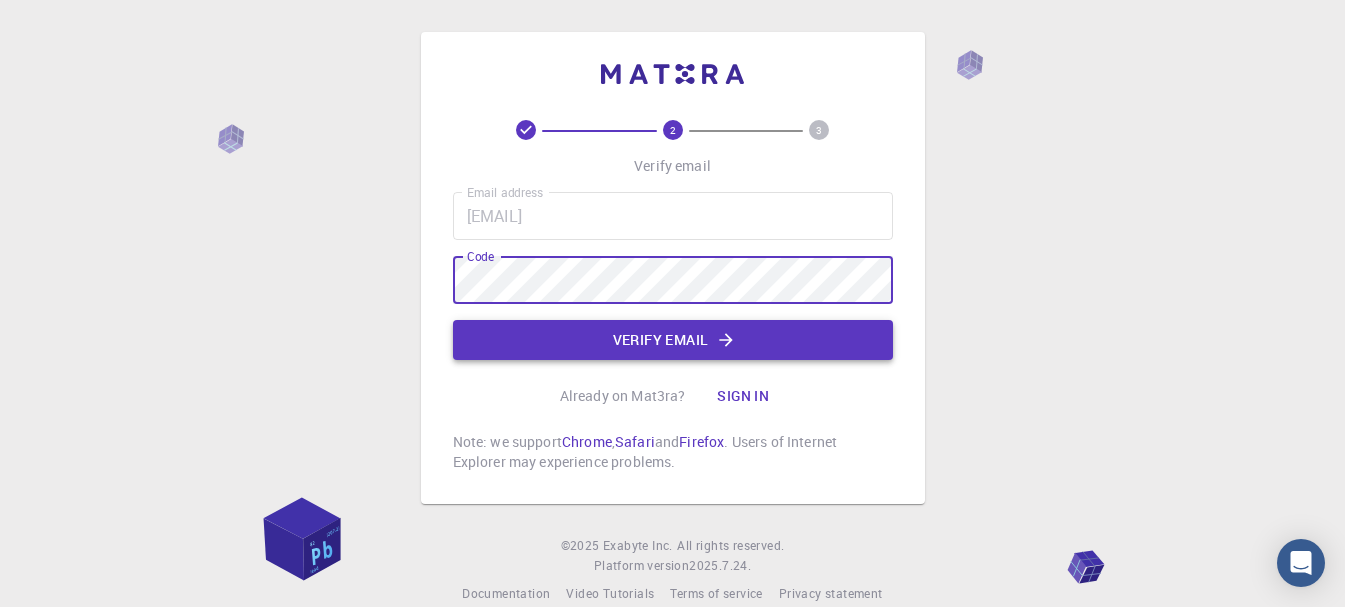click on "Verify email" 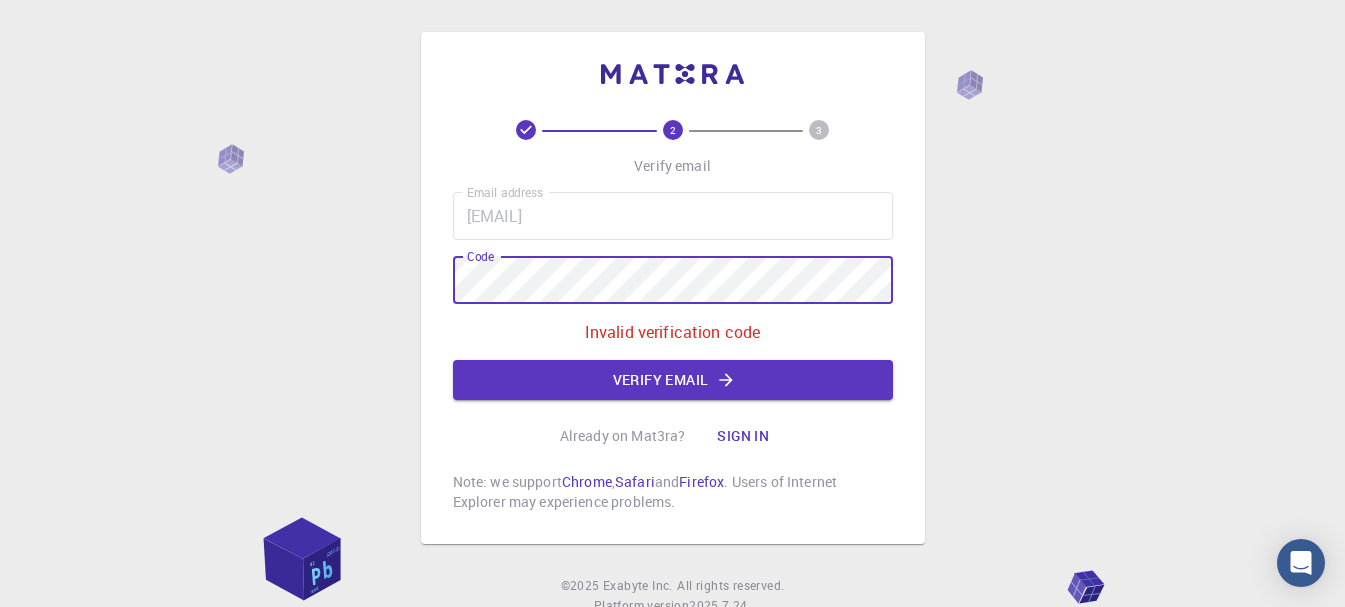 click on "Verify email Email address [EMAIL] Email address Code Code Invalid verification code Verify email Already on Mat3ra? Sign in Note: we support Chrome , Safari and Firefox . Users of Internet Explorer may experience problems." at bounding box center [673, 288] 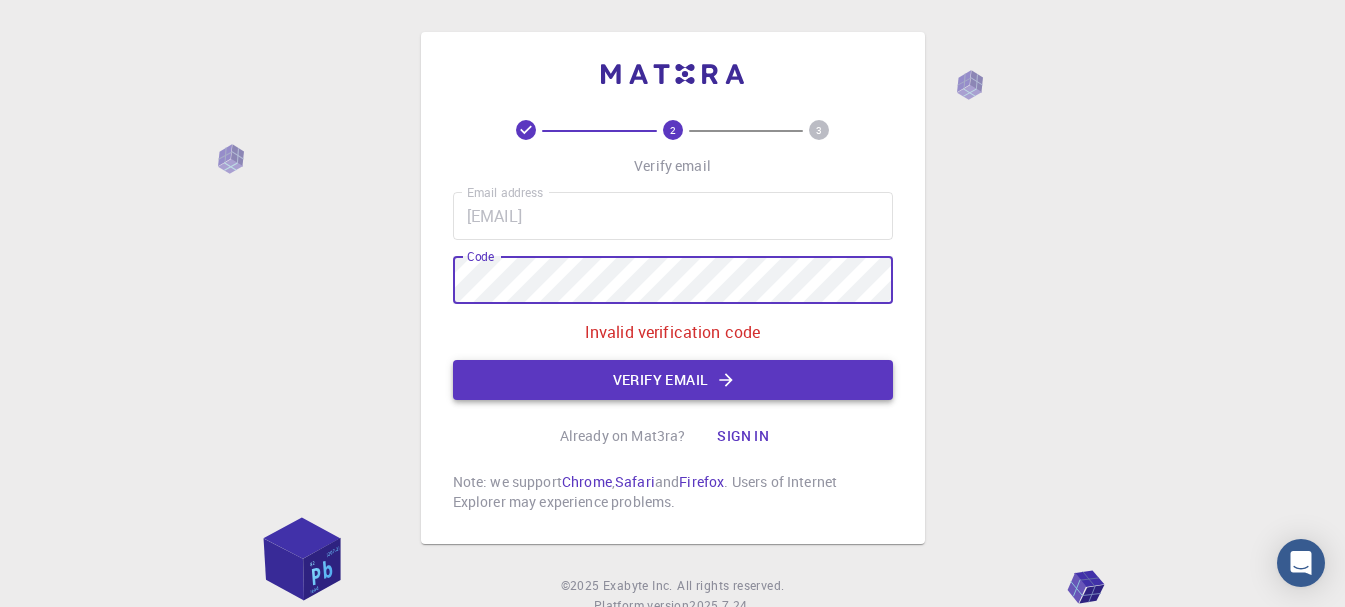 click on "Verify email" at bounding box center [673, 380] 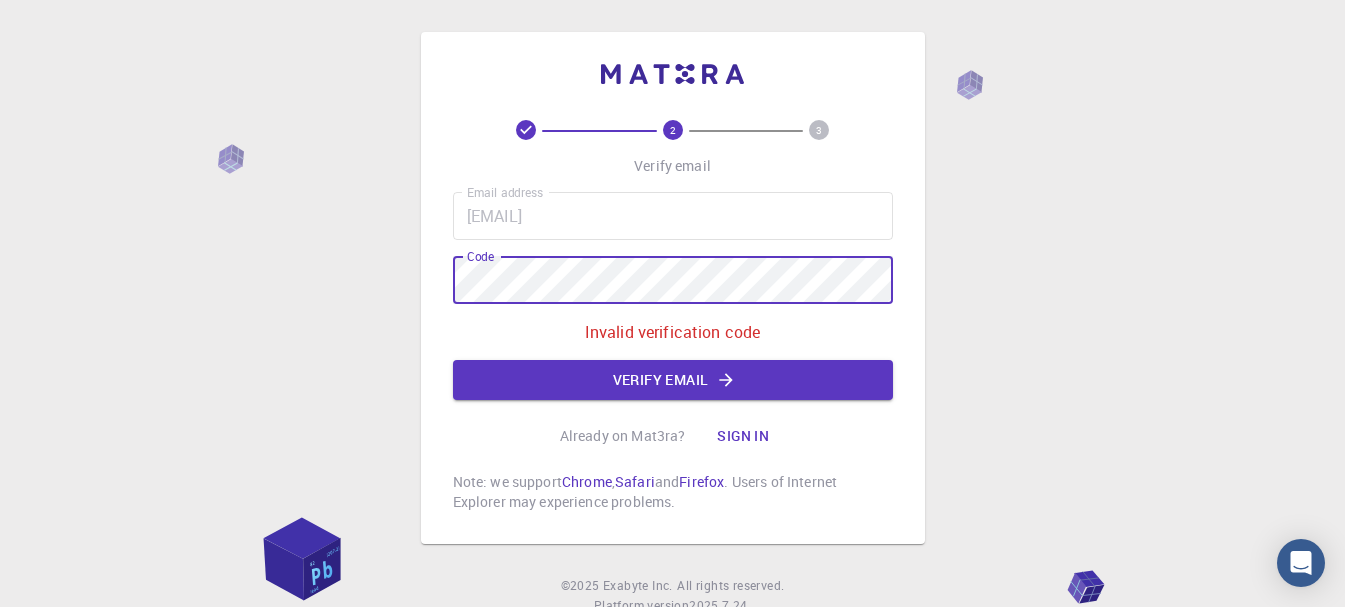 click on "2 3 Verify email Email address brunofioreze@outlook.com Email address Code Code Invalid verification code Verify email Already on Mat3ra? Sign in Note: we support  Chrome ,  Safari  and  Firefox . Users of Internet Explorer may experience problems. ©  2025   Exabyte Inc.   All rights reserved. Platform version  2025.7.24 . Documentation Video Tutorials Terms of service Privacy statement" at bounding box center [672, 338] 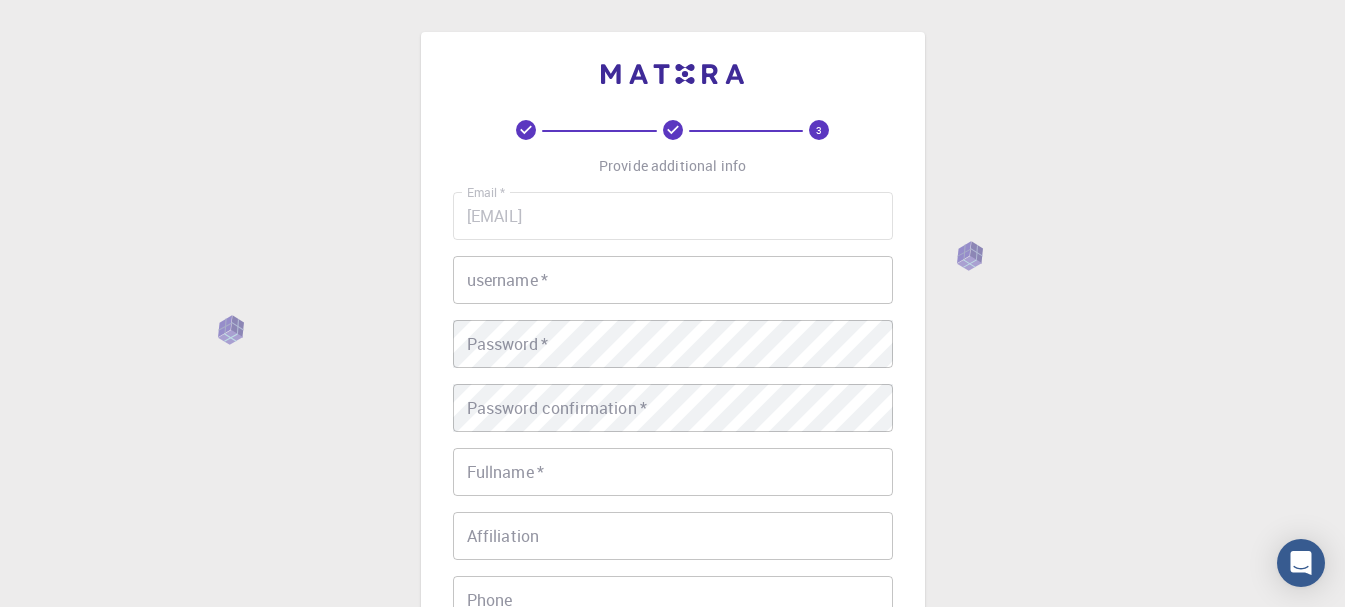 click on "username   *" at bounding box center [673, 280] 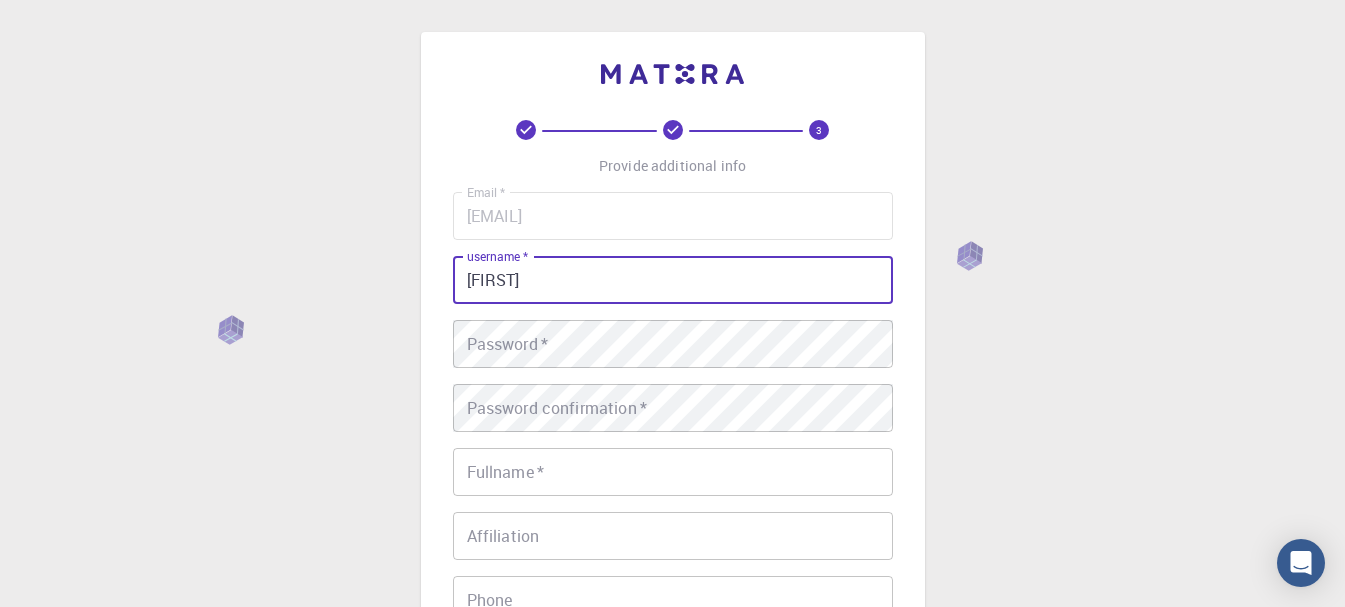 type on "Bruno" 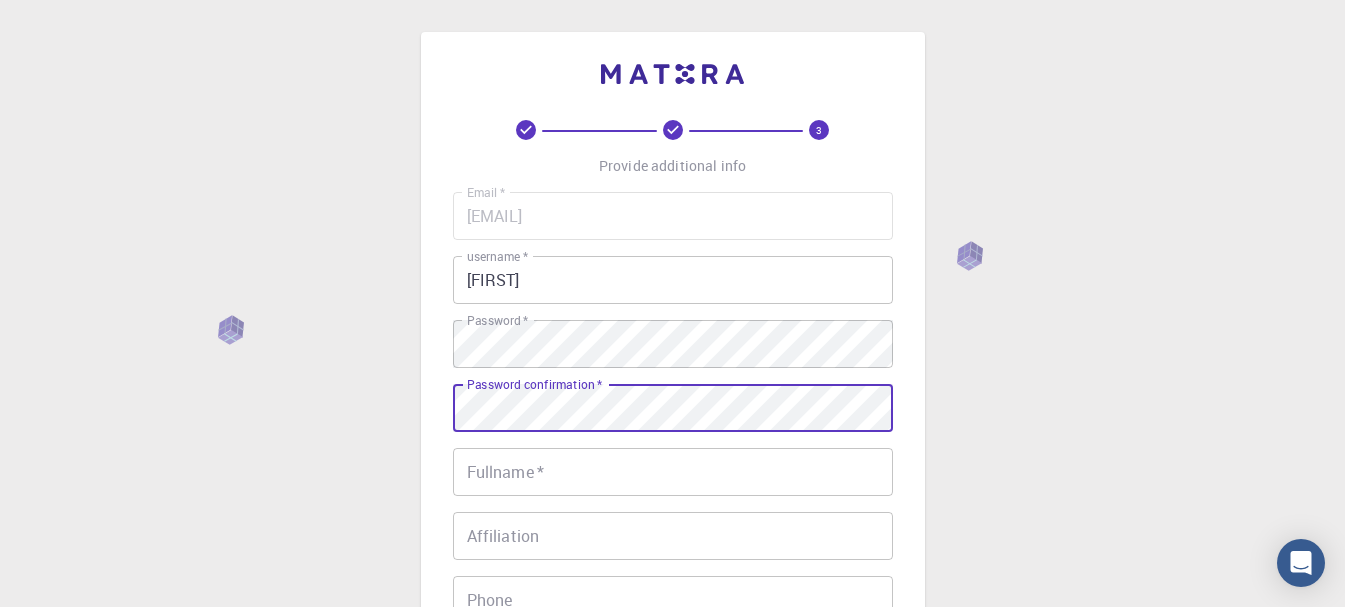 click on "Fullname   *" at bounding box center [673, 472] 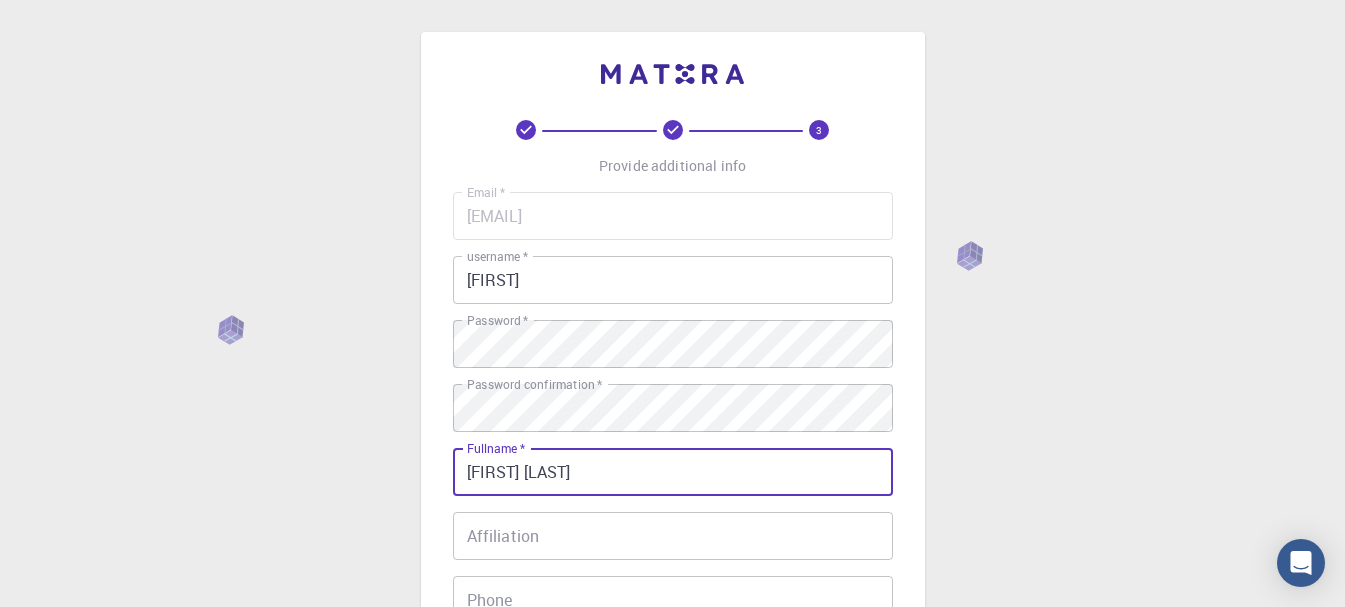 scroll, scrollTop: 100, scrollLeft: 0, axis: vertical 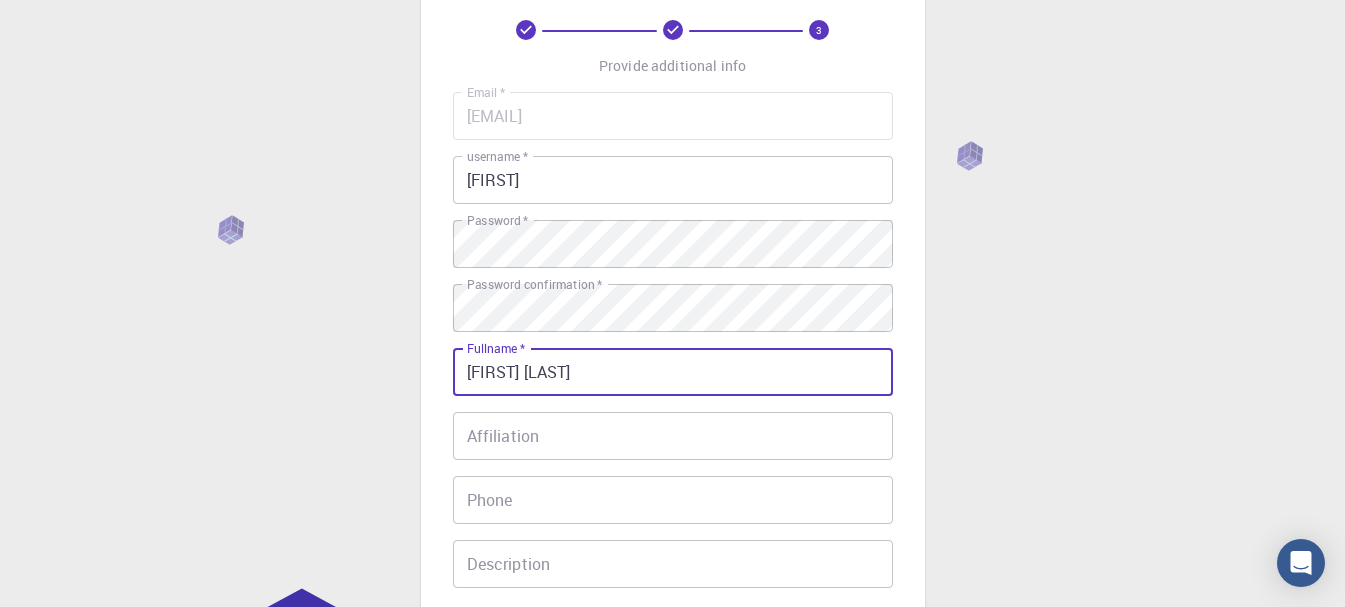 type on "[FIRST] [LAST]" 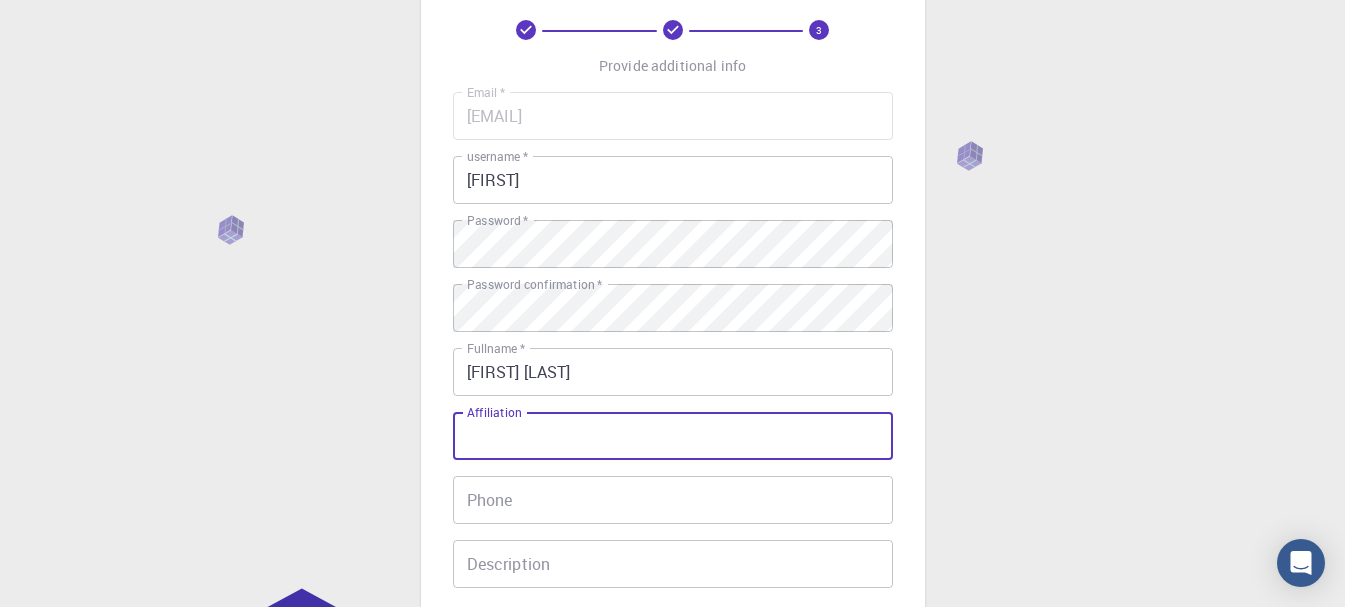 scroll, scrollTop: 300, scrollLeft: 0, axis: vertical 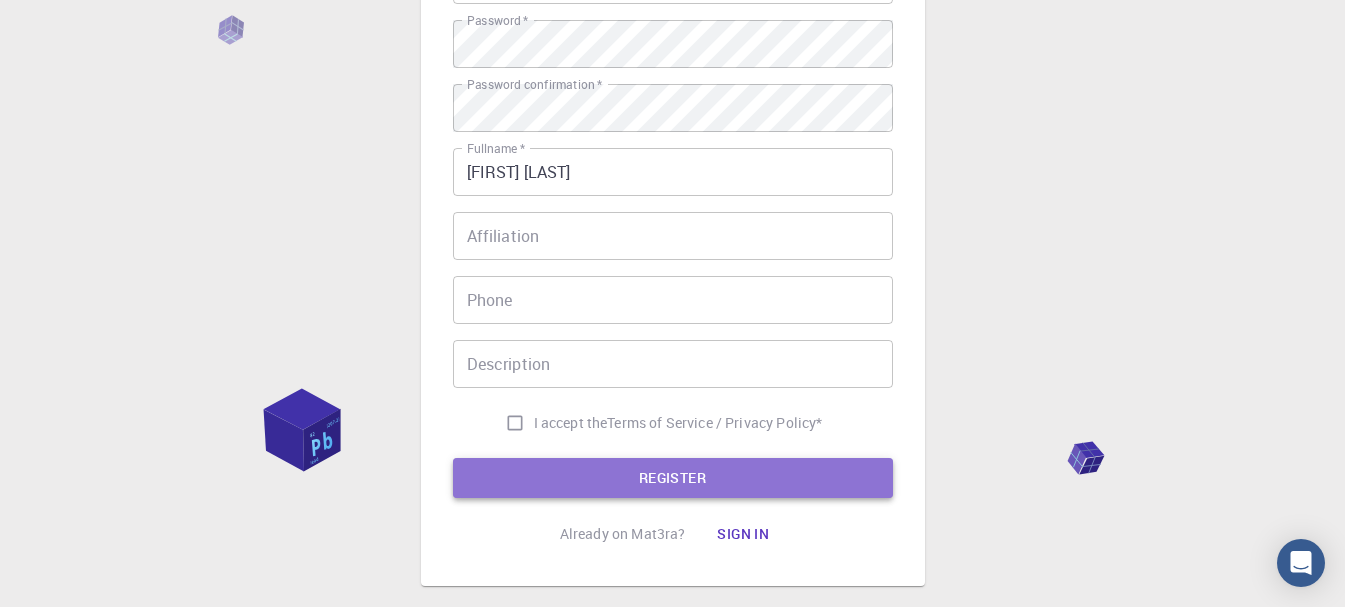 click on "REGISTER" at bounding box center [673, 478] 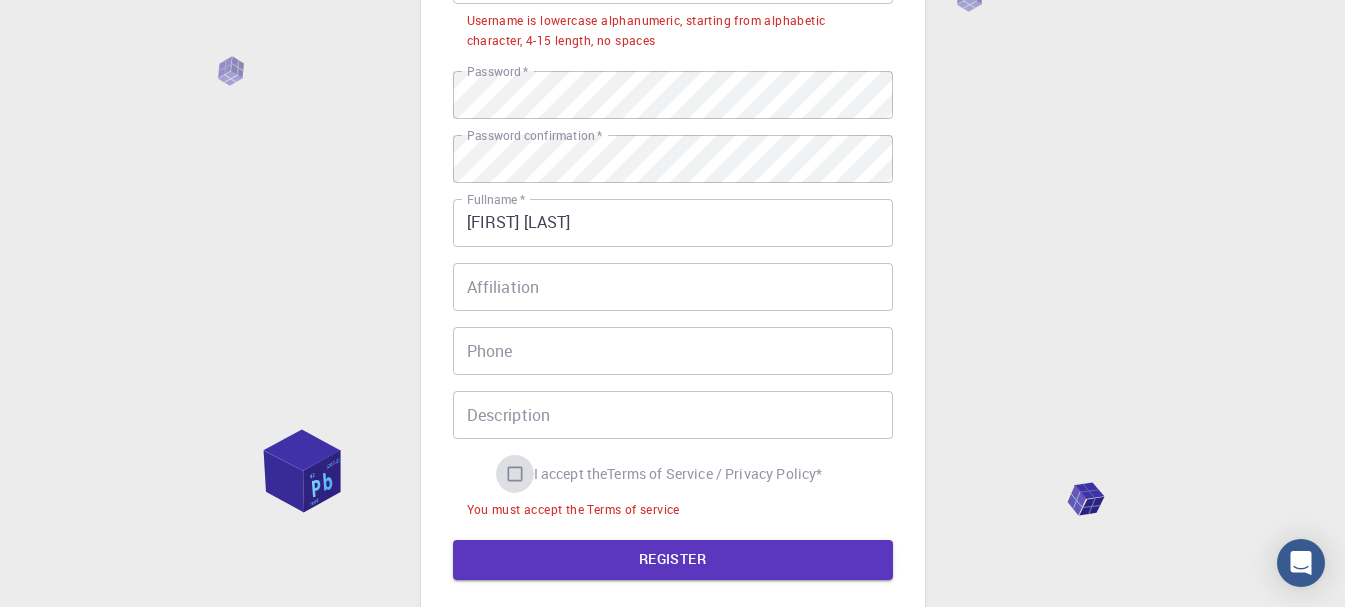 click on "I accept the  Terms of Service / Privacy Policy  *" at bounding box center (515, 474) 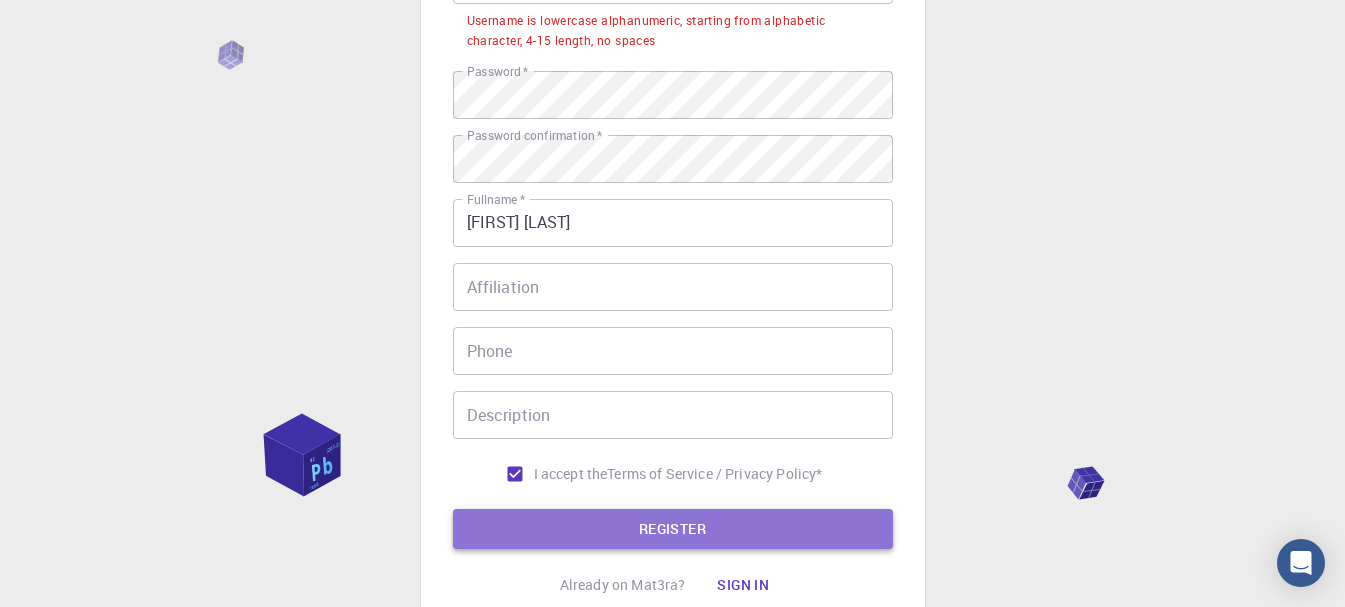 click on "REGISTER" at bounding box center [673, 529] 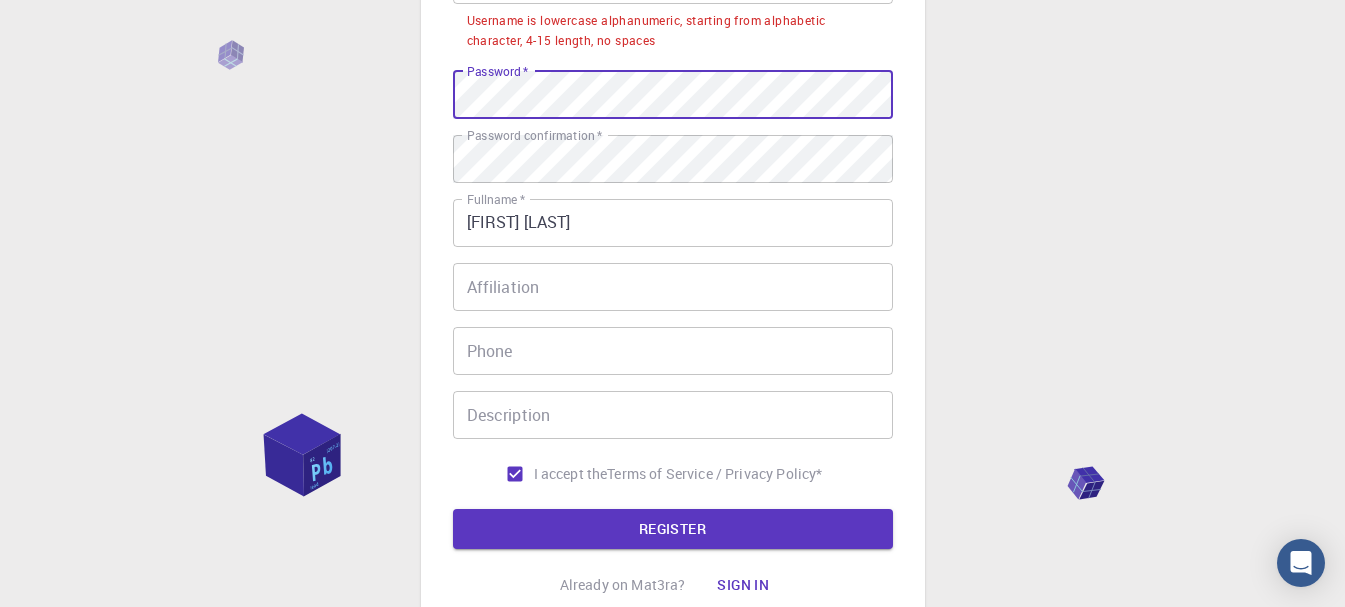 click on "3 Provide additional info Email   * brunofioreze@outlook.com Email   * username   * Bruno username   * Username is lowercase alphanumeric, starting from alphabetic character, 4-15 length, no spaces Password   * Password   * Password confirmation   * Password confirmation   * Fullname   * Bruno Fioreze Fullname   * Affiliation Affiliation Phone Phone Description Description I accept the  Terms of Service / Privacy Policy  * REGISTER Already on Mat3ra? Sign in ©  2025   Exabyte Inc.   All rights reserved. Platform version  2025.7.24 . Documentation Video Tutorials Terms of service Privacy statement" at bounding box center [672, 234] 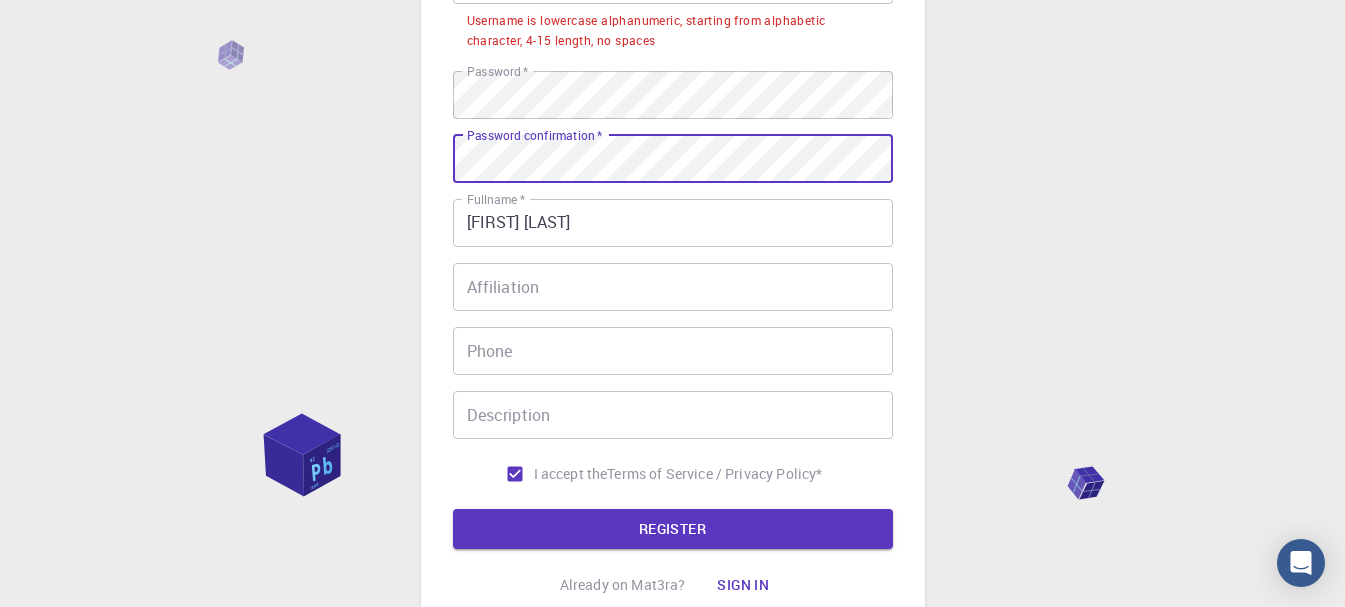 click on "3 Provide additional info Email   * brunofioreze@outlook.com Email   * username   * Bruno username   * Username is lowercase alphanumeric, starting from alphabetic character, 4-15 length, no spaces Password   * Password   * Password confirmation   * Password confirmation   * Fullname   * Bruno Fioreze Fullname   * Affiliation Affiliation Phone Phone Description Description I accept the  Terms of Service / Privacy Policy  * REGISTER Already on Mat3ra? Sign in ©  2025   Exabyte Inc.   All rights reserved. Platform version  2025.7.24 . Documentation Video Tutorials Terms of service Privacy statement" at bounding box center (672, 234) 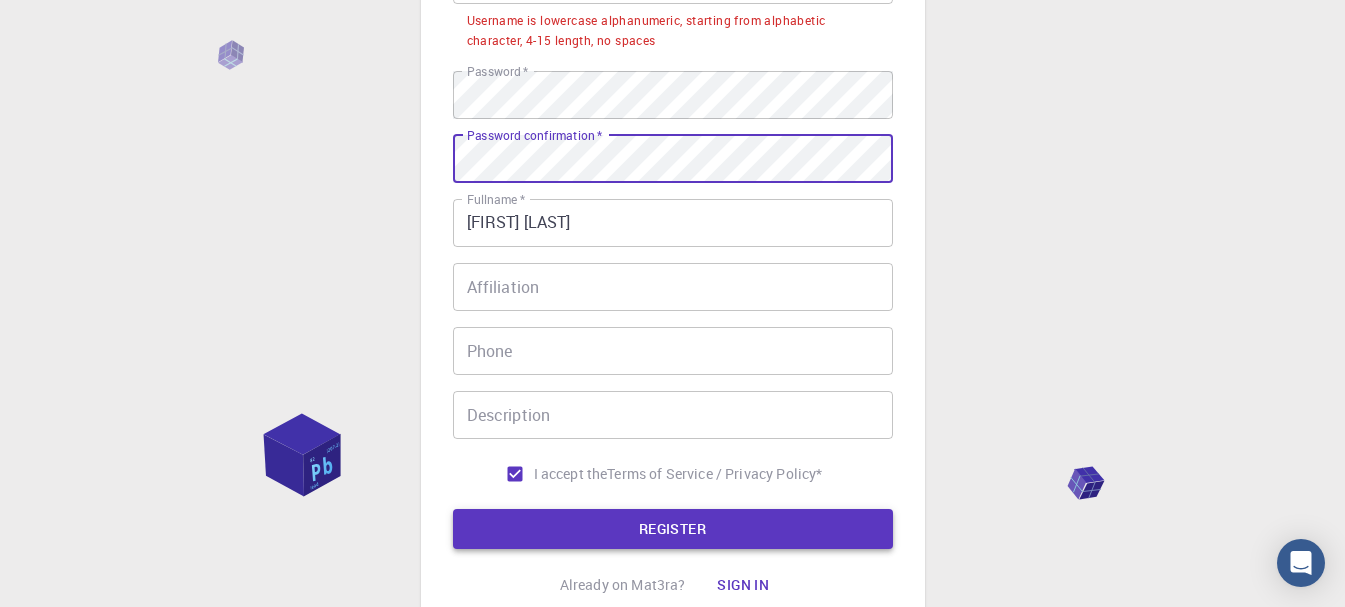 click on "REGISTER" at bounding box center (673, 529) 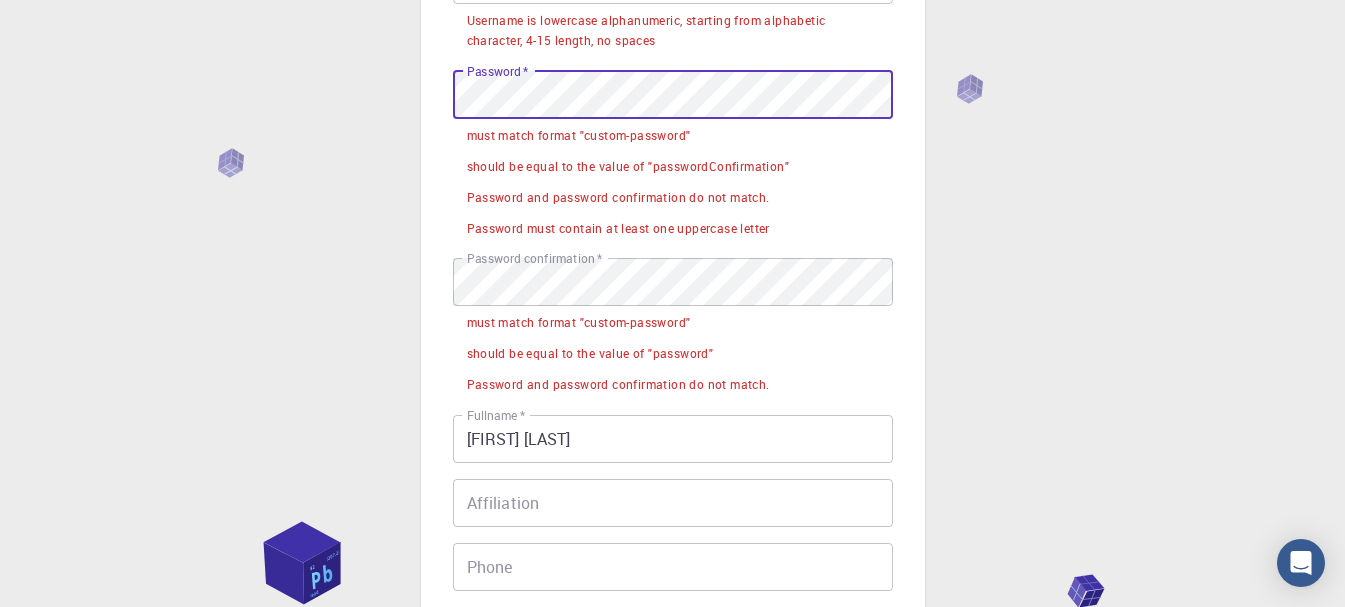 click on "3 Provide additional info Email   * brunofioreze@outlook.com Email   * username   * Bruno username   * Username is lowercase alphanumeric, starting from alphabetic character, 4-15 length, no spaces Password   * Password   * must match format "custom-password" should be equal to the value of "passwordConfirmation" Password and password confirmation do not match. Password must contain at least one uppercase letter Password confirmation   * Password confirmation   * must match format "custom-password" should be equal to the value of "password" Password and password confirmation do not match. Fullname   * Bruno Fioreze Fullname   * Affiliation Affiliation Phone Phone Description Description I accept the  Terms of Service / Privacy Policy  * REGISTER Already on Mat3ra? Sign in ©  2025   Exabyte Inc.   All rights reserved. Platform version  2025.7.24 . Documentation Video Tutorials Terms of service Privacy statement" at bounding box center (672, 342) 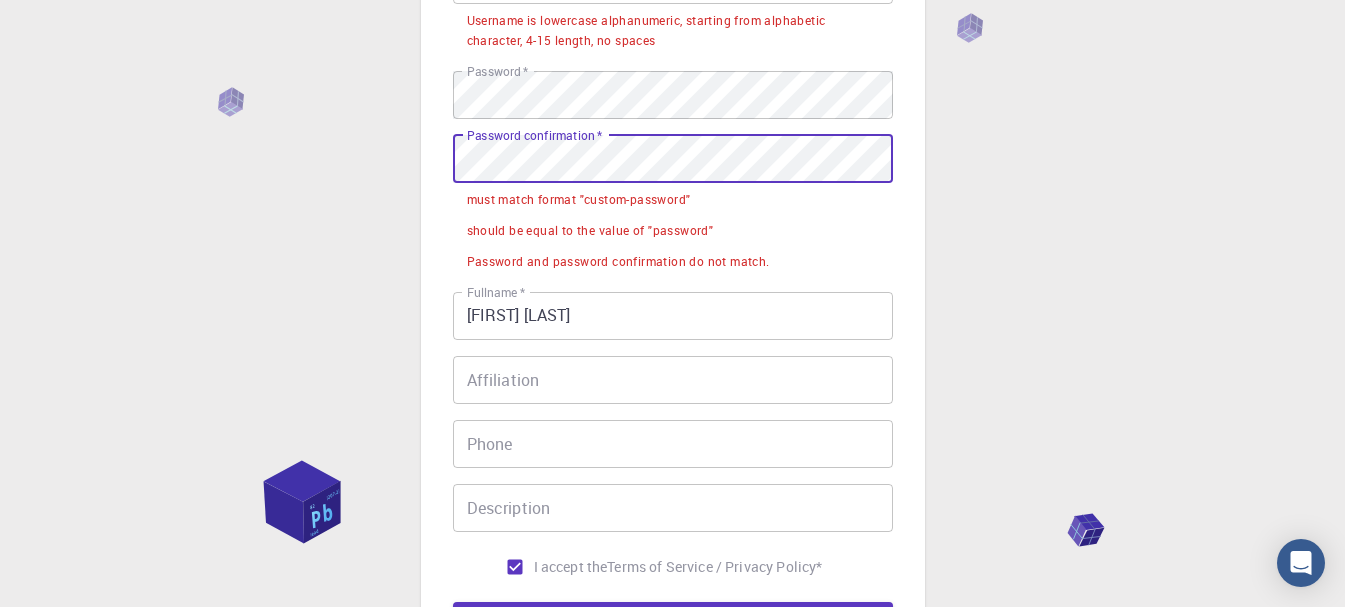 click on "3 Provide additional info Email   * brunofioreze@outlook.com Email   * username   * Bruno username   * Username is lowercase alphanumeric, starting from alphabetic character, 4-15 length, no spaces Password   * Password   * Password confirmation   * Password confirmation   * must match format "custom-password" should be equal to the value of "password" Password and password confirmation do not match. Fullname   * Bruno Fioreze Fullname   * Affiliation Affiliation Phone Phone Description Description I accept the  Terms of Service / Privacy Policy  * REGISTER Already on Mat3ra? Sign in ©  2025   Exabyte Inc.   All rights reserved. Platform version  2025.7.24 . Documentation Video Tutorials Terms of service Privacy statement" at bounding box center [672, 280] 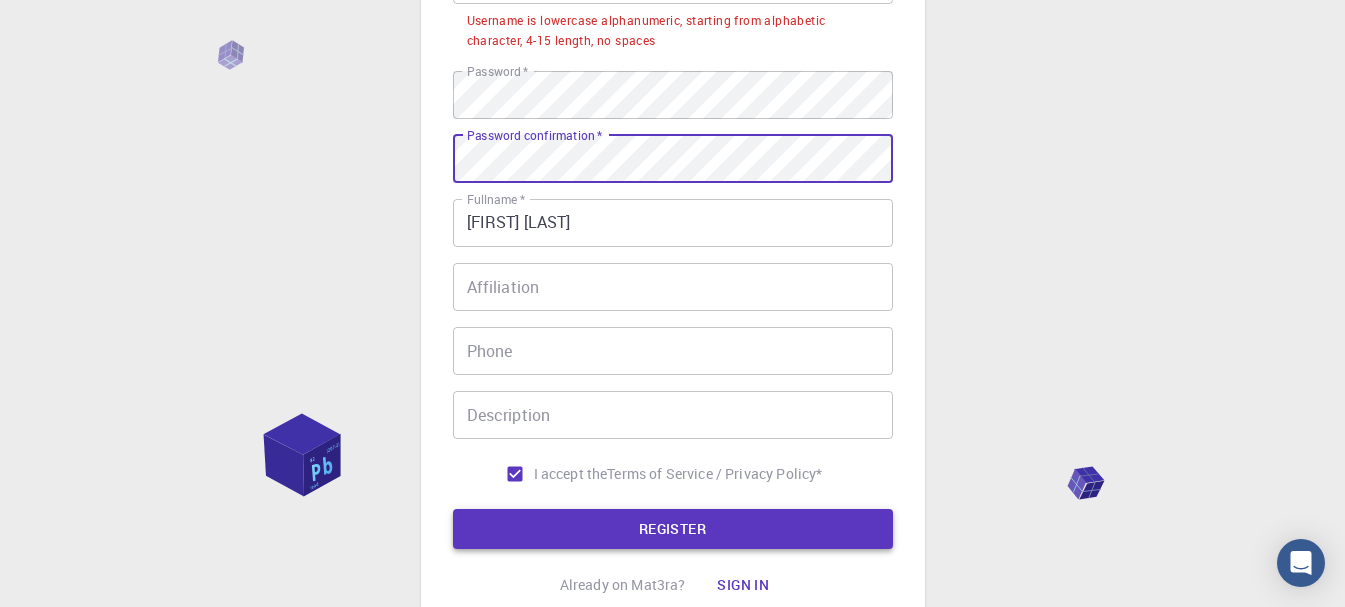 click on "REGISTER" at bounding box center (673, 529) 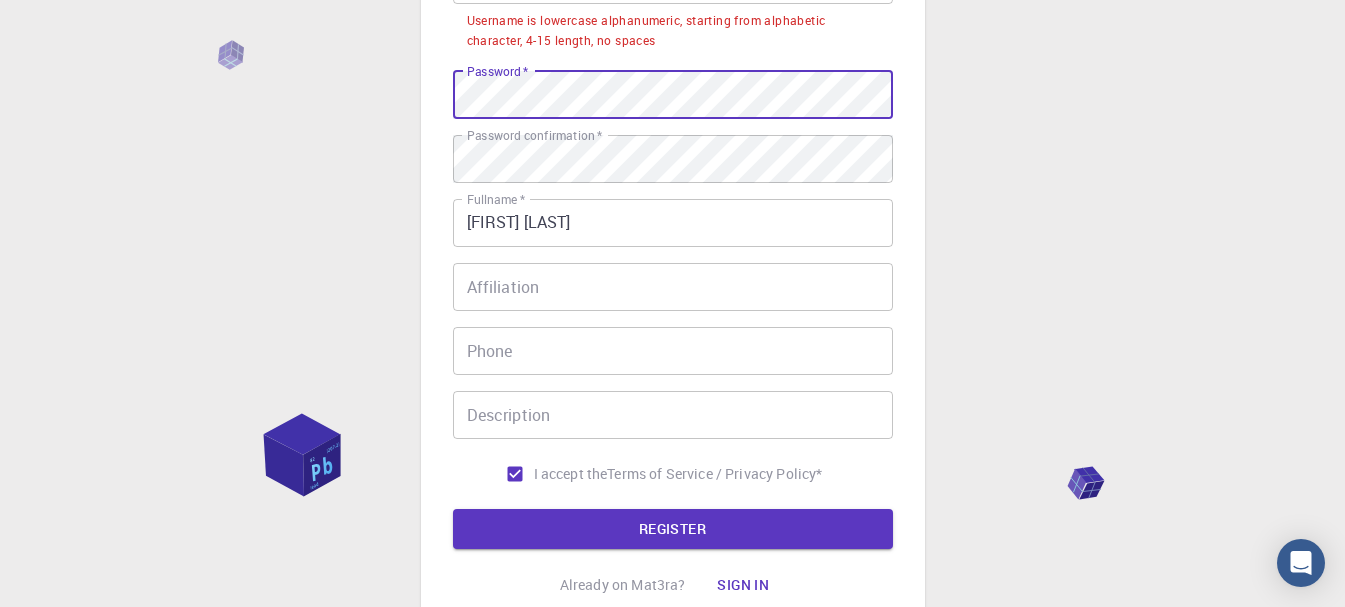 click on "3 Provide additional info Email   * brunofioreze@outlook.com Email   * username   * Bruno username   * Username is lowercase alphanumeric, starting from alphabetic character, 4-15 length, no spaces Password   * Password   * Password confirmation   * Password confirmation   * Fullname   * Bruno Fioreze Fullname   * Affiliation Affiliation Phone Phone Description Description I accept the  Terms of Service / Privacy Policy  * REGISTER Already on Mat3ra? Sign in ©  2025   Exabyte Inc.   All rights reserved. Platform version  2025.7.24 . Documentation Video Tutorials Terms of service Privacy statement" at bounding box center (672, 234) 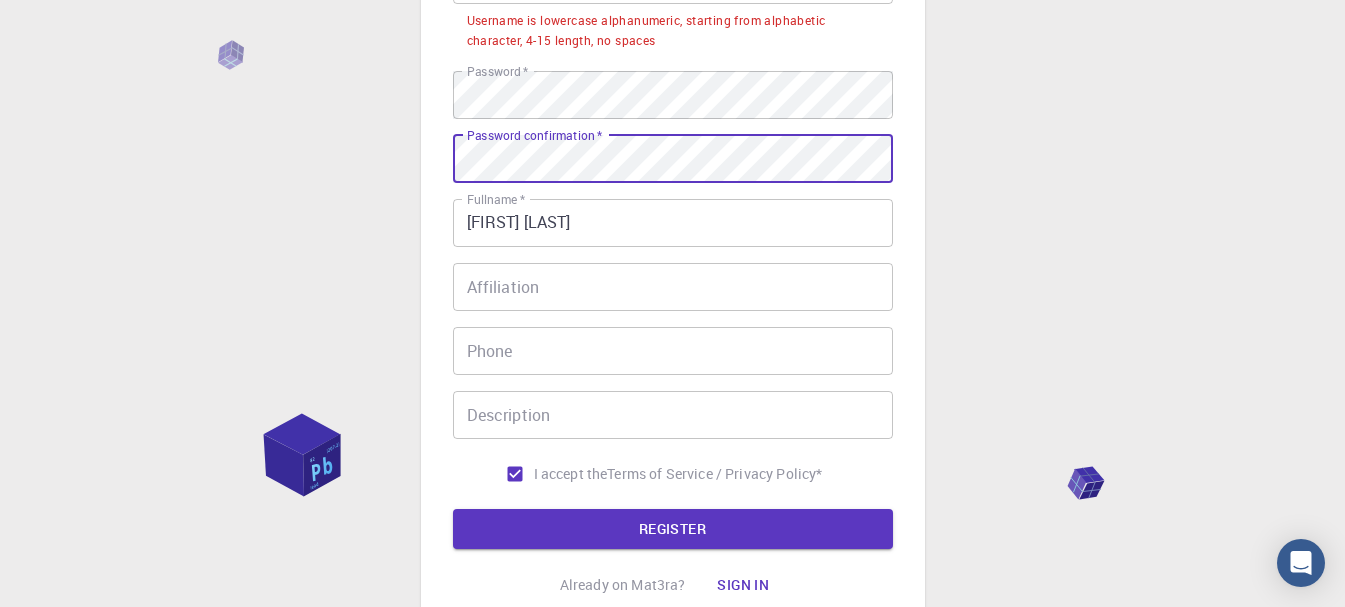 click on "3 Provide additional info Email   * brunofioreze@outlook.com Email   * username   * Bruno username   * Username is lowercase alphanumeric, starting from alphabetic character, 4-15 length, no spaces Password   * Password   * Password confirmation   * Password confirmation   * Fullname   * Bruno Fioreze Fullname   * Affiliation Affiliation Phone Phone Description Description I accept the  Terms of Service / Privacy Policy  * REGISTER Already on Mat3ra? Sign in ©  2025   Exabyte Inc.   All rights reserved. Platform version  2025.7.24 . Documentation Video Tutorials Terms of service Privacy statement" at bounding box center [672, 234] 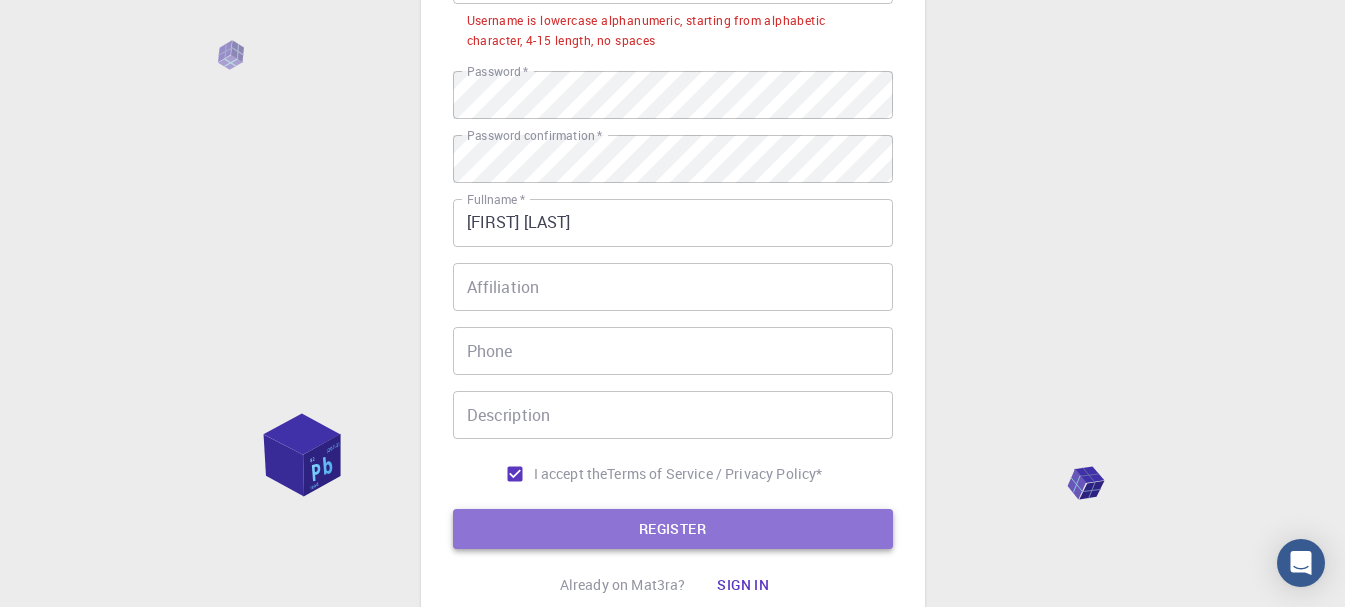 click on "REGISTER" at bounding box center [673, 529] 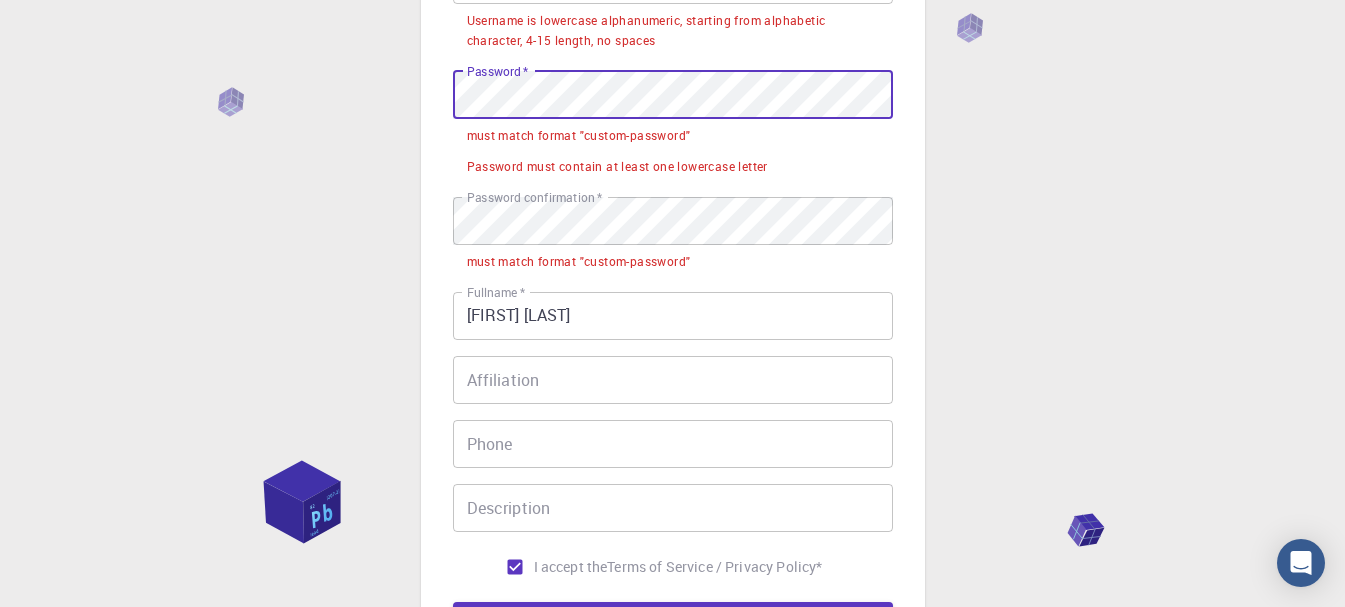 click on "3 Provide additional info Email   * brunofioreze@outlook.com Email   * username   * Bruno username   * Username is lowercase alphanumeric, starting from alphabetic character, 4-15 length, no spaces Password   * Password   * must match format "custom-password" Password must contain at least one lowercase letter Password confirmation   * Password confirmation   * must match format "custom-password" Fullname   * Bruno Fioreze Fullname   * Affiliation Affiliation Phone Phone Description Description I accept the  Terms of Service / Privacy Policy  * REGISTER Already on Mat3ra? Sign in ©  2025   Exabyte Inc.   All rights reserved. Platform version  2025.7.24 . Documentation Video Tutorials Terms of service Privacy statement" at bounding box center [672, 280] 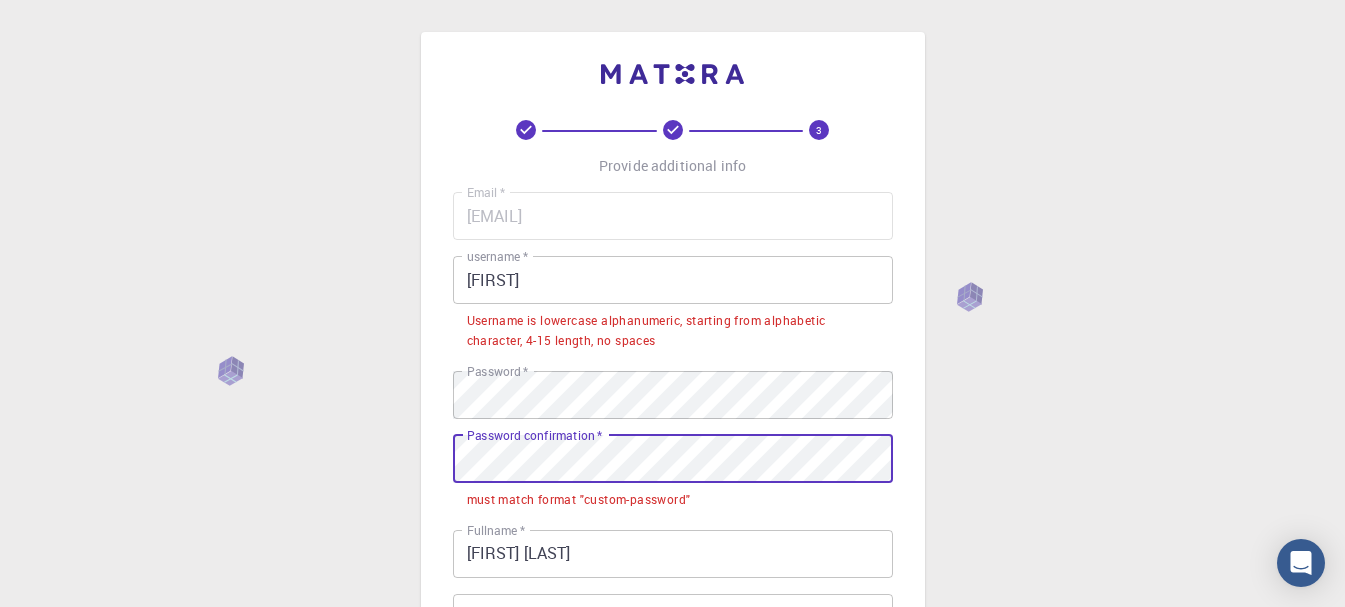 click on "3 Provide additional info Email   * brunofioreze@outlook.com Email   * username   * Bruno username   * Username is lowercase alphanumeric, starting from alphabetic character, 4-15 length, no spaces Password   * Password   * Password confirmation   * Password confirmation   * must match format "custom-password" Fullname   * Bruno Fioreze Fullname   * Affiliation Affiliation Phone Phone Description Description I accept the  Terms of Service / Privacy Policy  * REGISTER Already on Mat3ra? Sign in ©  2025   Exabyte Inc.   All rights reserved. Platform version  2025.7.24 . Documentation Video Tutorials Terms of service Privacy statement" at bounding box center [672, 549] 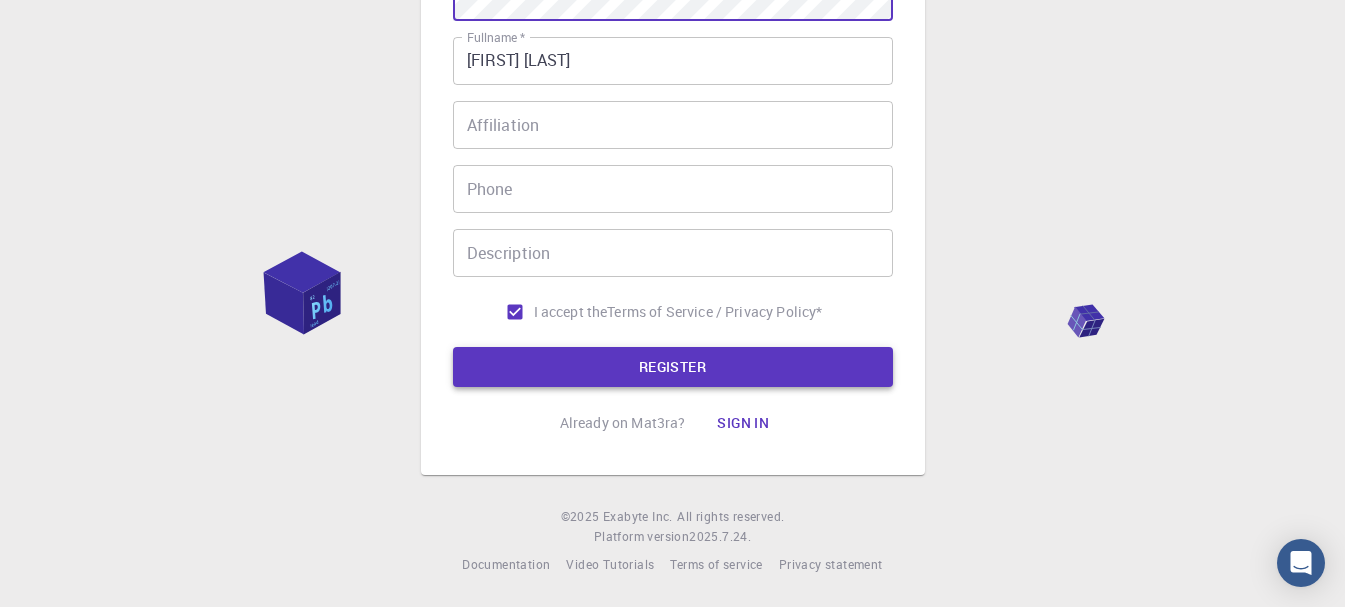 click on "REGISTER" at bounding box center [673, 367] 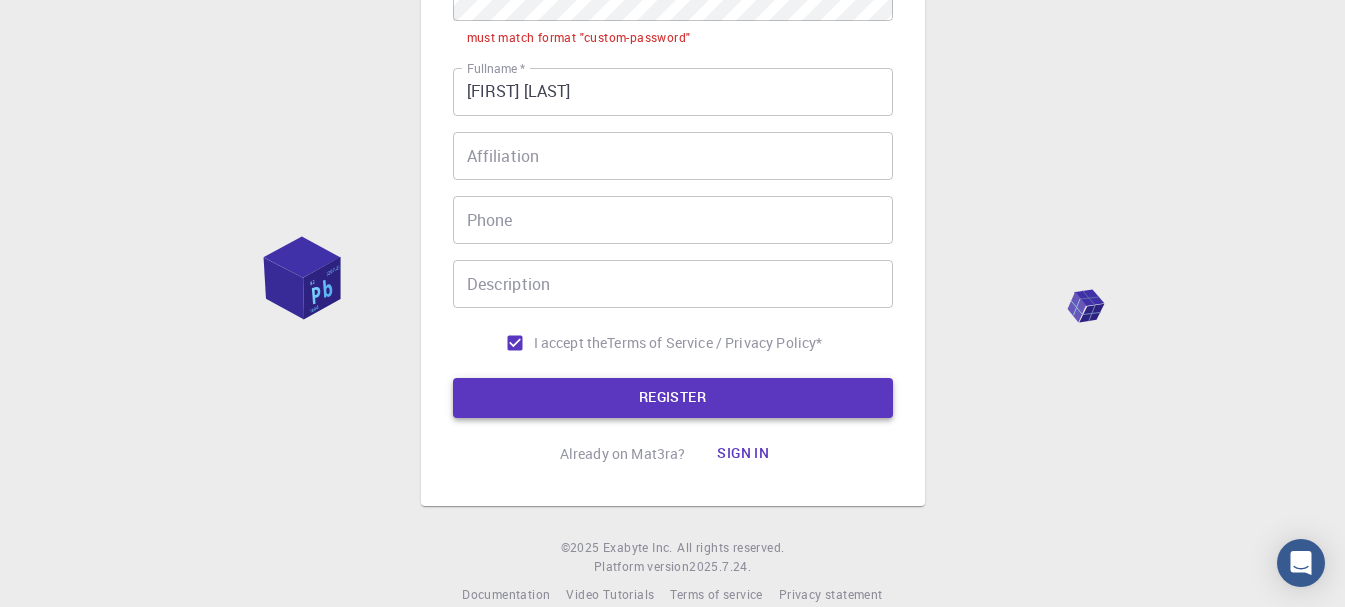 scroll, scrollTop: 224, scrollLeft: 0, axis: vertical 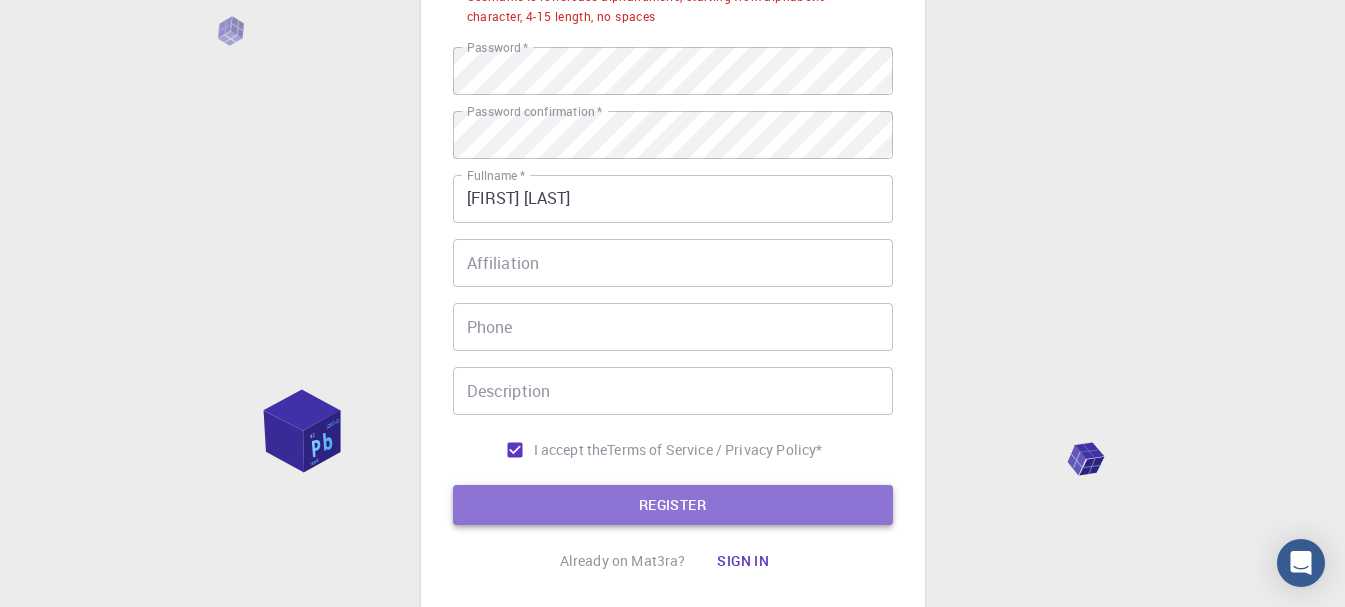 click on "REGISTER" at bounding box center [673, 505] 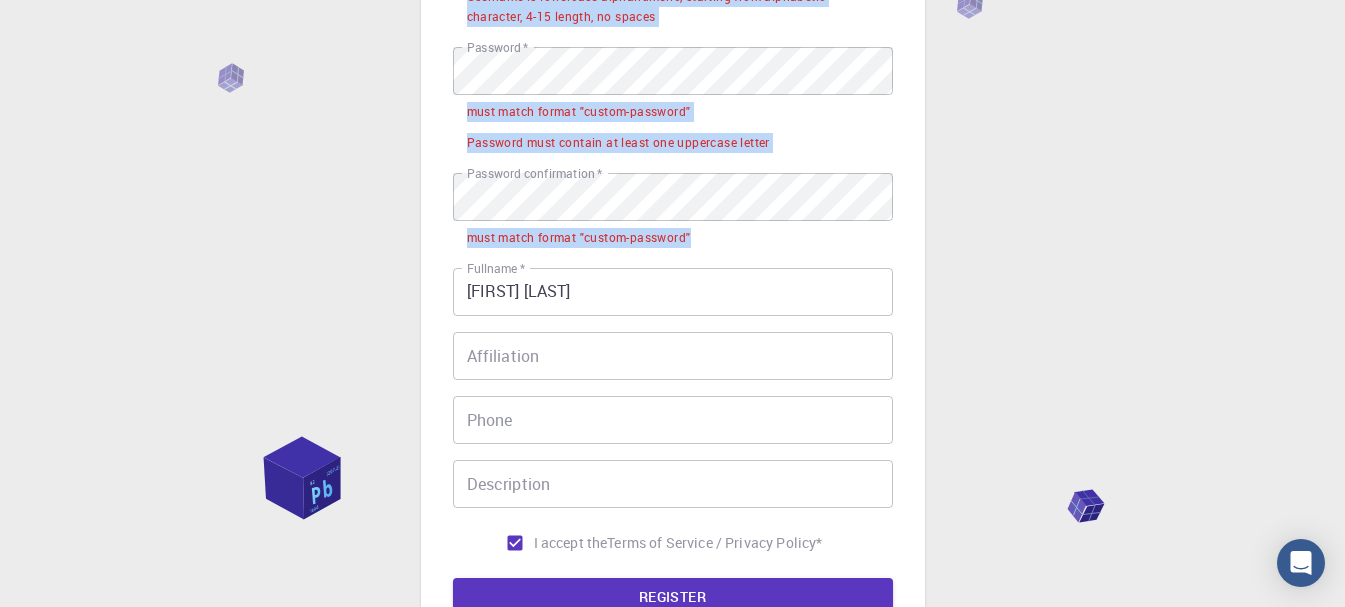 drag, startPoint x: 706, startPoint y: 242, endPoint x: 449, endPoint y: 242, distance: 257 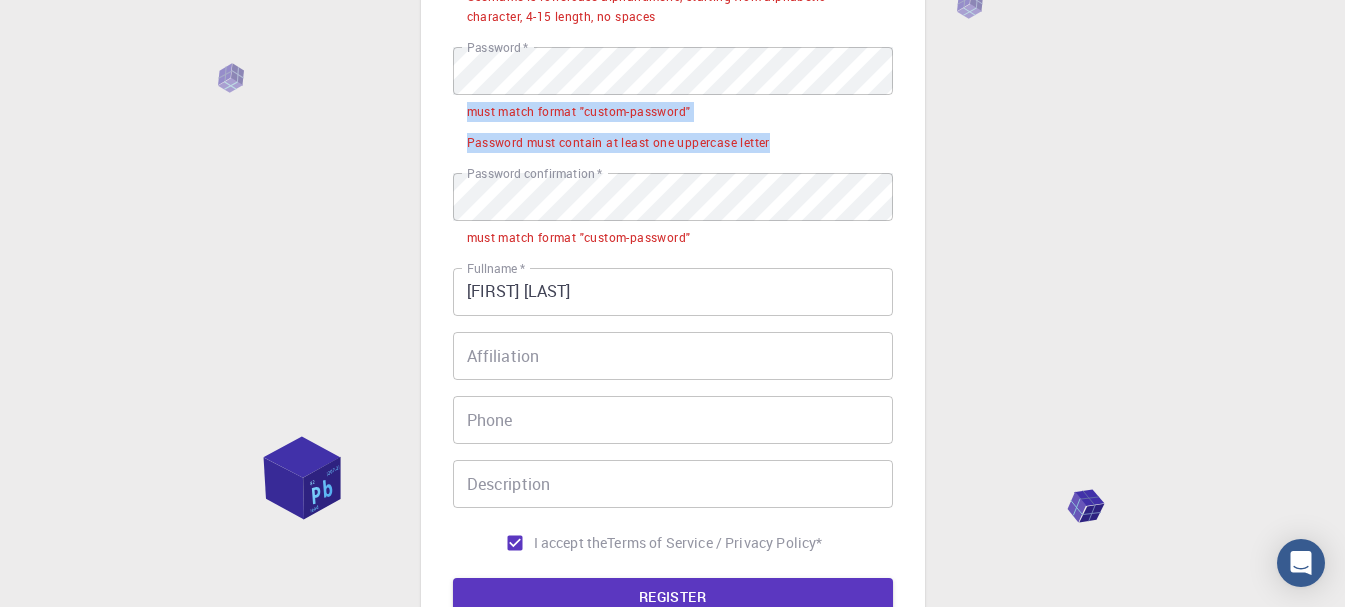 drag, startPoint x: 466, startPoint y: 107, endPoint x: 779, endPoint y: 143, distance: 315.06348 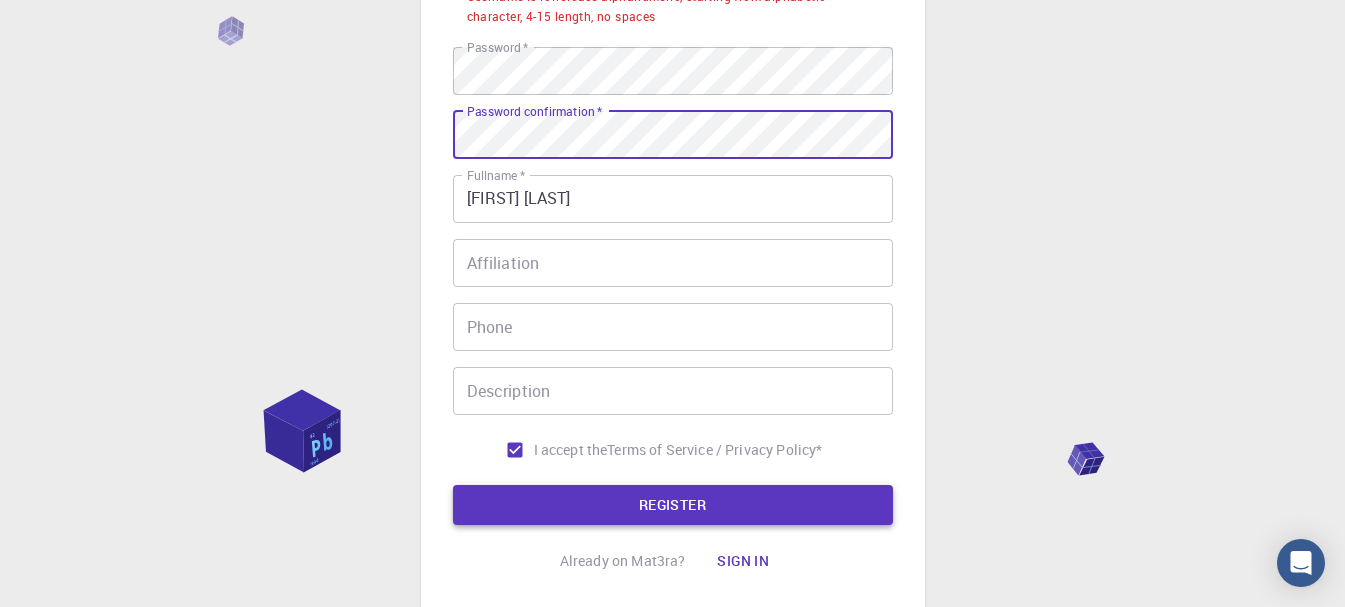 click on "REGISTER" at bounding box center [673, 505] 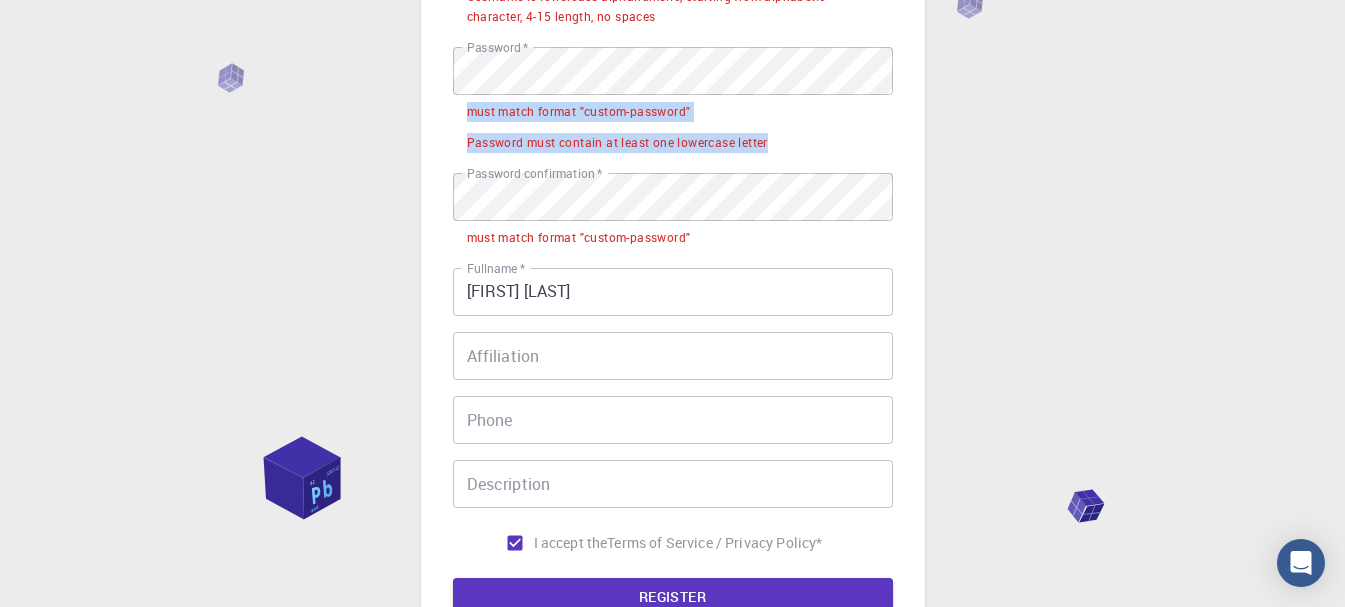 drag, startPoint x: 780, startPoint y: 144, endPoint x: 466, endPoint y: 108, distance: 316.05695 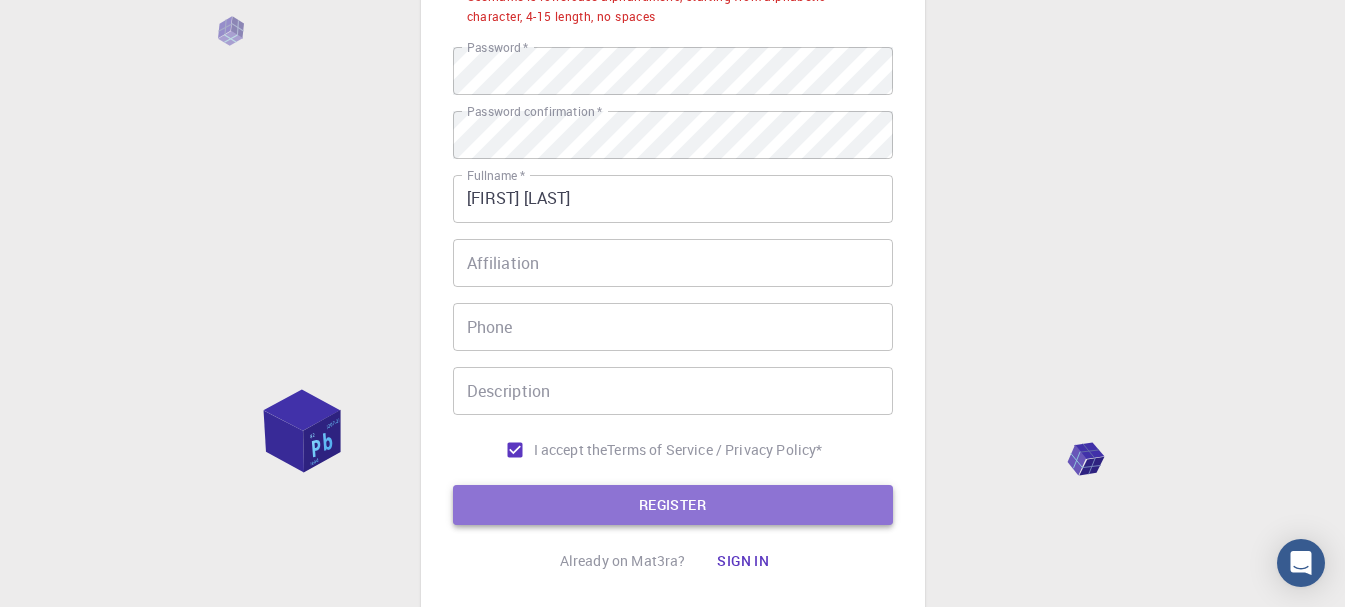 click on "REGISTER" at bounding box center [673, 505] 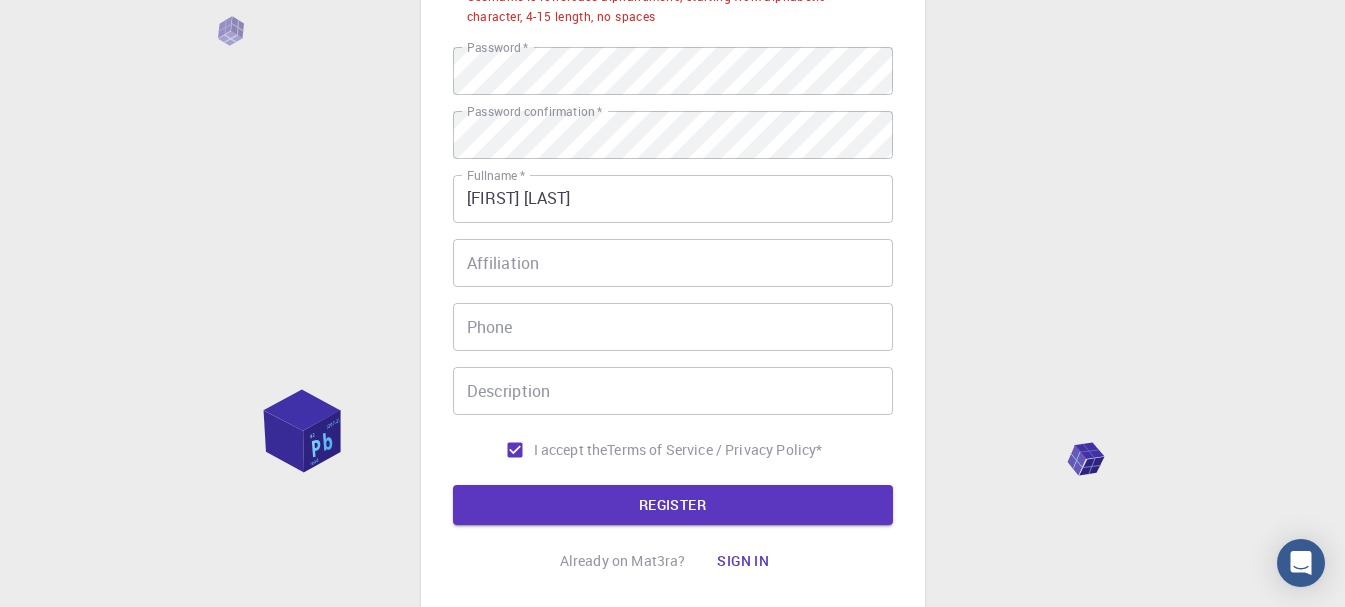 scroll, scrollTop: 24, scrollLeft: 0, axis: vertical 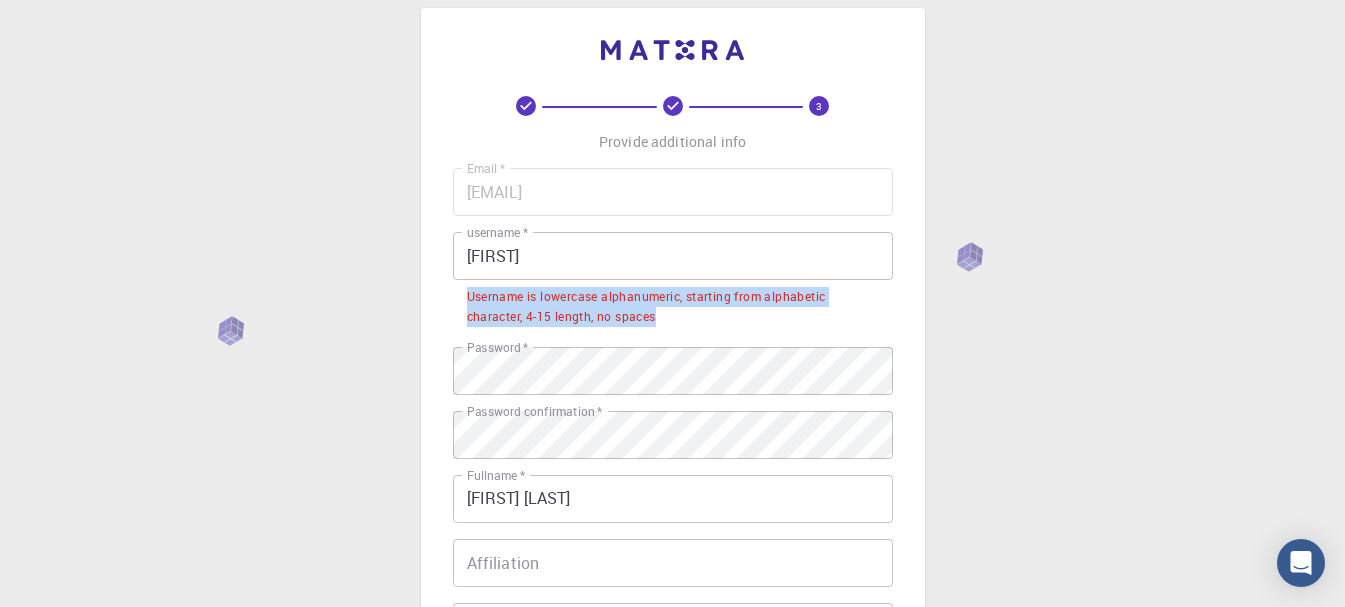 drag, startPoint x: 657, startPoint y: 310, endPoint x: 467, endPoint y: 281, distance: 192.20041 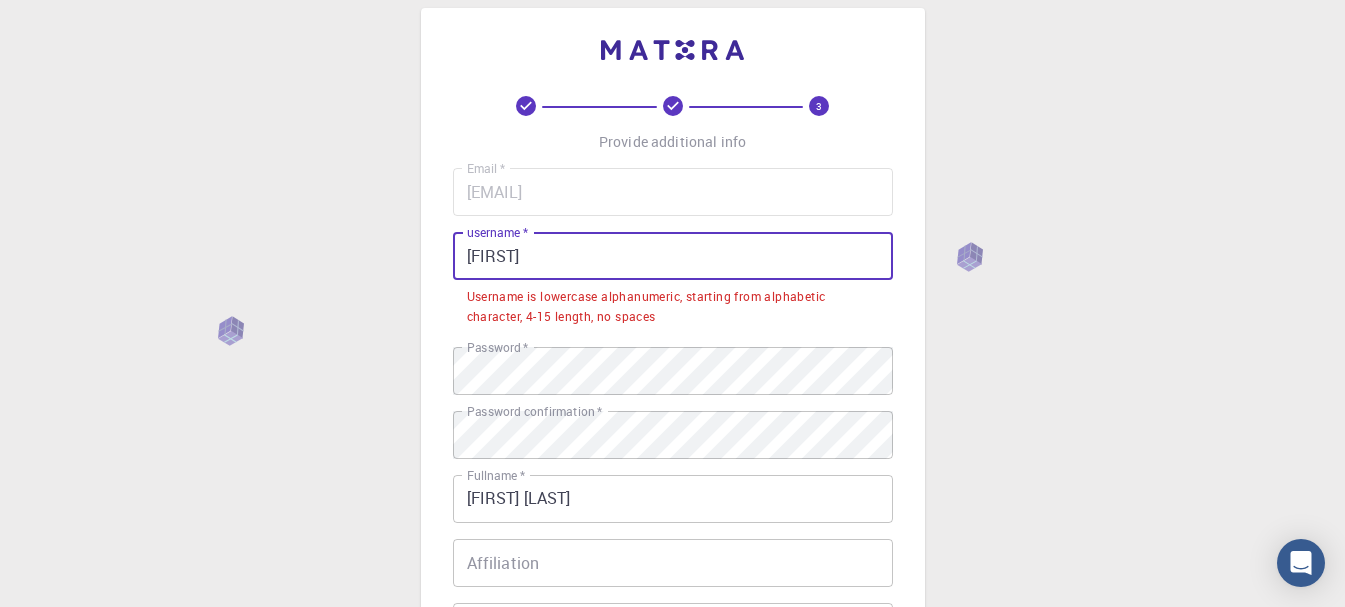 drag, startPoint x: 512, startPoint y: 266, endPoint x: 350, endPoint y: 265, distance: 162.00308 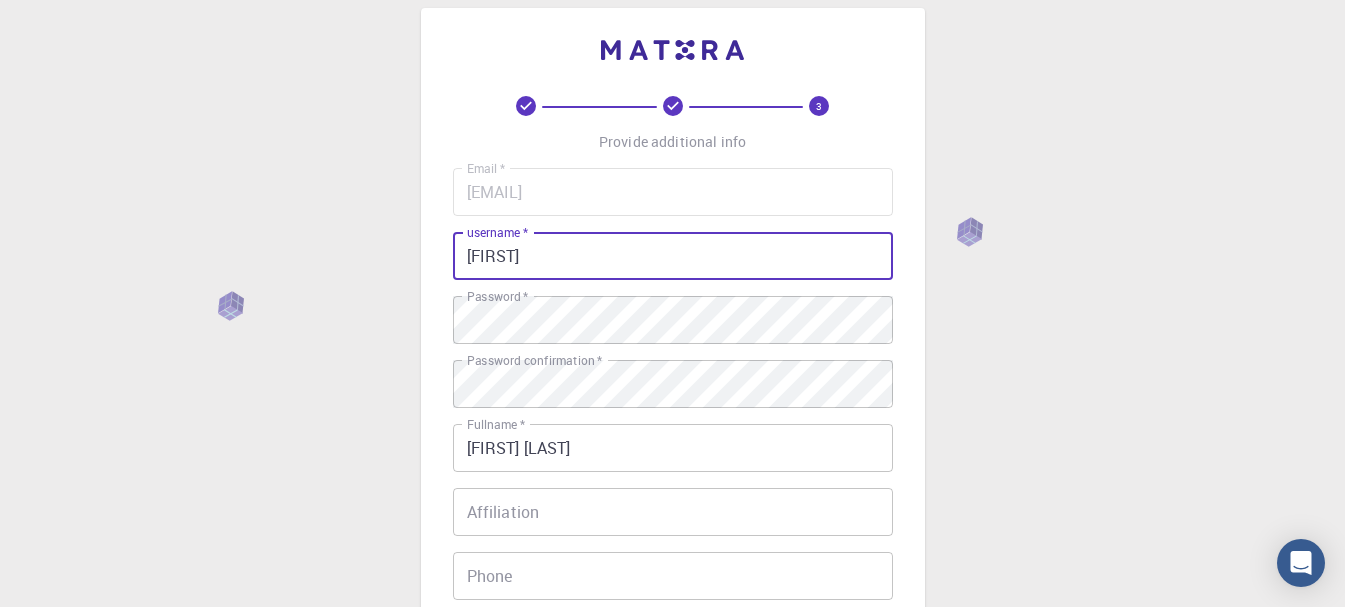 scroll, scrollTop: 224, scrollLeft: 0, axis: vertical 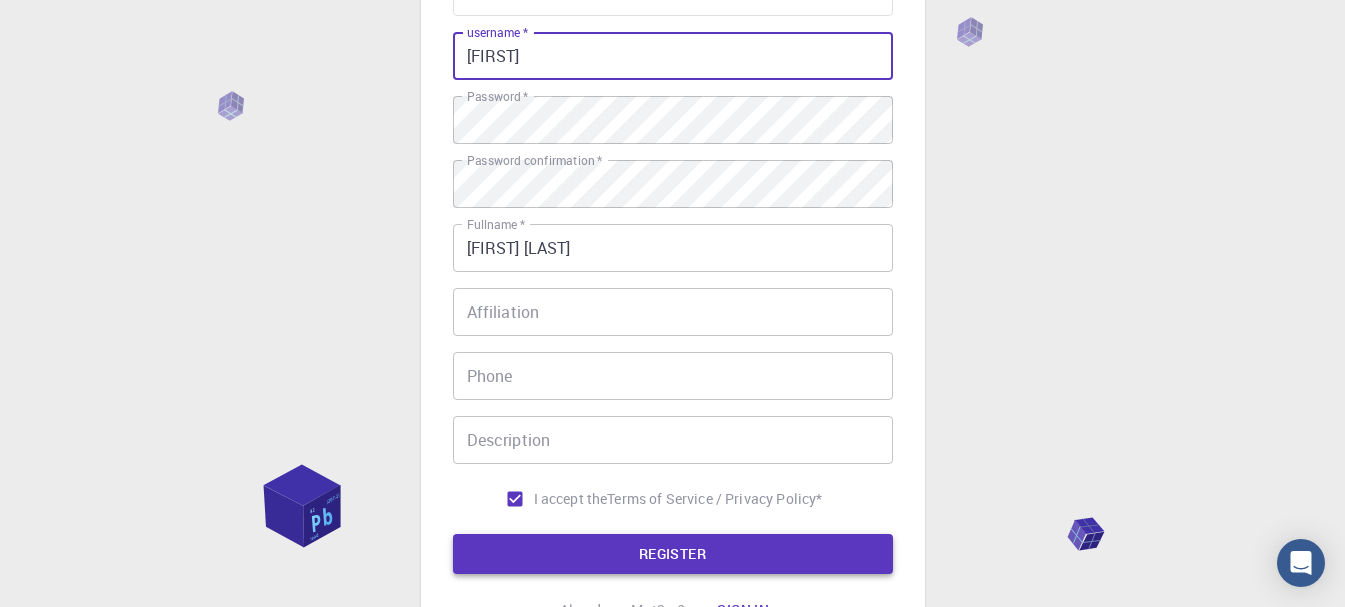 type on "[USER]" 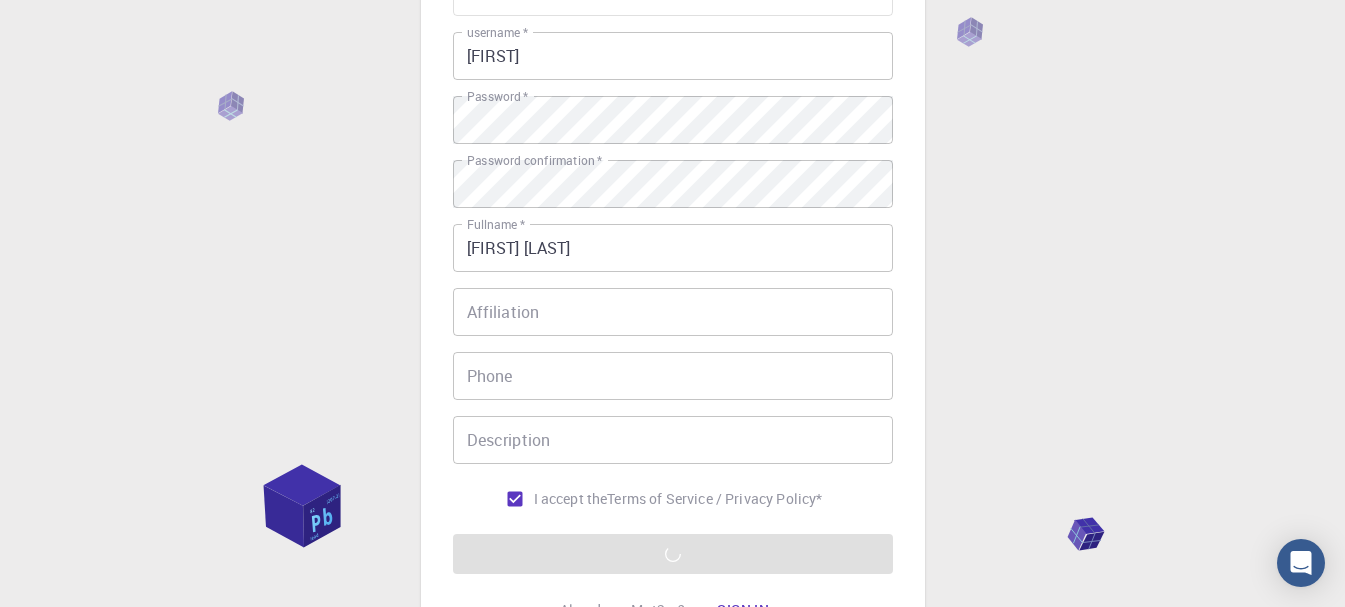 scroll, scrollTop: 0, scrollLeft: 0, axis: both 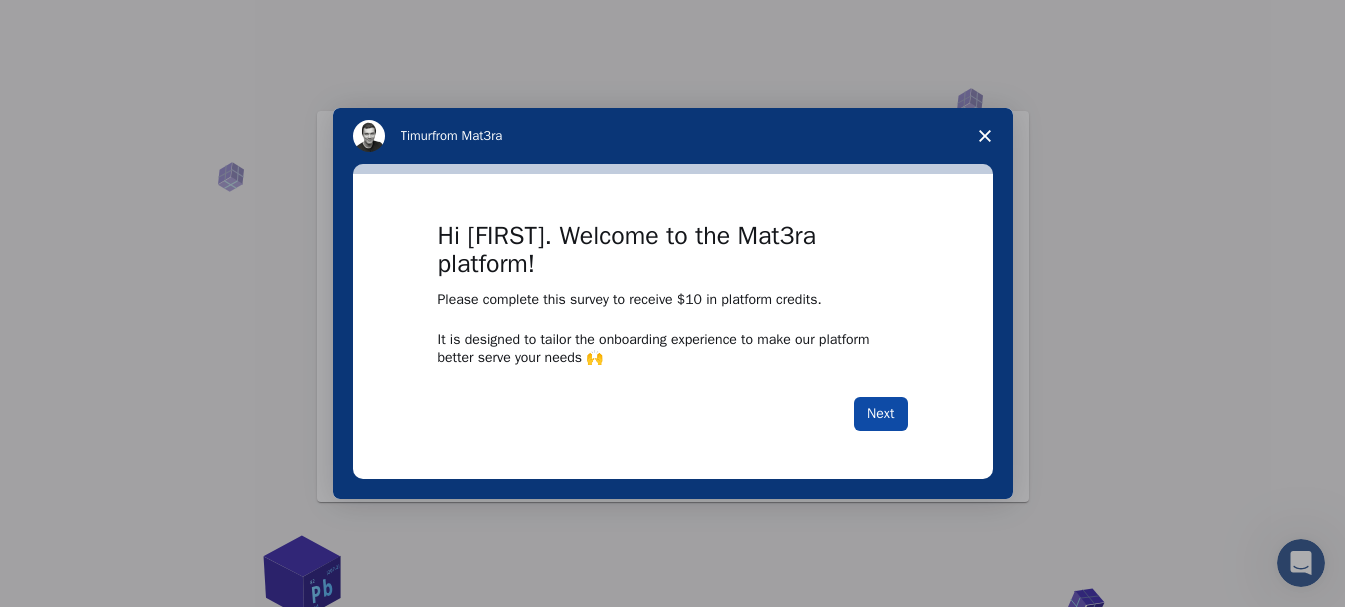 click on "Next" at bounding box center (880, 414) 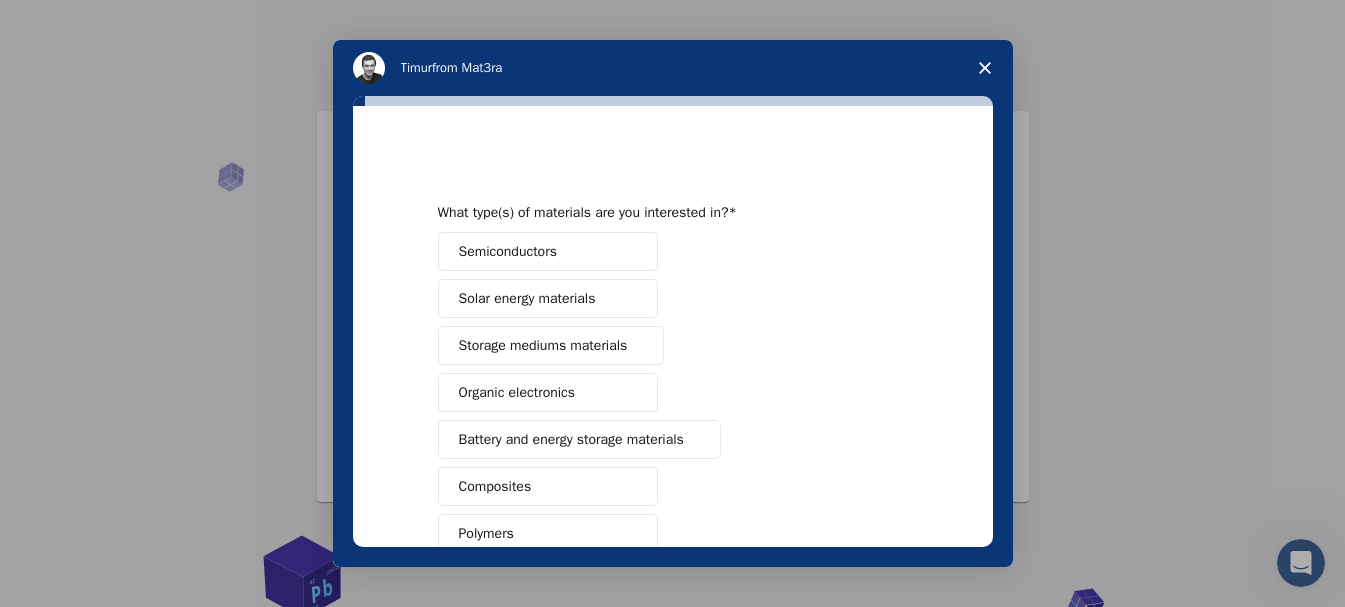 click at bounding box center (985, 68) 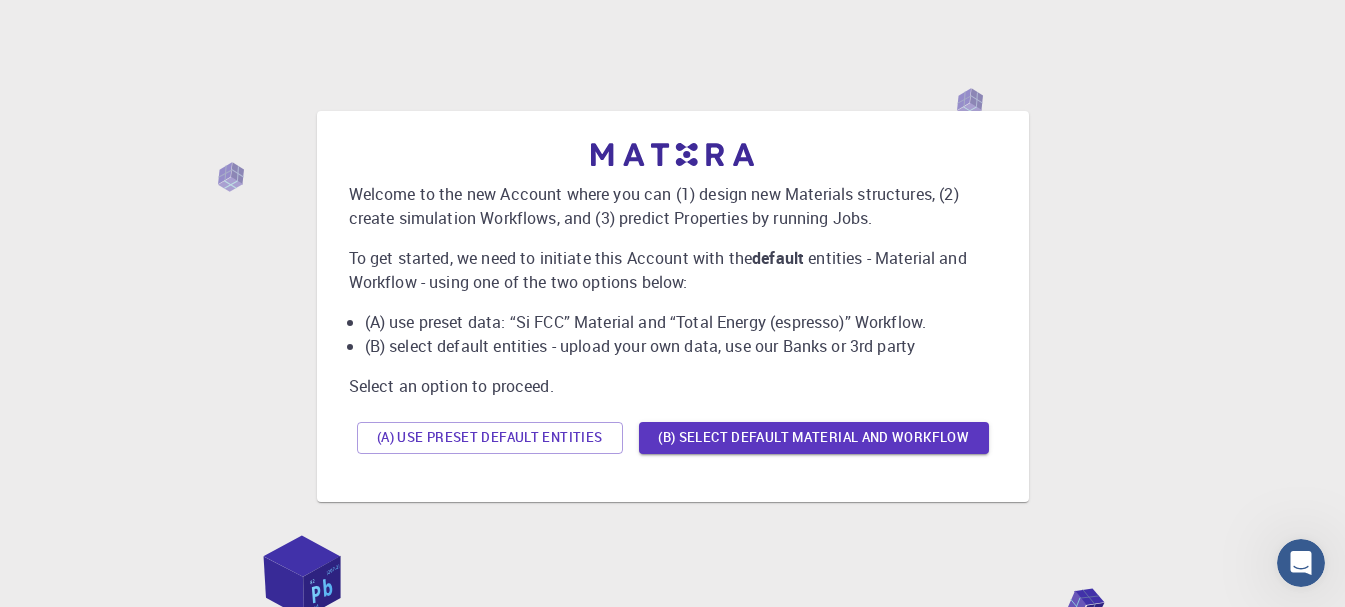 click on "(A) Use preset default entities (B) Select default material and workflow" at bounding box center [673, 438] 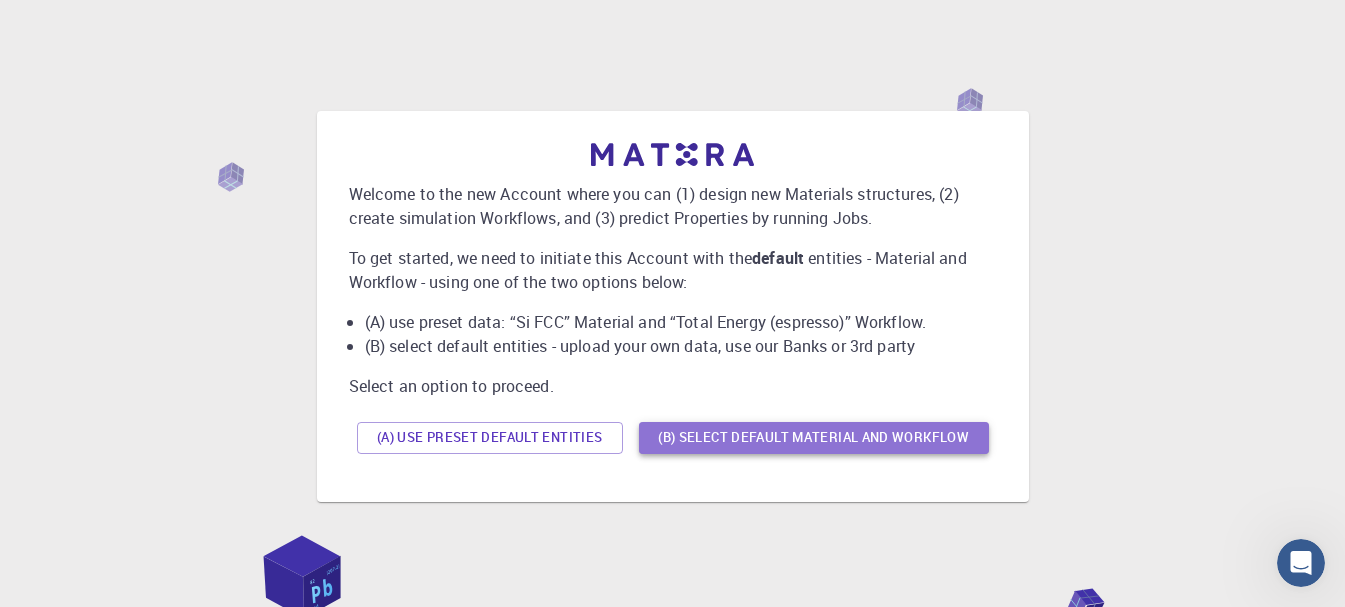 click on "(B) Select default material and workflow" at bounding box center [814, 438] 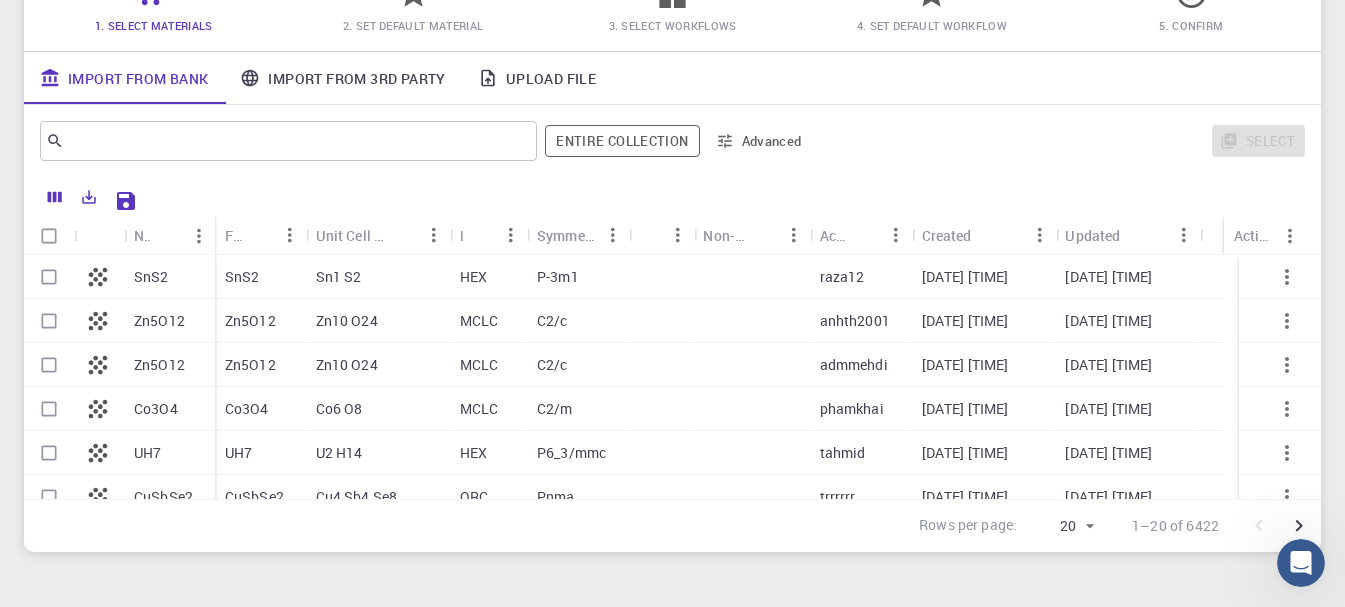 scroll, scrollTop: 0, scrollLeft: 0, axis: both 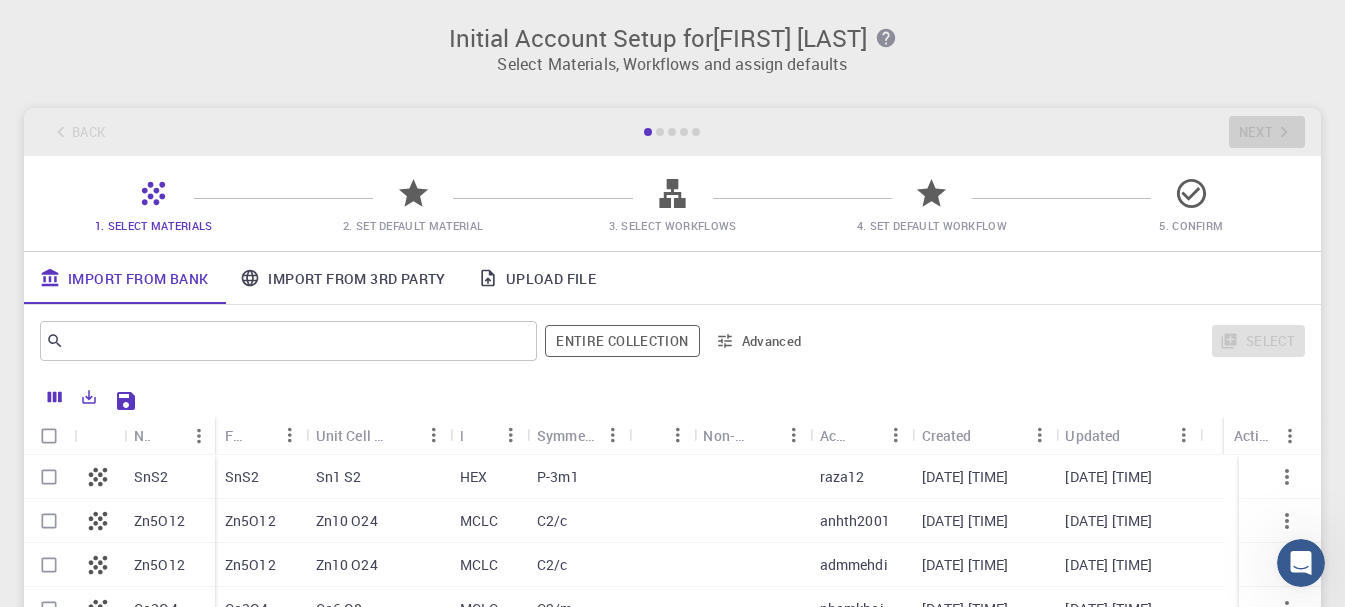 click on "Import From 3rd Party" at bounding box center [342, 278] 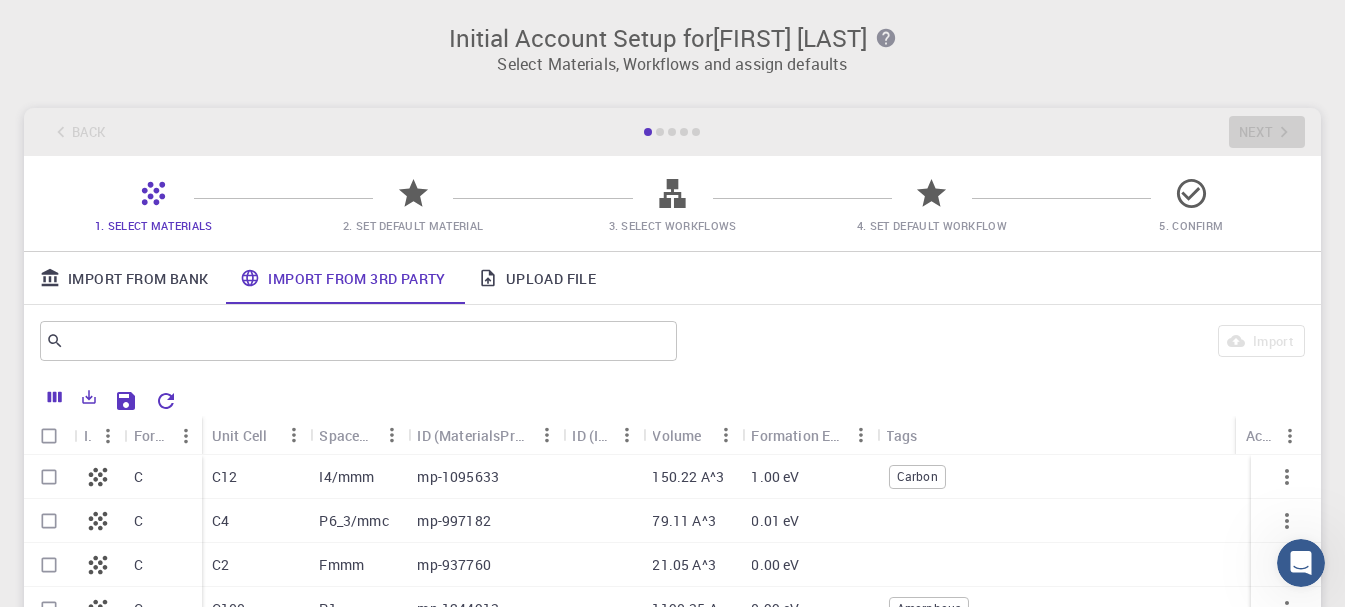 click on "I4/mmm" at bounding box center [346, 477] 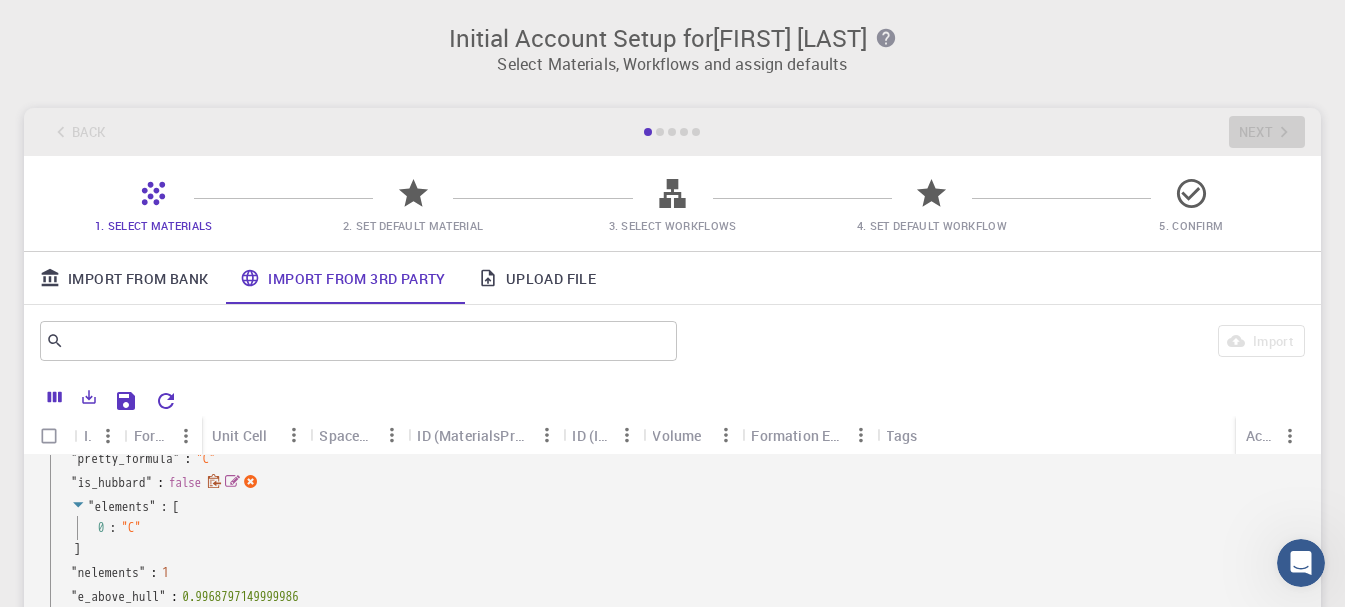 scroll, scrollTop: 400, scrollLeft: 0, axis: vertical 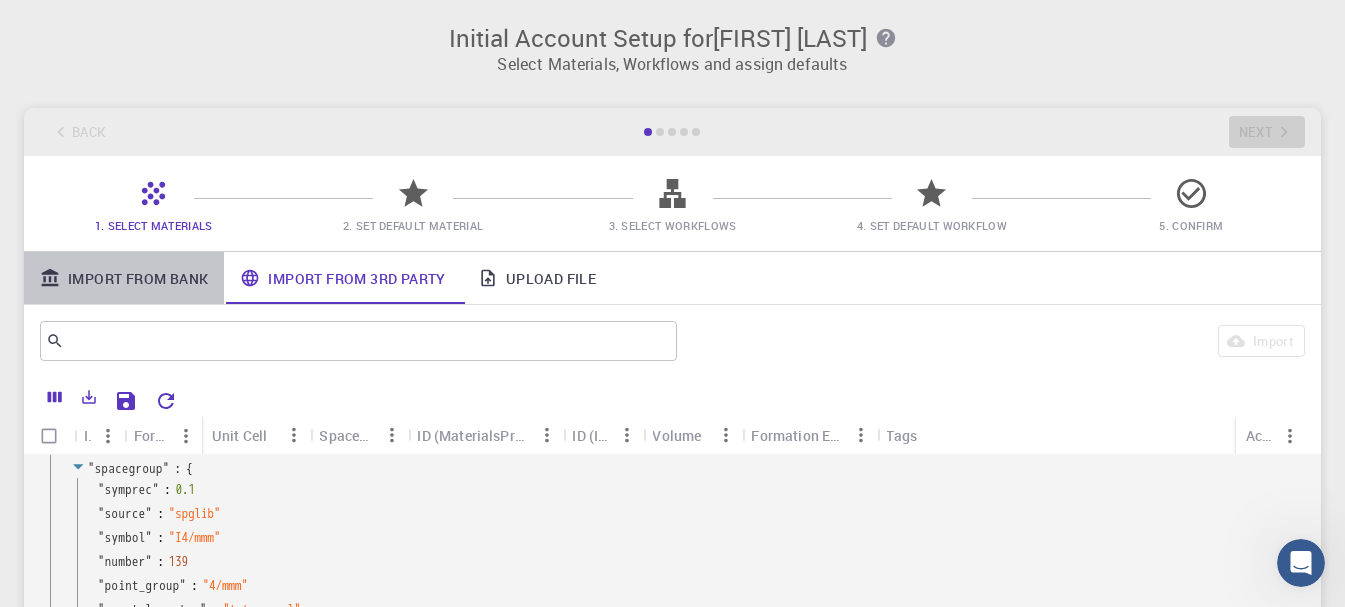 click on "Import From Bank" at bounding box center (124, 278) 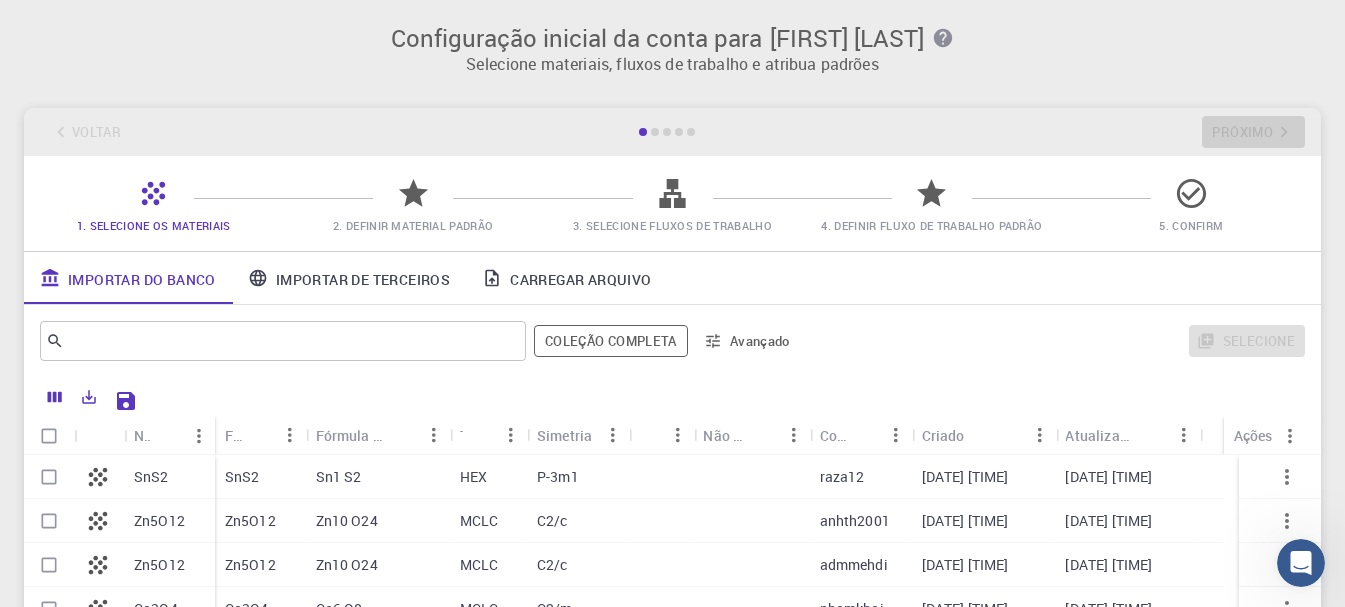 scroll, scrollTop: 200, scrollLeft: 0, axis: vertical 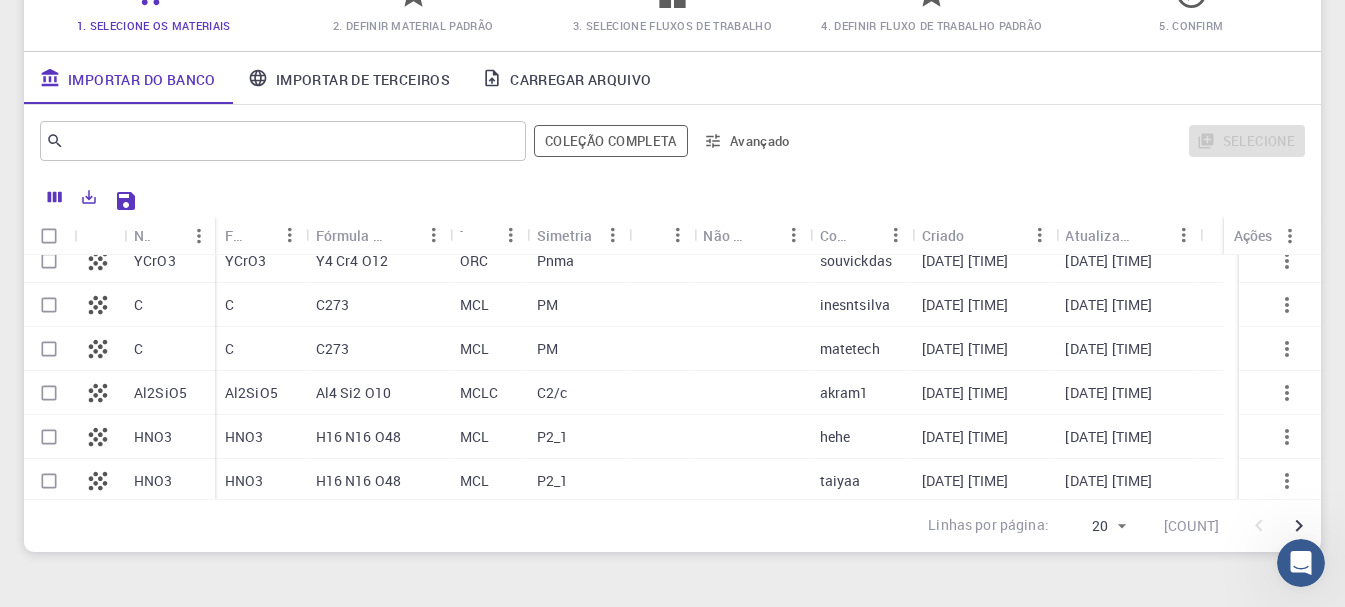 click on "Al2SiO5" at bounding box center [160, 392] 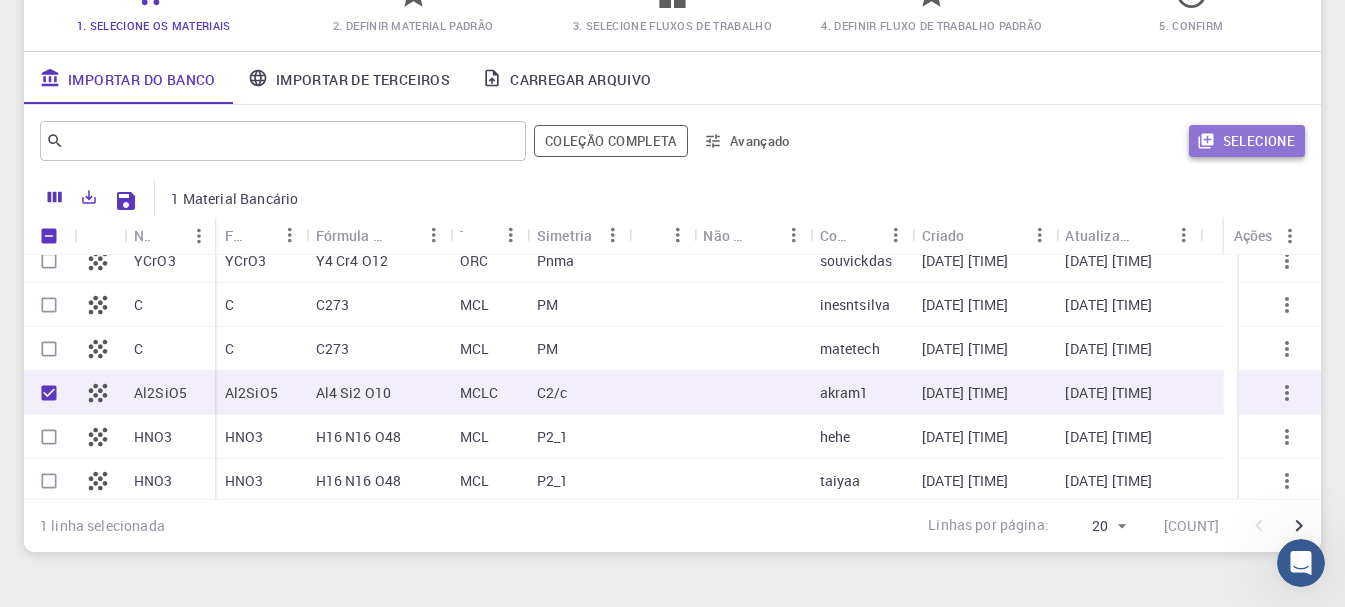 click on "Selecione" at bounding box center [1259, 141] 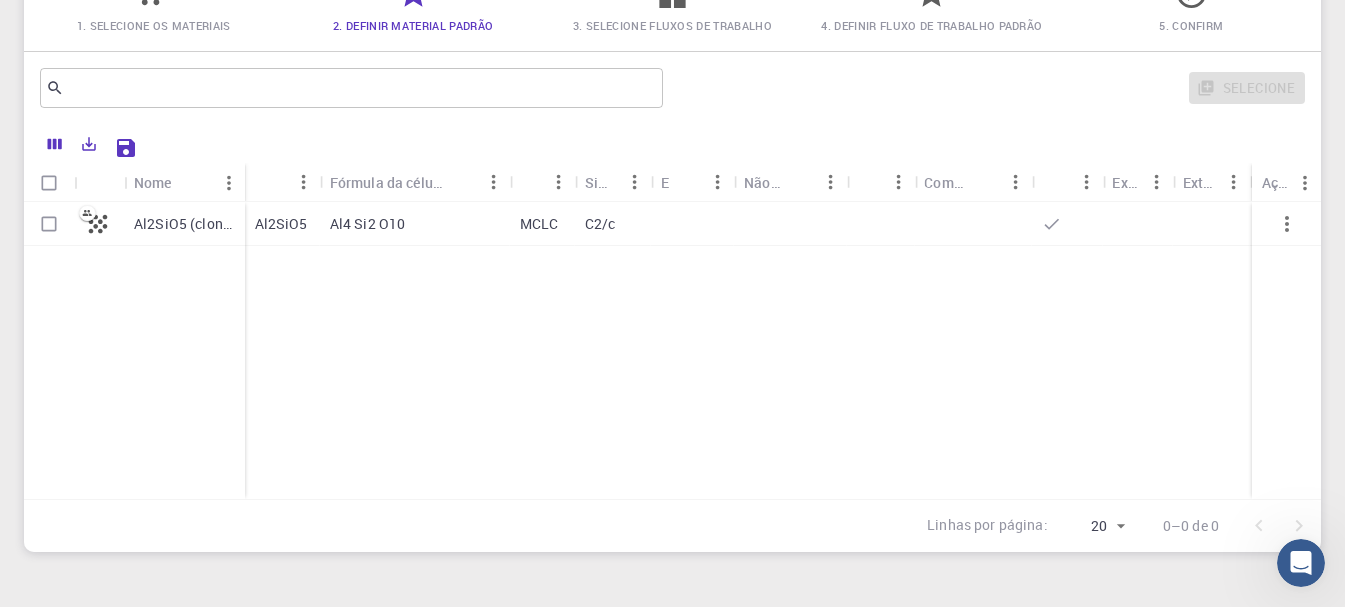 scroll, scrollTop: 0, scrollLeft: 0, axis: both 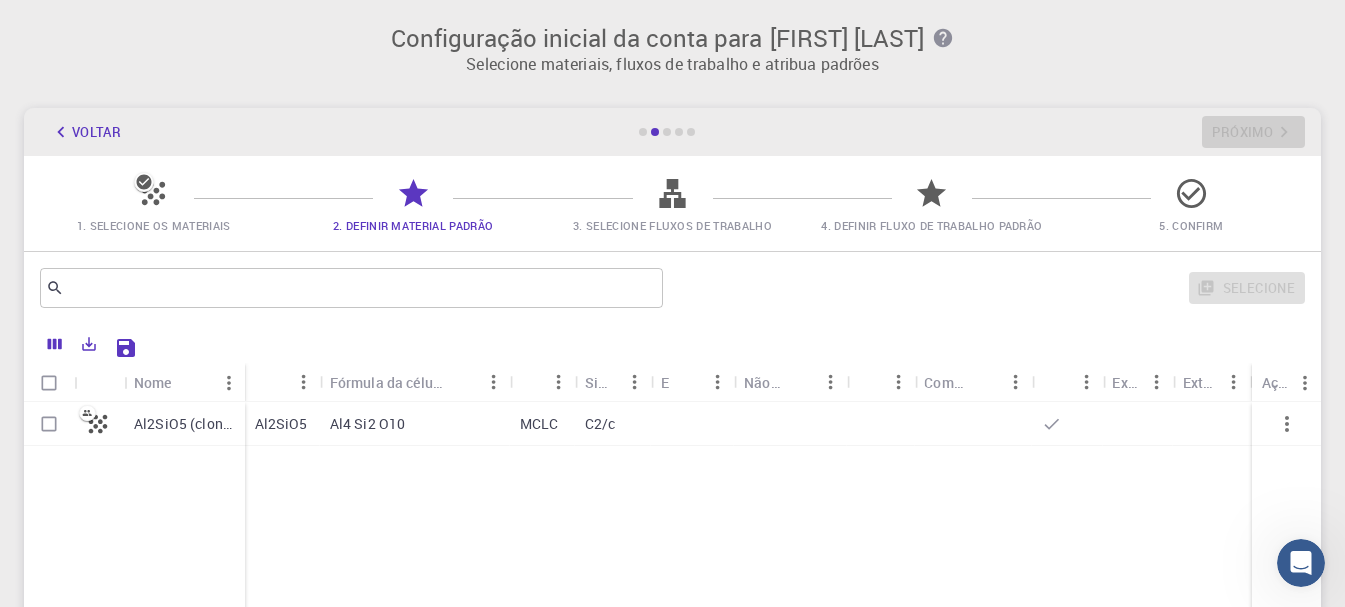 click on "Al2SiO5 (clone)" at bounding box center (184, 423) 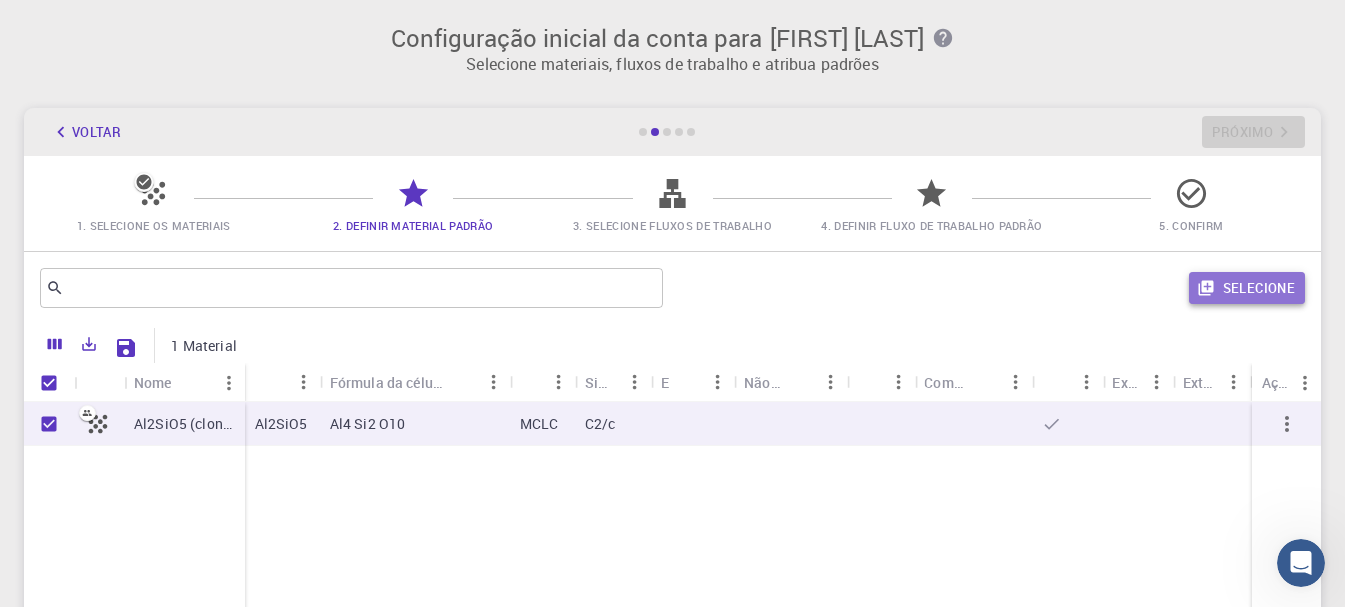 click on "Selecione" at bounding box center [1247, 288] 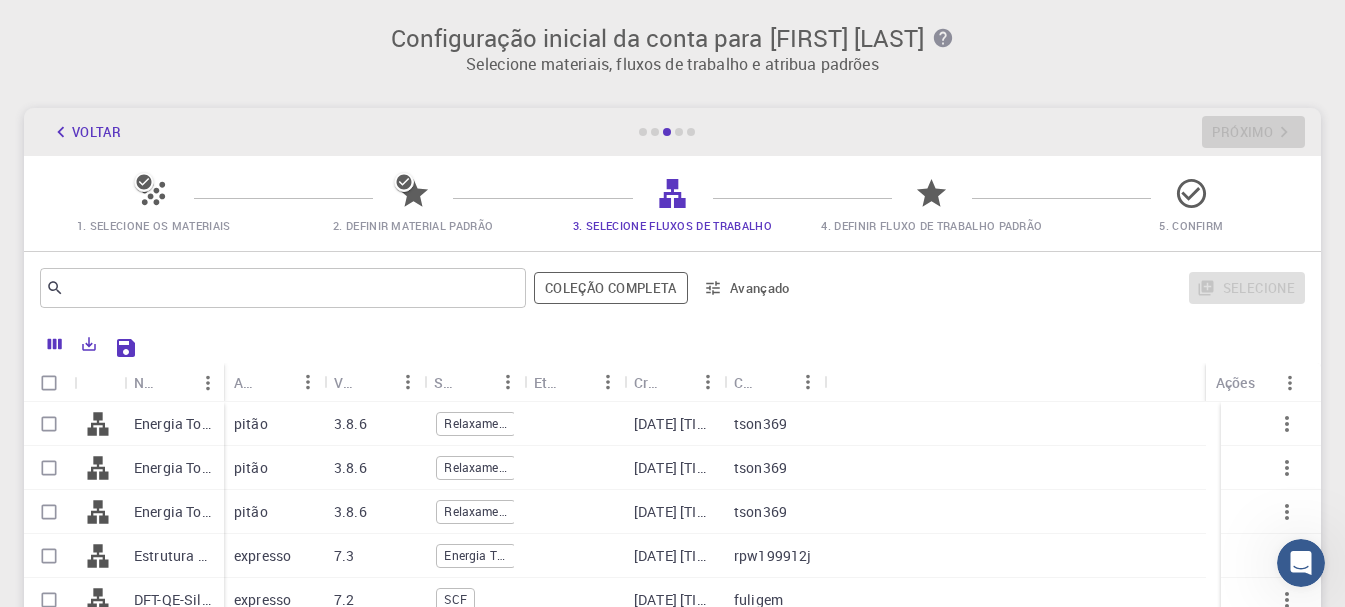 scroll, scrollTop: 100, scrollLeft: 0, axis: vertical 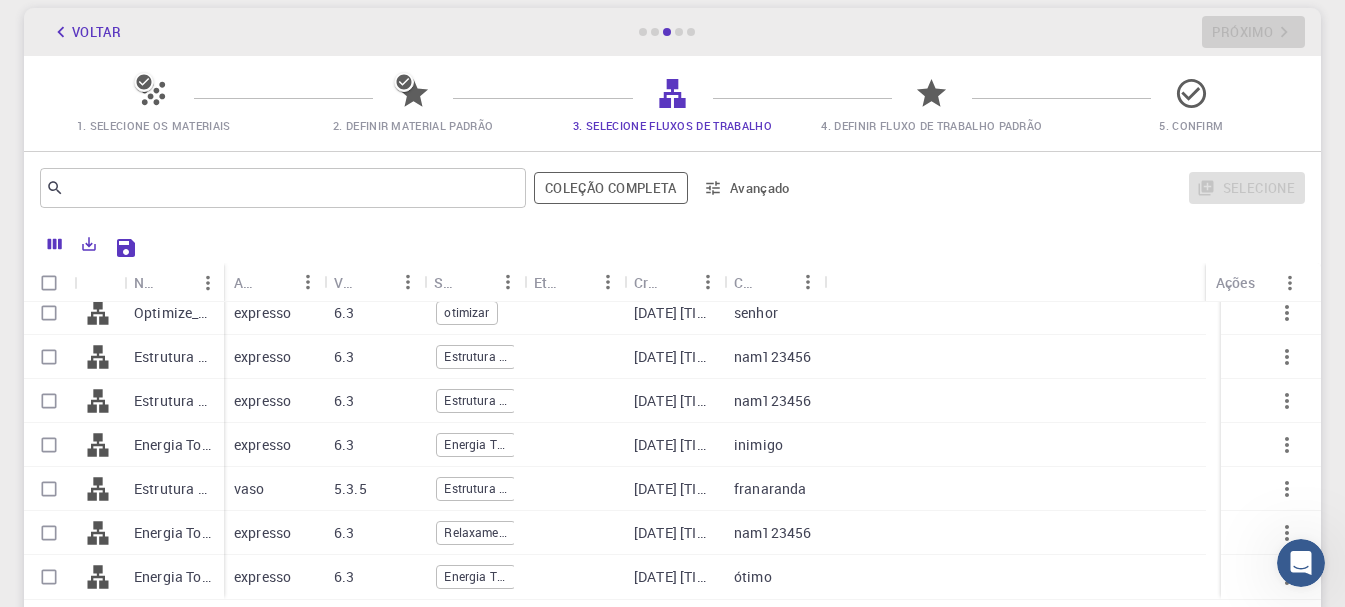 click on "vaso" at bounding box center [274, 489] 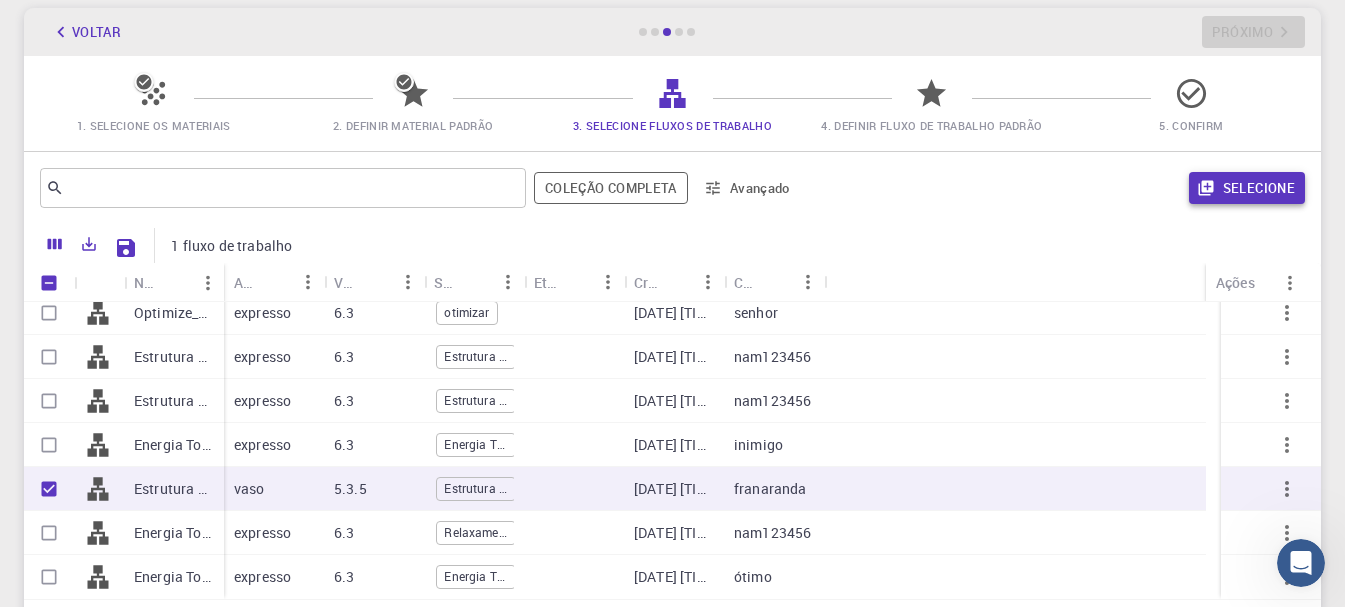 click on "Selecione" at bounding box center [1259, 188] 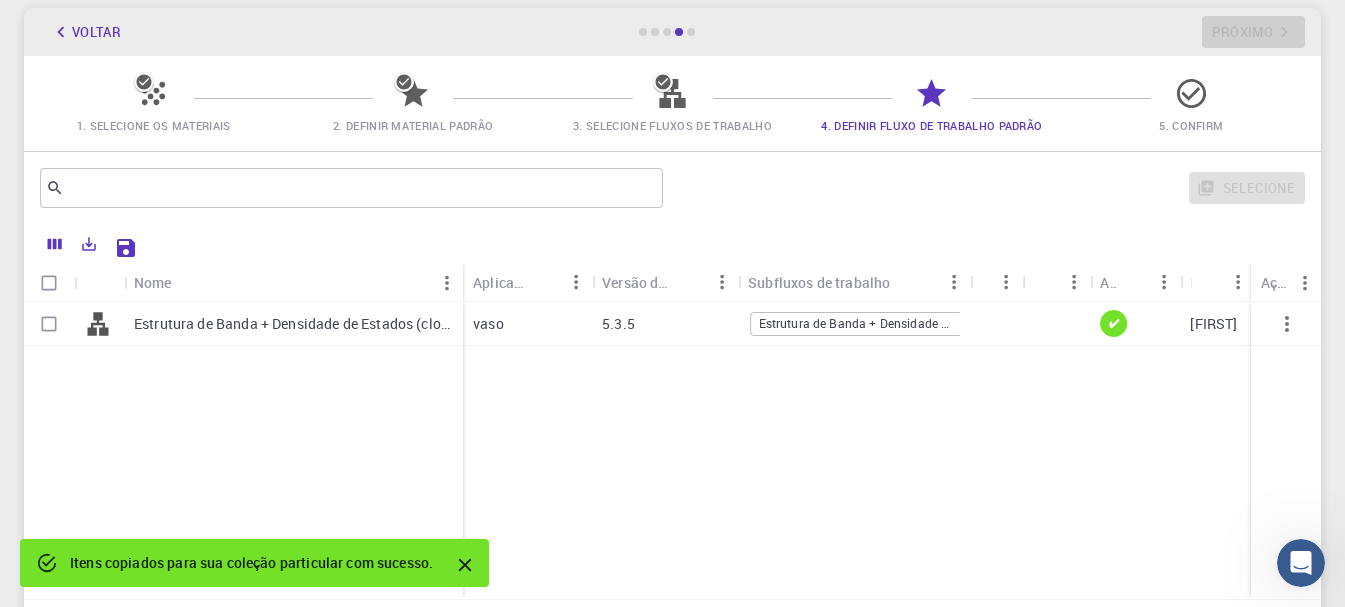 click 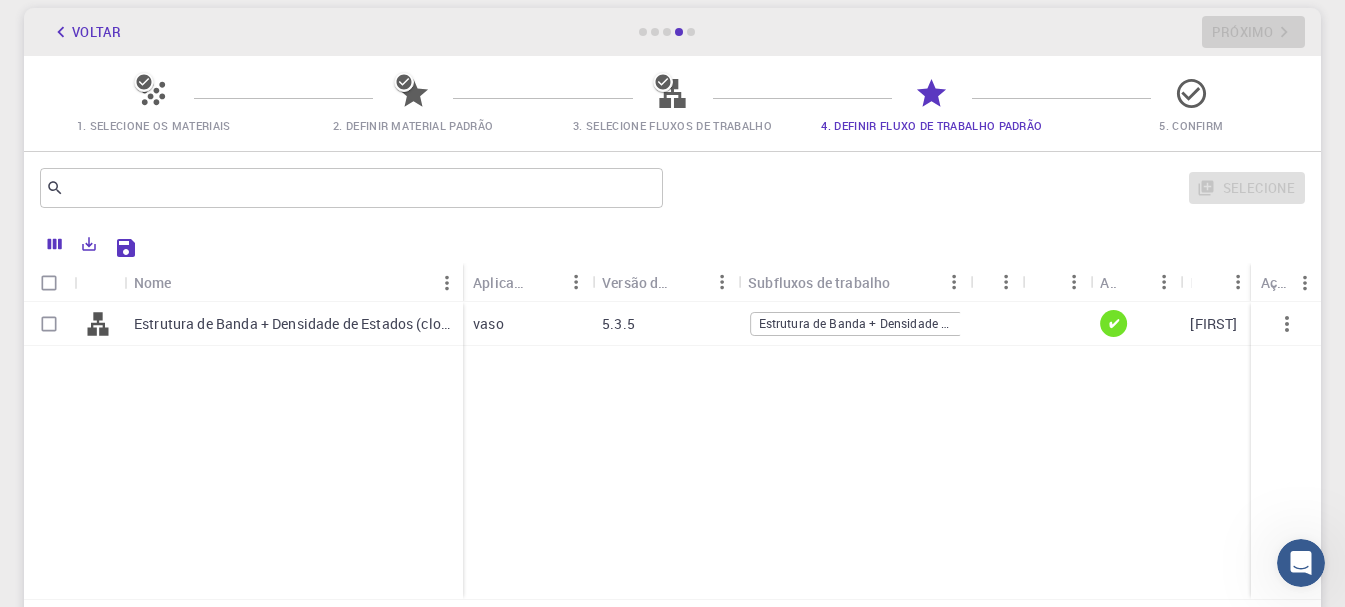 scroll, scrollTop: 200, scrollLeft: 0, axis: vertical 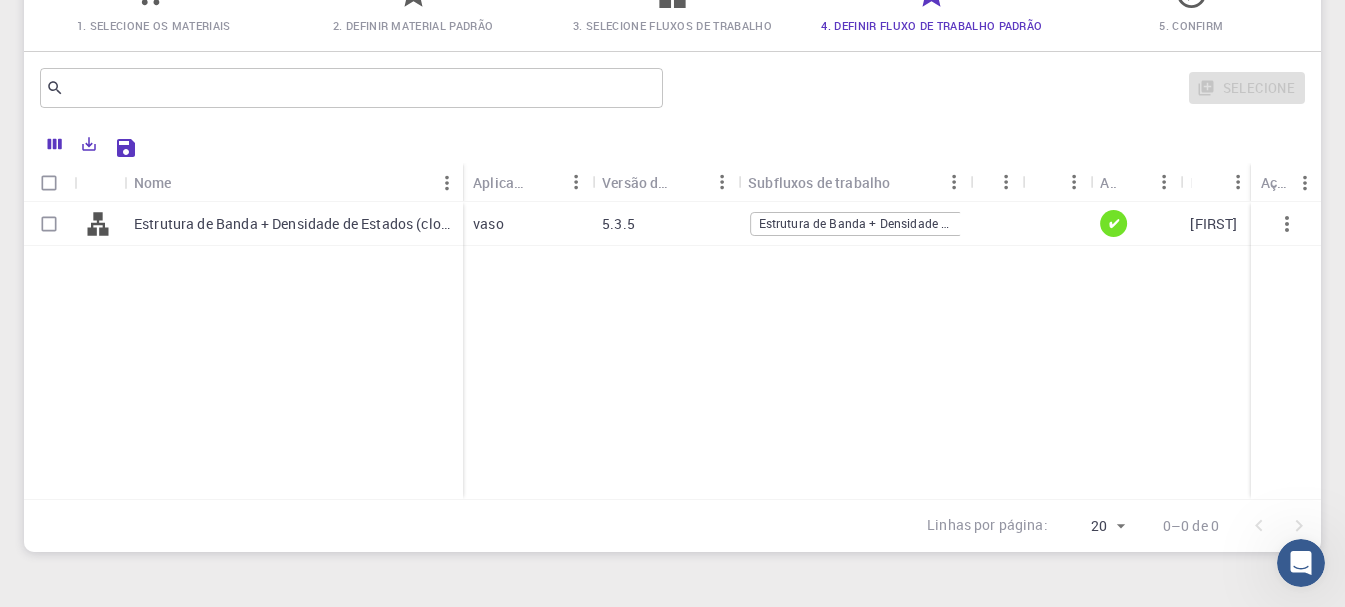 click on "Estrutura de Banda + Densidade de Estados (clone) (clone)" at bounding box center [293, 224] 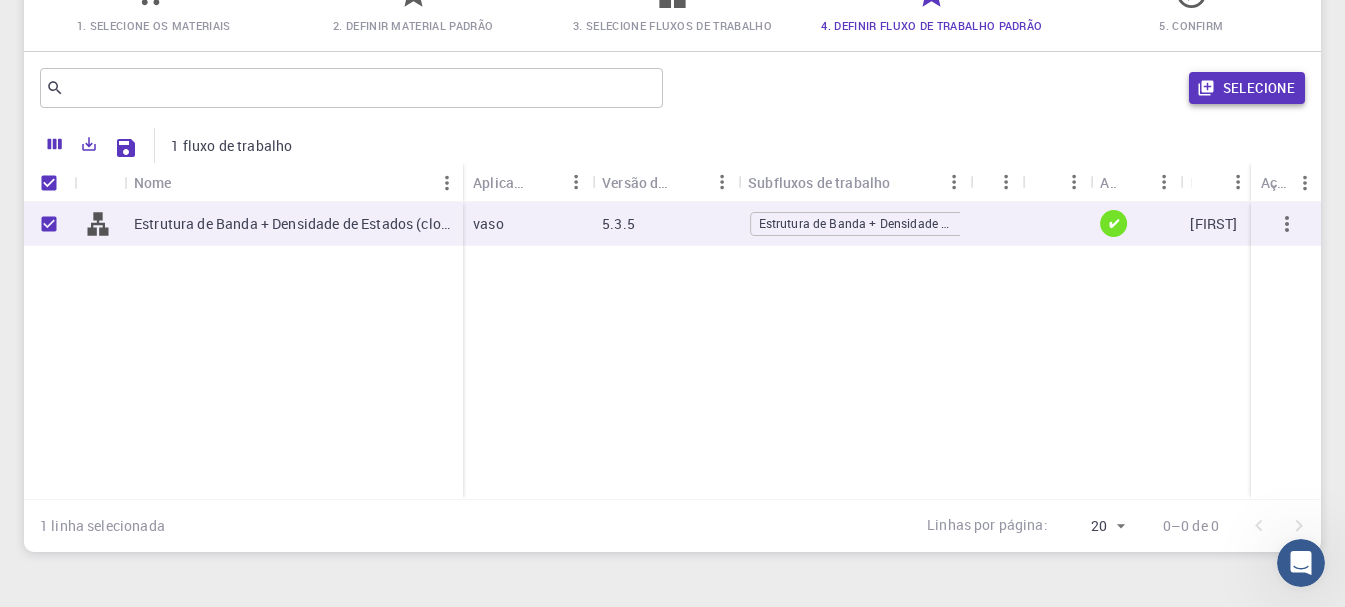 click on "Selecione" at bounding box center (1259, 88) 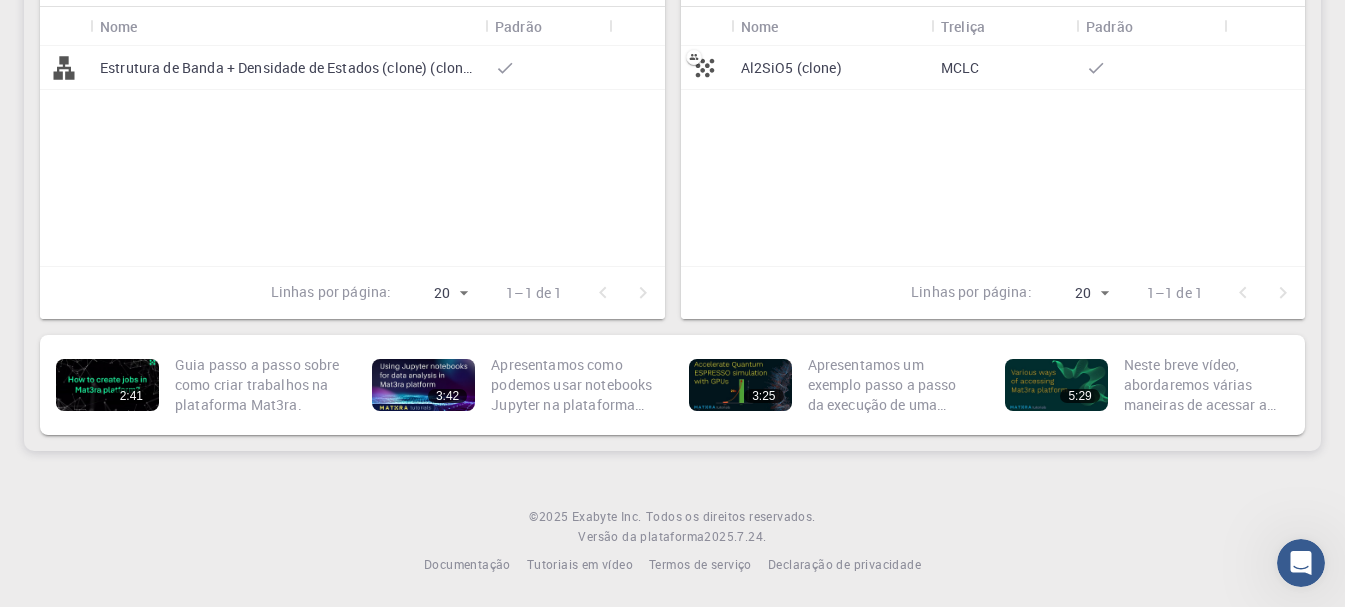 scroll, scrollTop: 148, scrollLeft: 0, axis: vertical 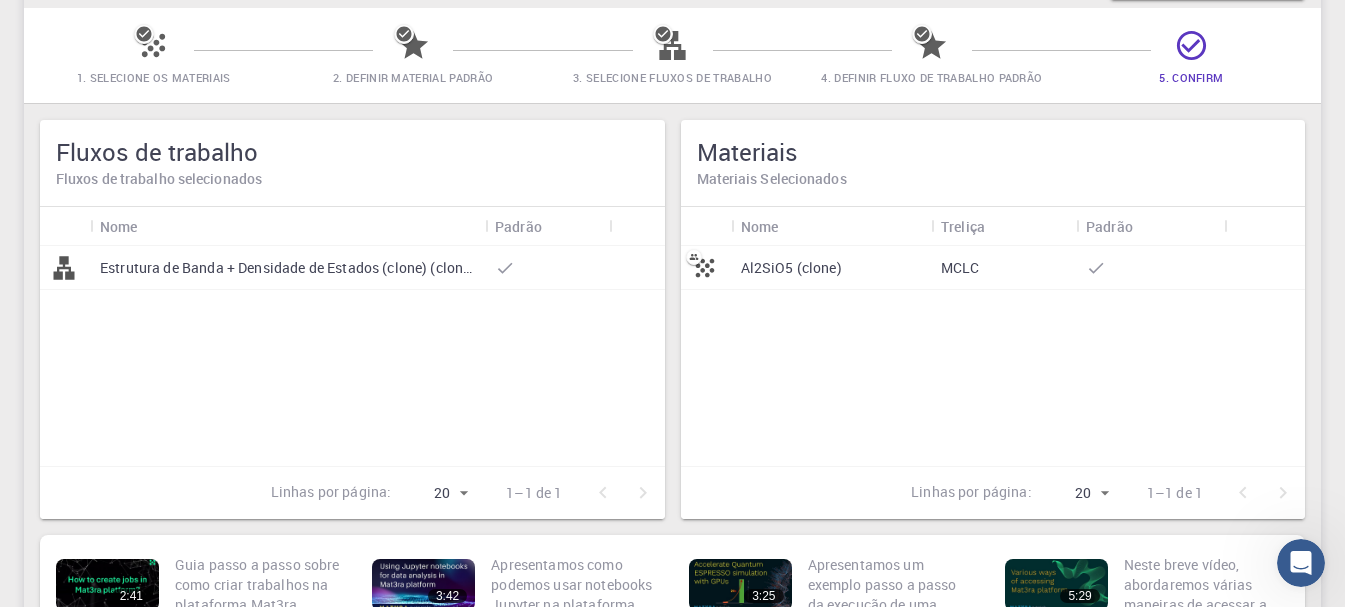 click on "MCLC" at bounding box center [1003, 268] 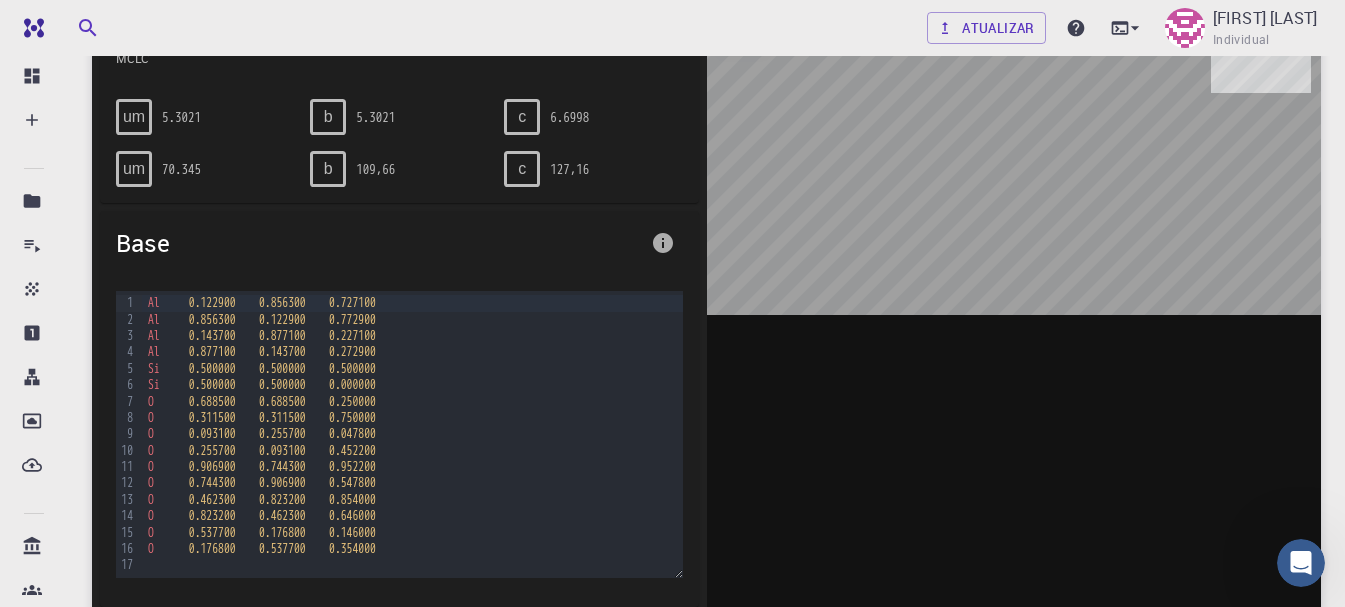 scroll, scrollTop: 100, scrollLeft: 0, axis: vertical 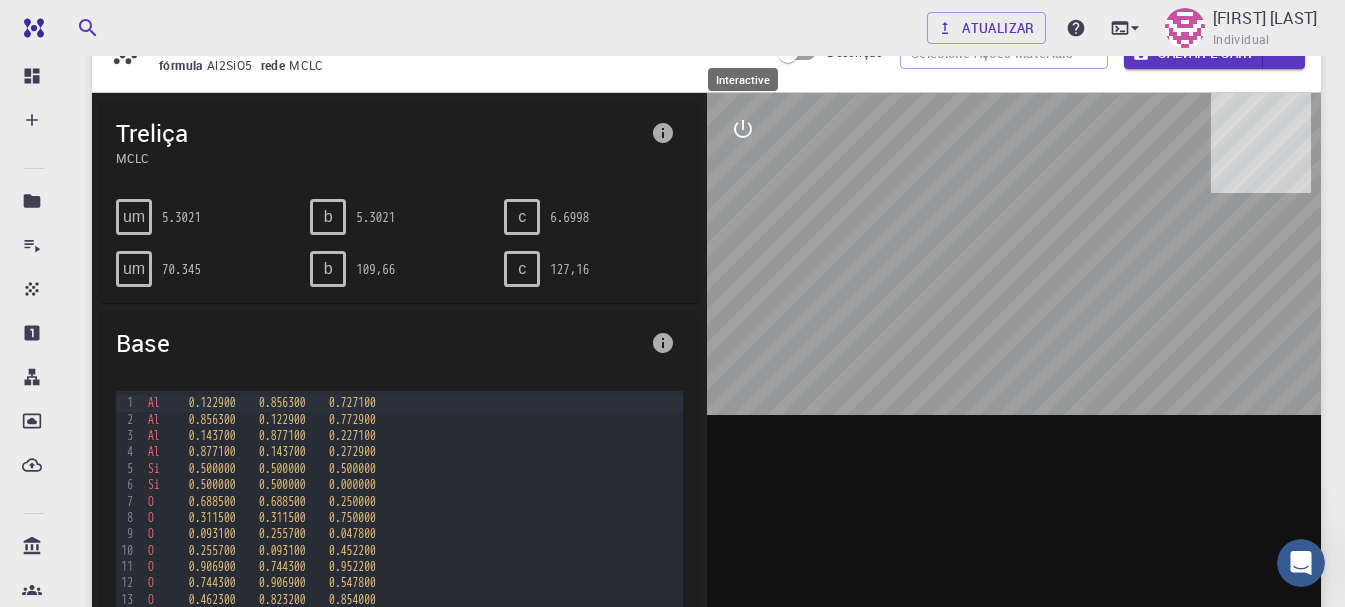 click at bounding box center (743, 129) 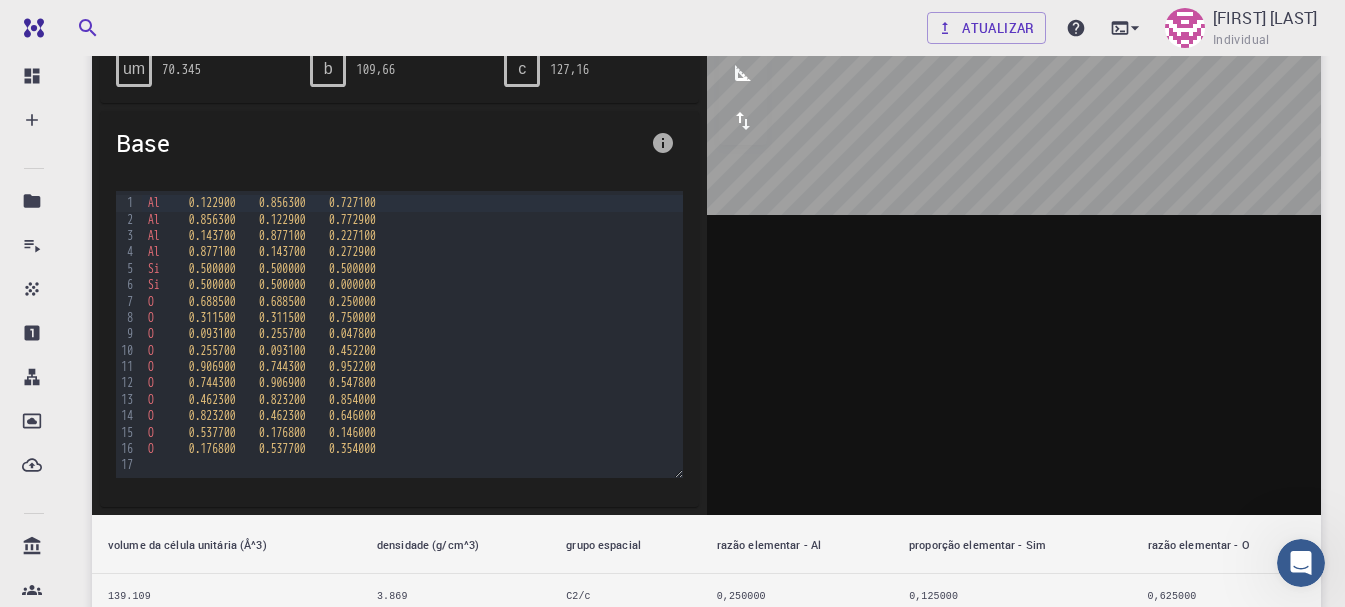 scroll, scrollTop: 0, scrollLeft: 0, axis: both 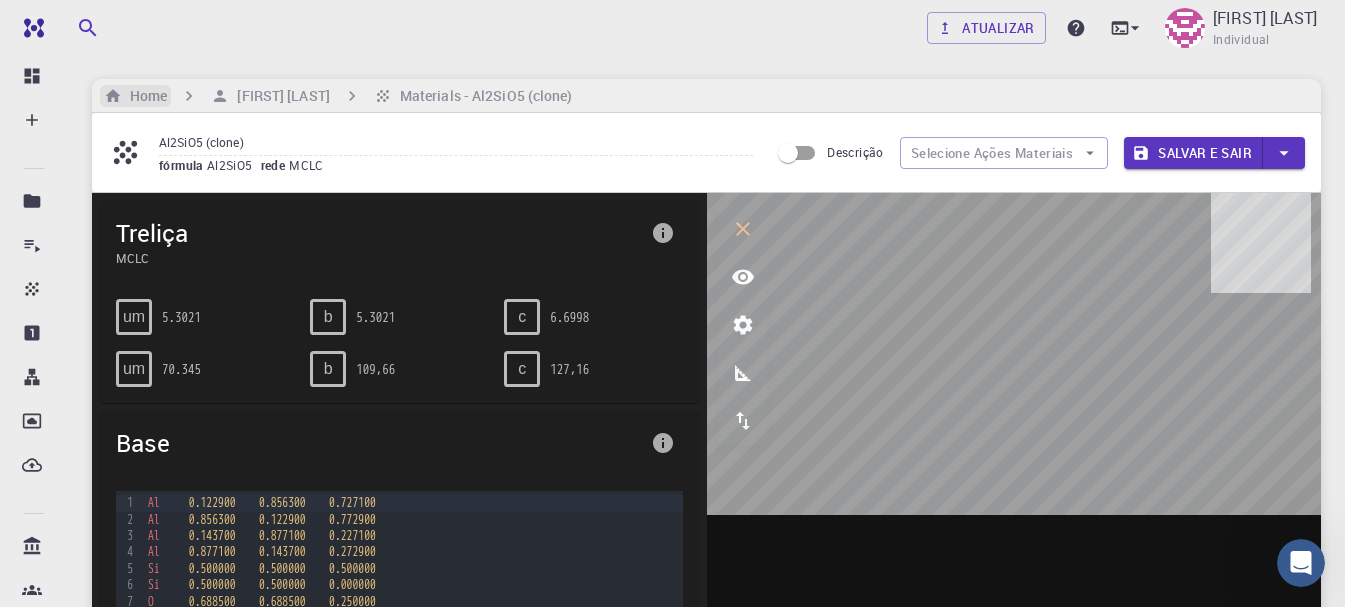 click on "Home" at bounding box center (144, 96) 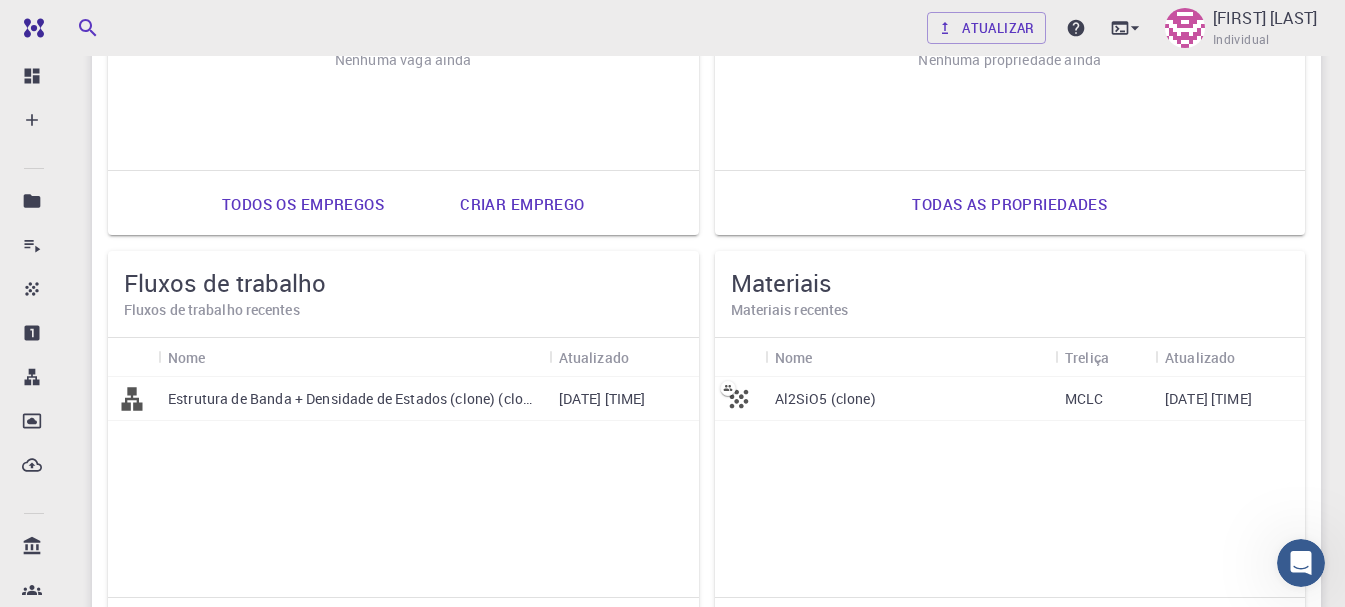 scroll, scrollTop: 800, scrollLeft: 0, axis: vertical 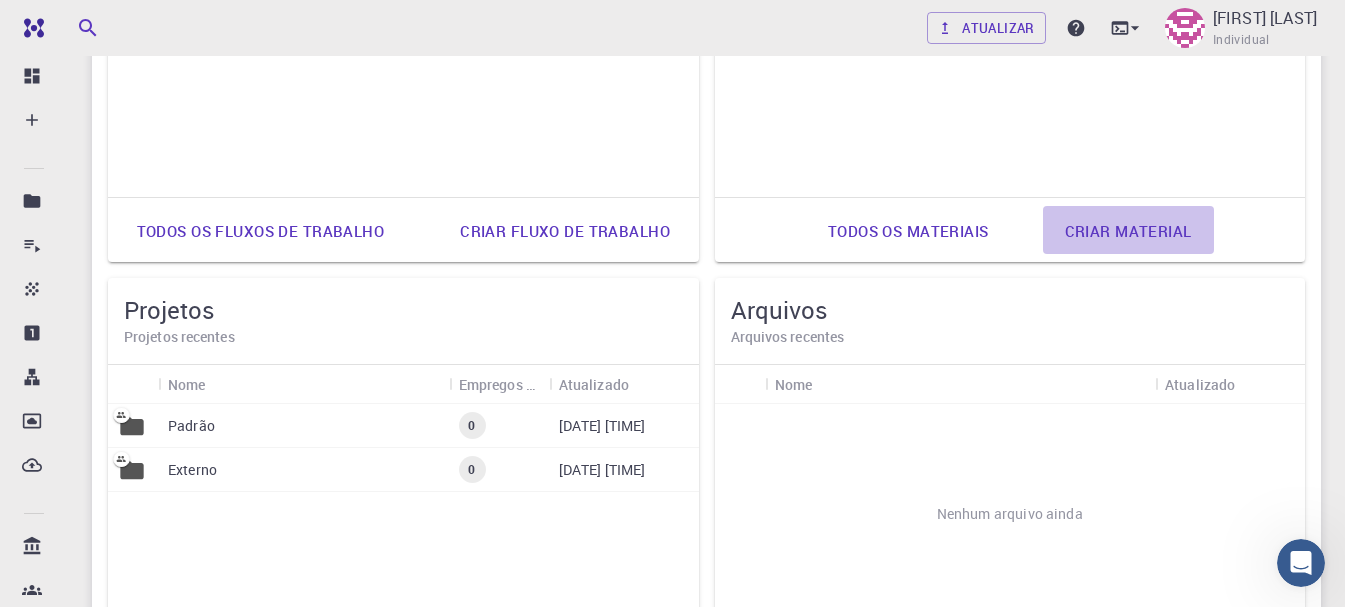 click on "Criar material" at bounding box center (1128, 231) 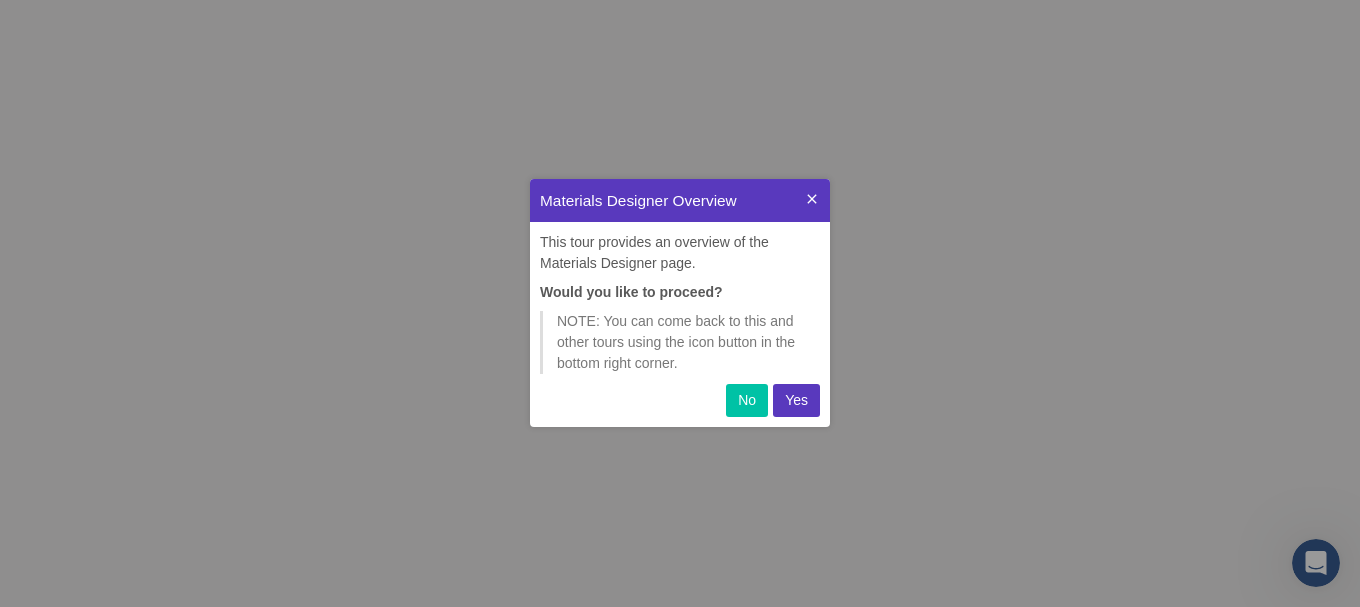 scroll, scrollTop: 0, scrollLeft: 0, axis: both 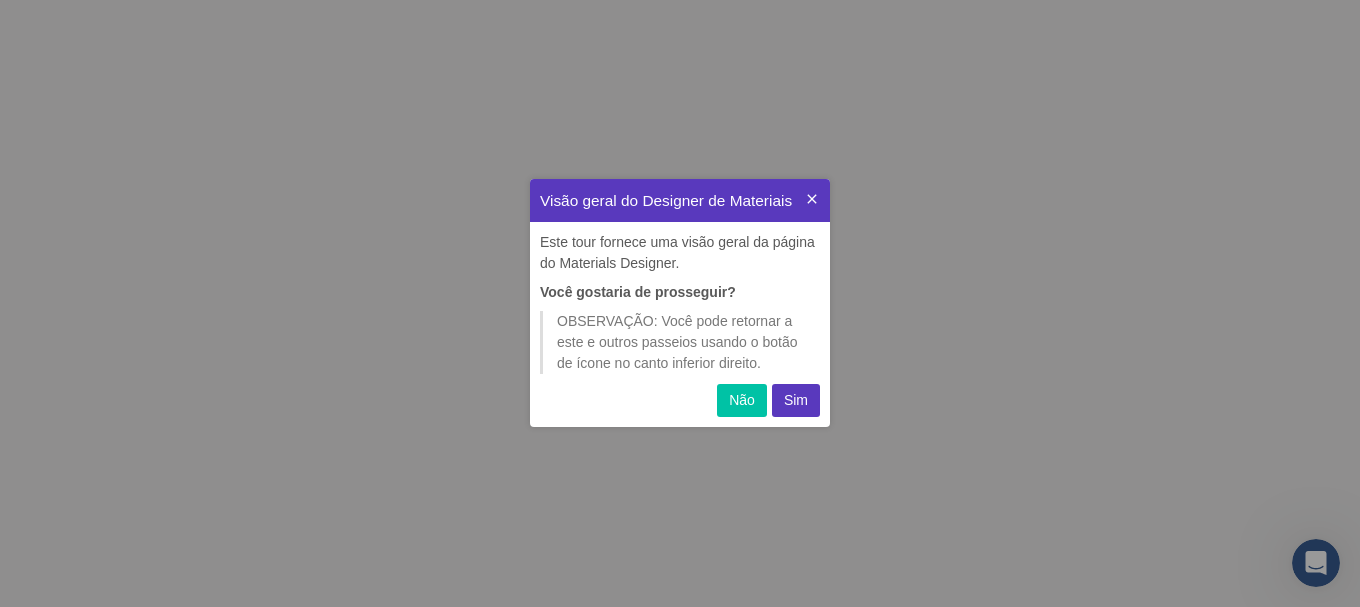 click on "Sim" at bounding box center [796, 400] 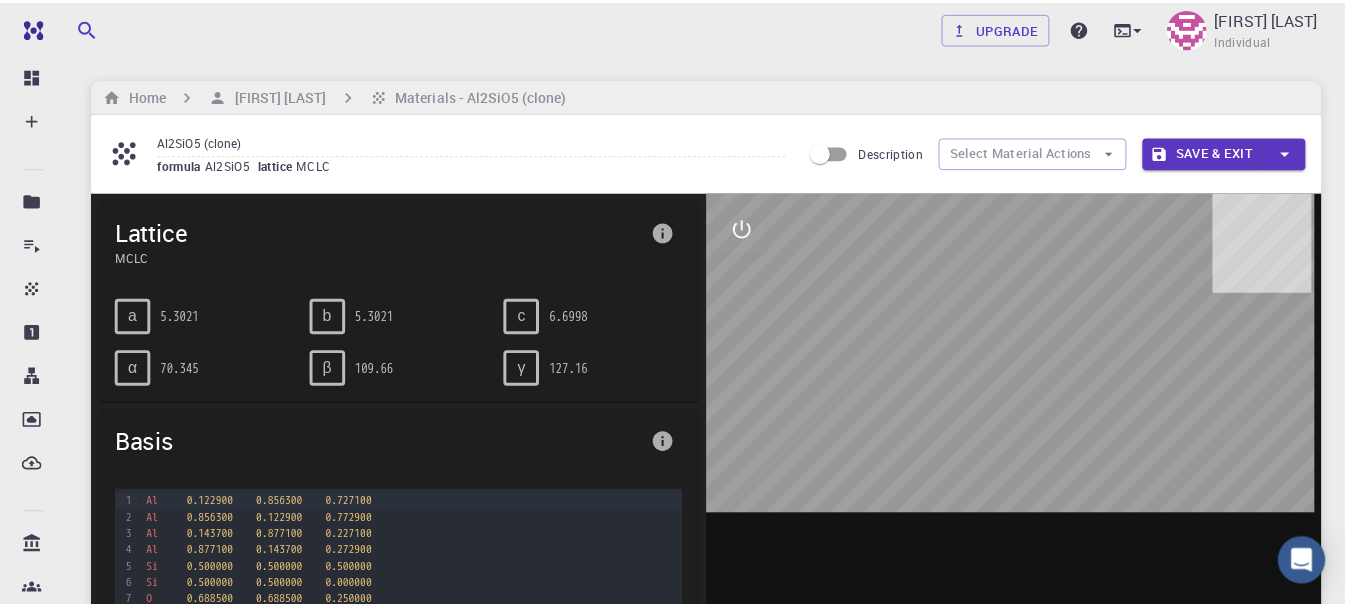 scroll, scrollTop: 0, scrollLeft: 0, axis: both 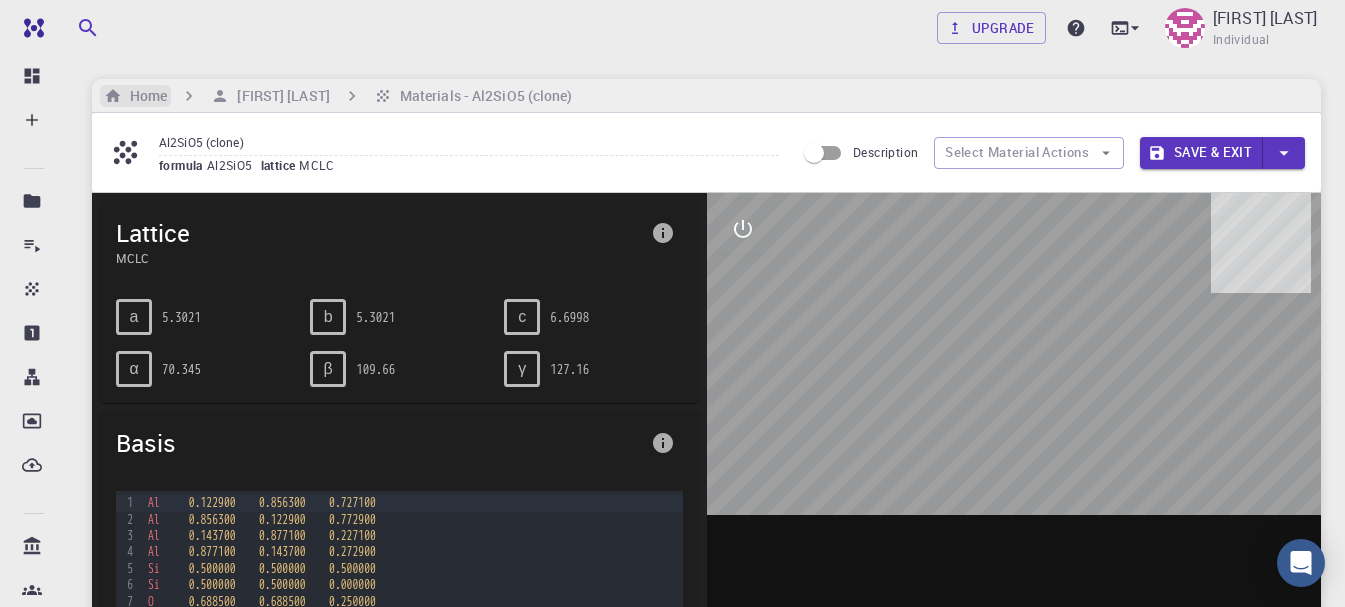 click on "Home" at bounding box center [144, 96] 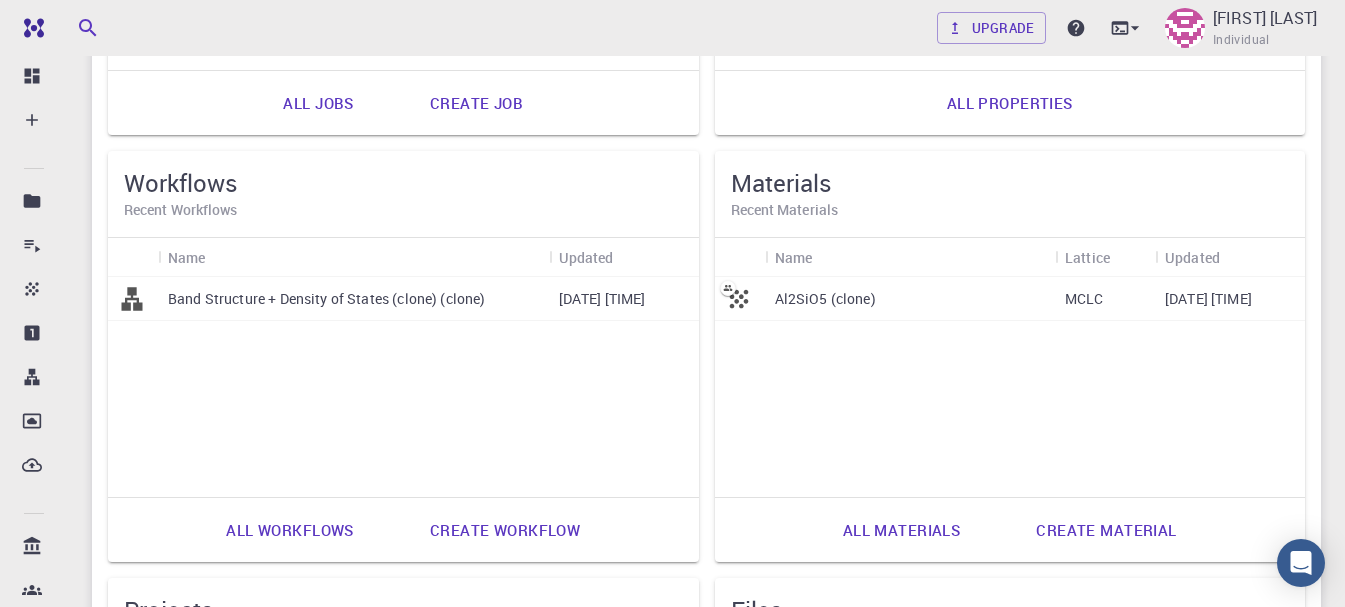 scroll, scrollTop: 700, scrollLeft: 0, axis: vertical 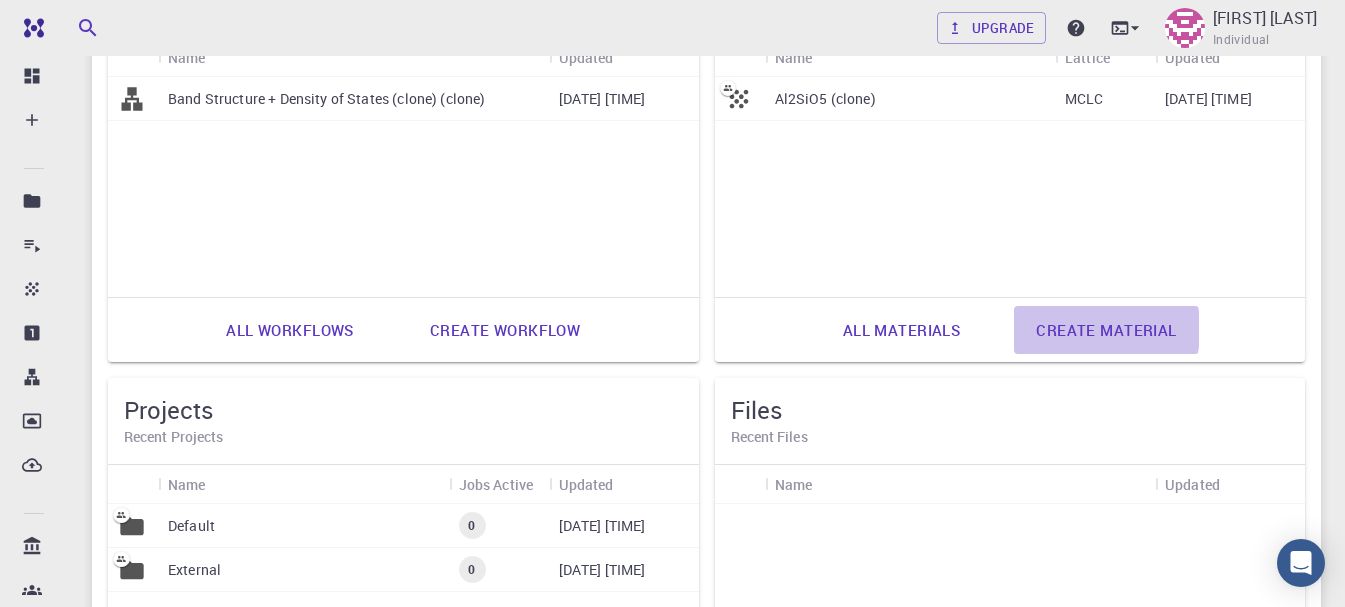 click on "Create material" at bounding box center [1106, 330] 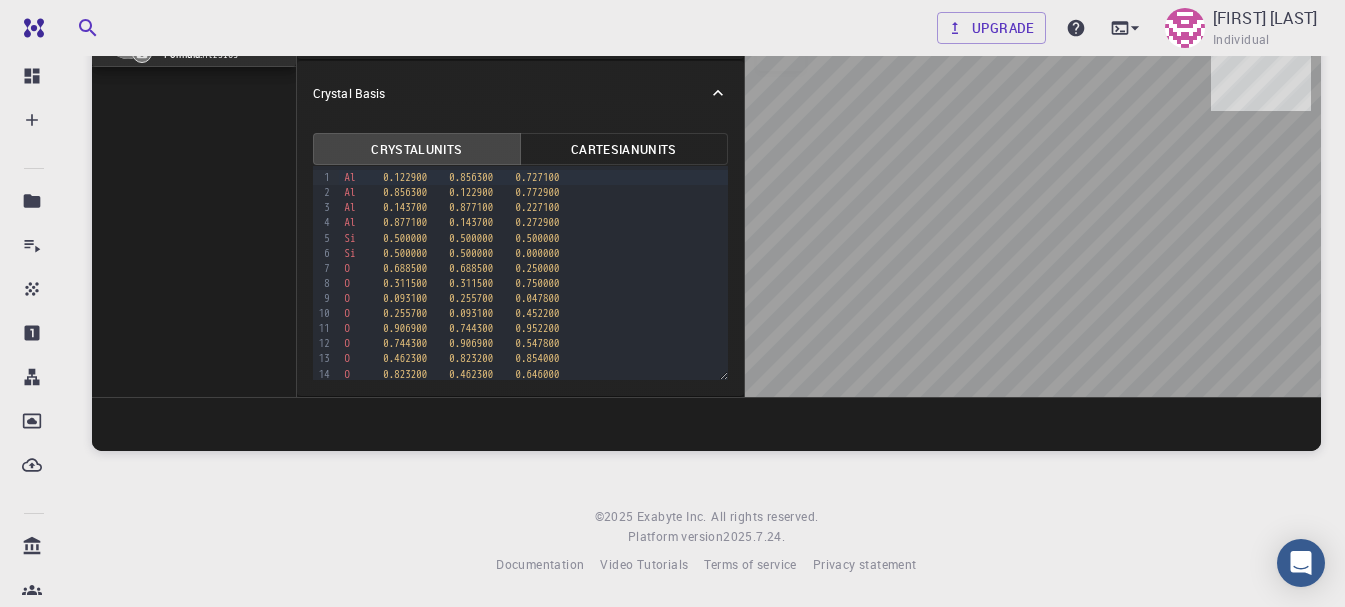 scroll, scrollTop: 0, scrollLeft: 0, axis: both 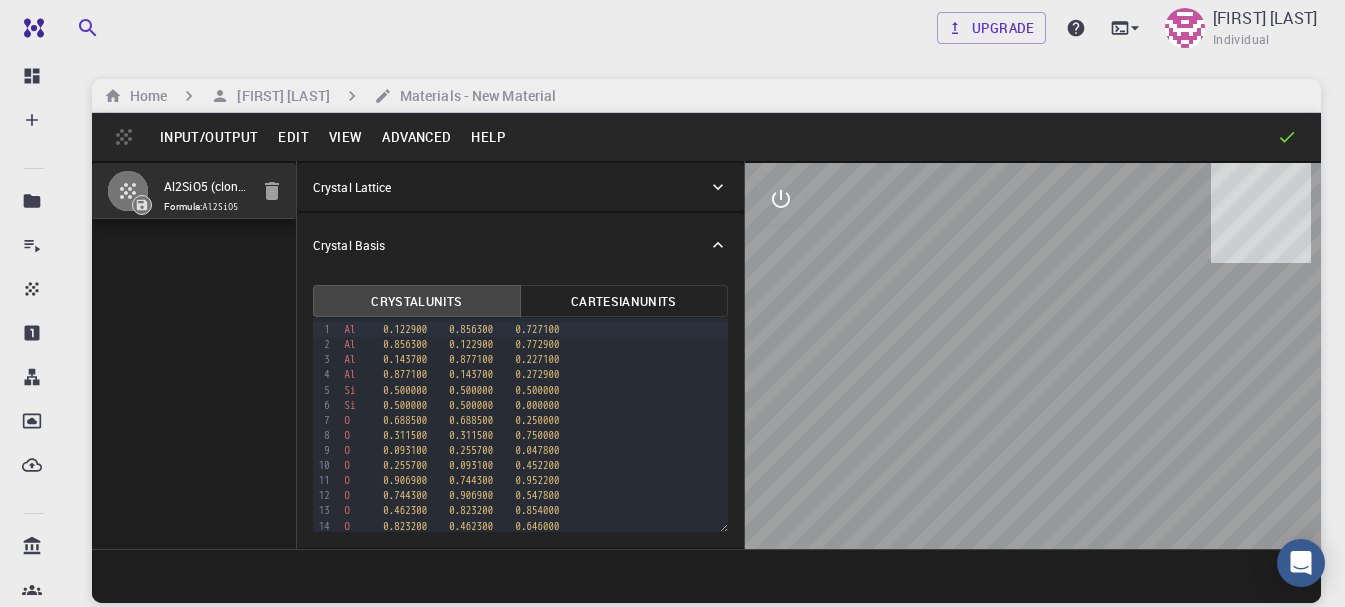 click 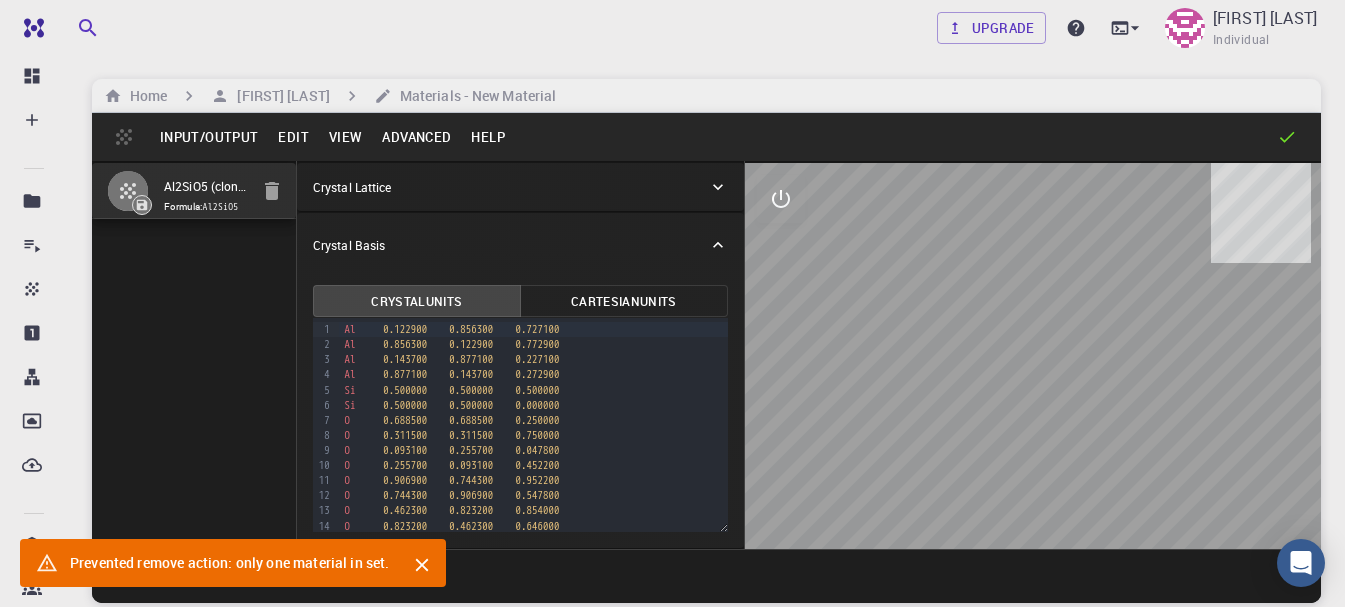 click on "Edit" at bounding box center [293, 137] 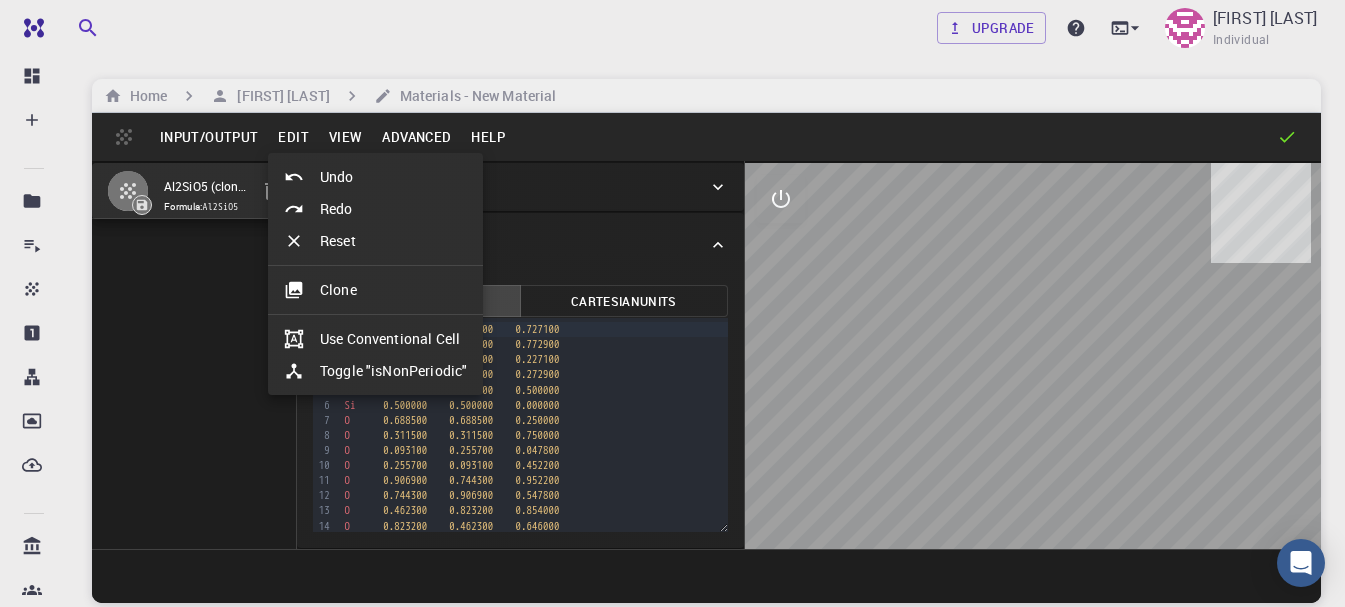 click on "Reset" at bounding box center (375, 241) 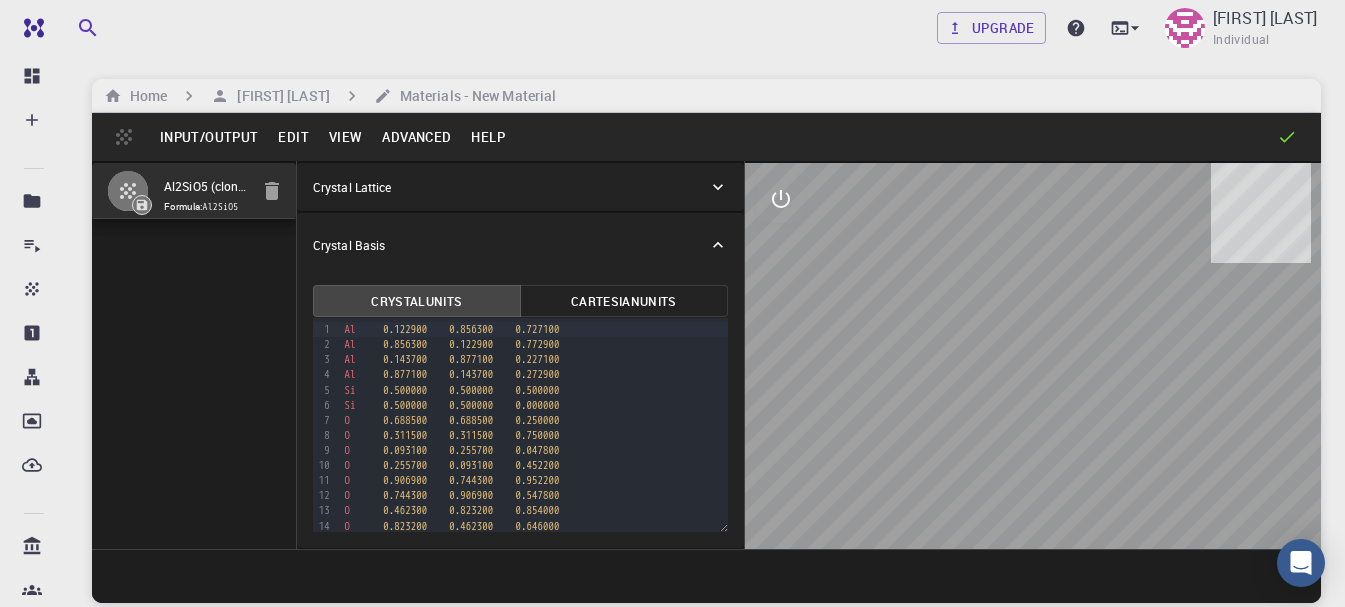 drag, startPoint x: 725, startPoint y: 182, endPoint x: 780, endPoint y: 186, distance: 55.145264 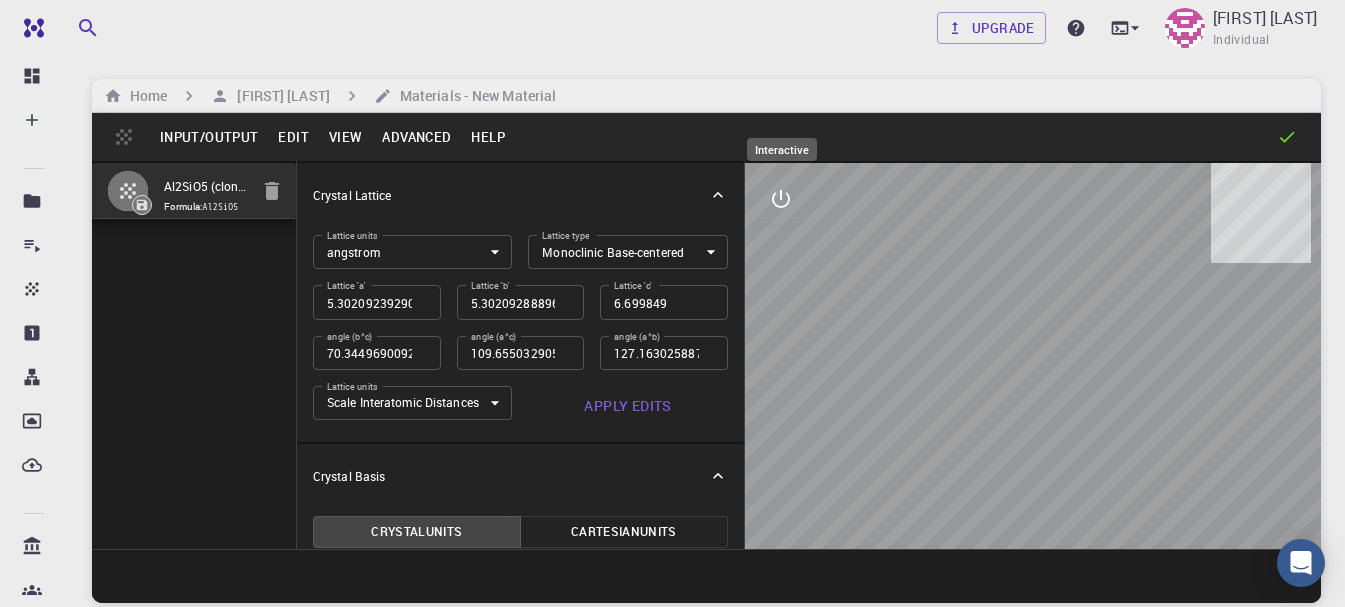 click at bounding box center [781, 199] 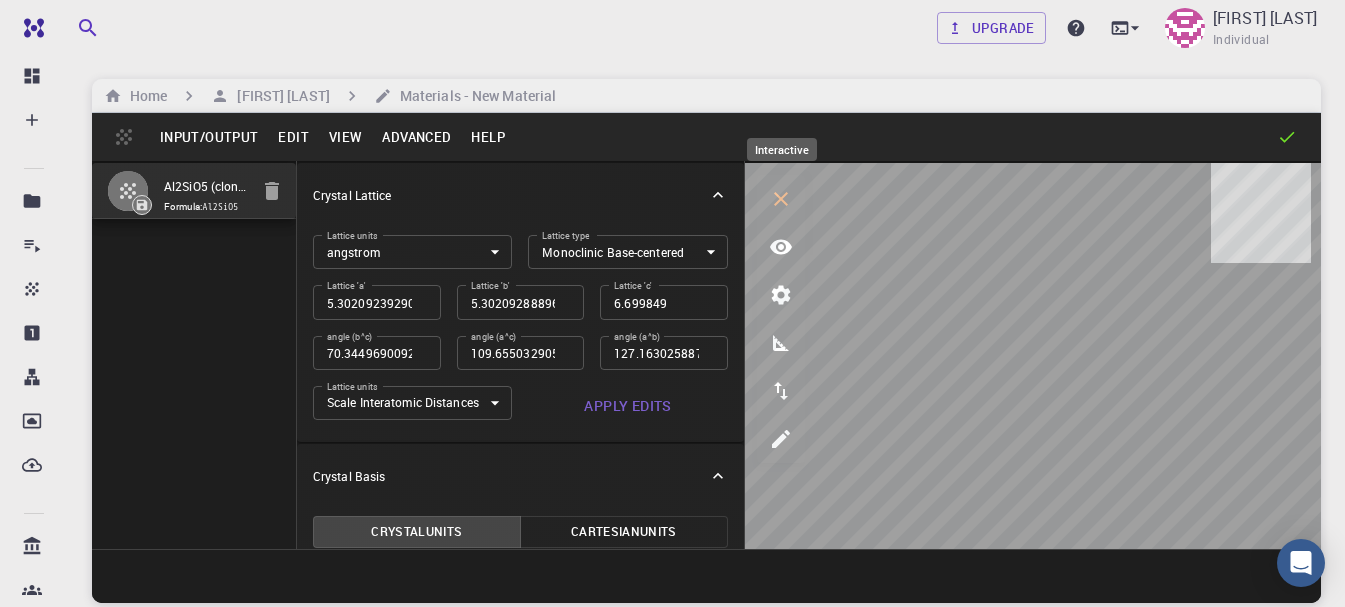 click 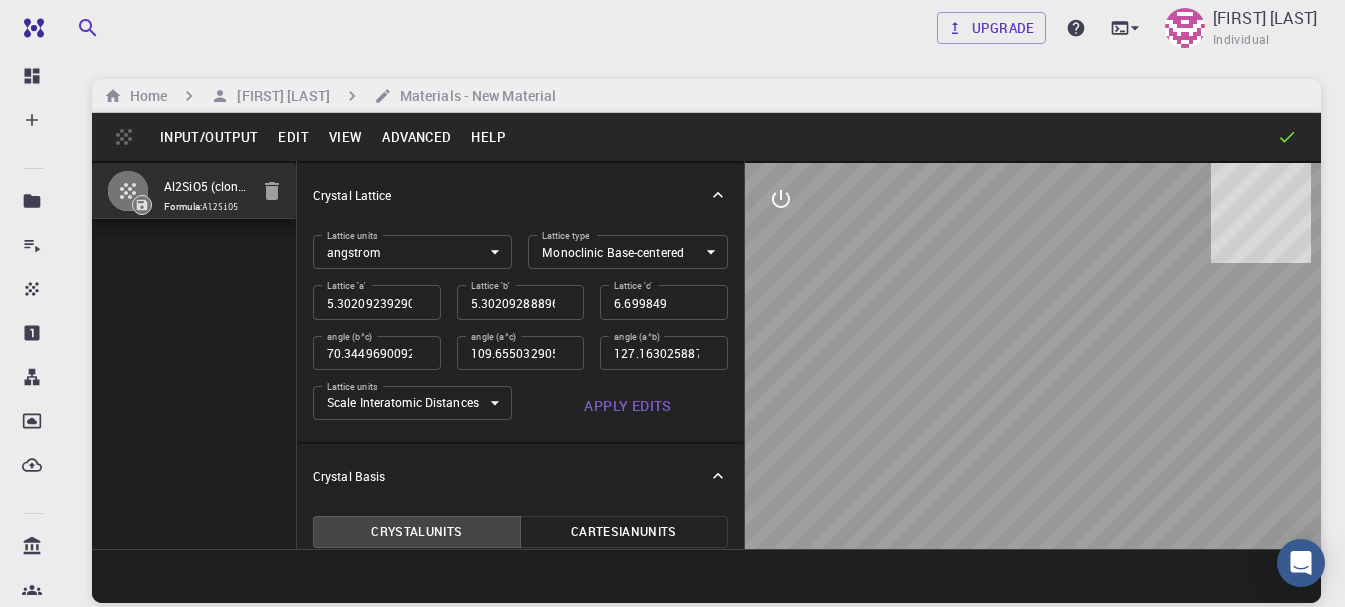 click 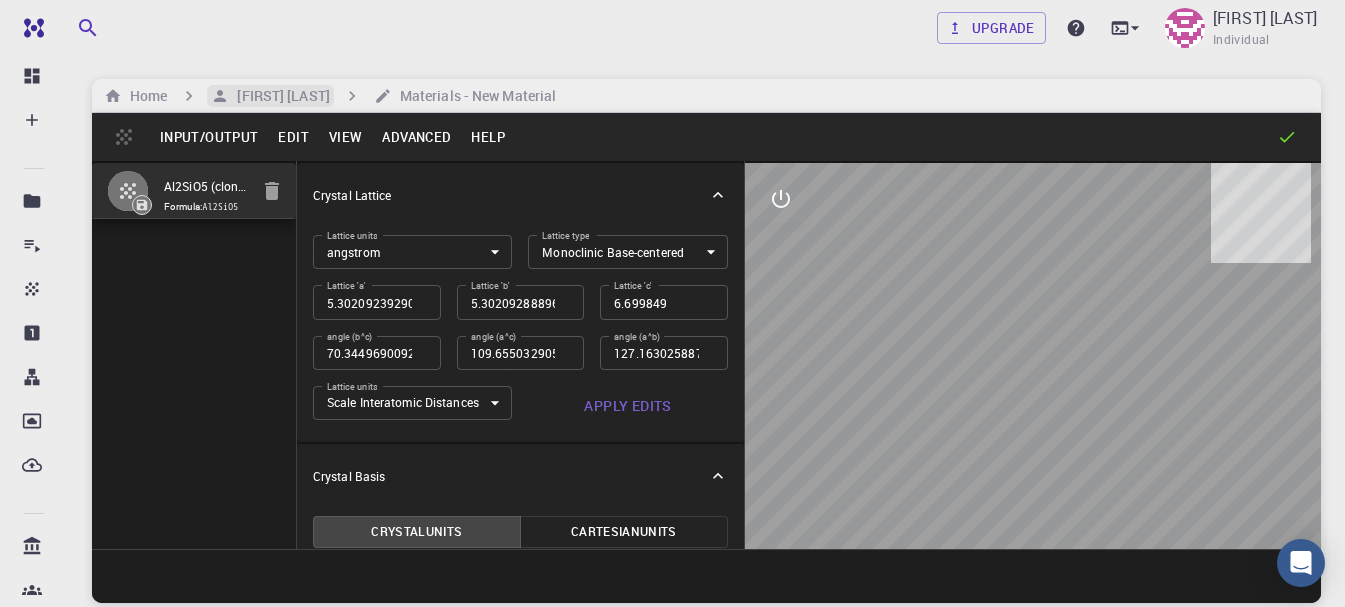 click on "[FIRST] [LAST]" at bounding box center (279, 96) 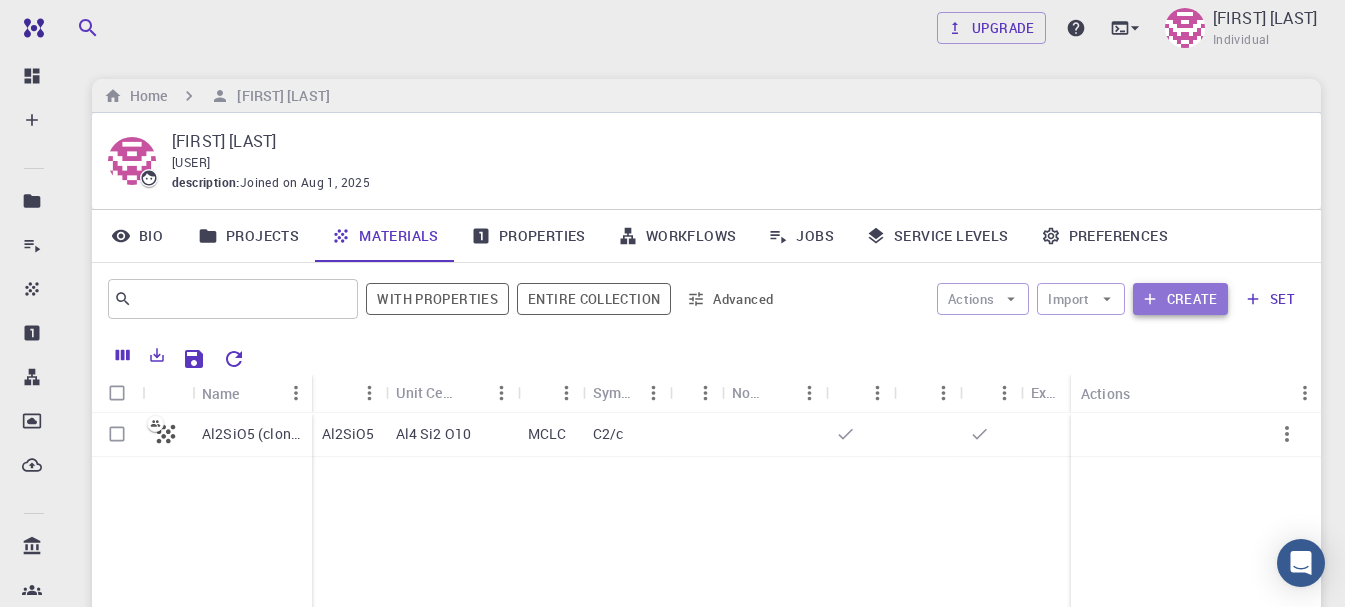 click 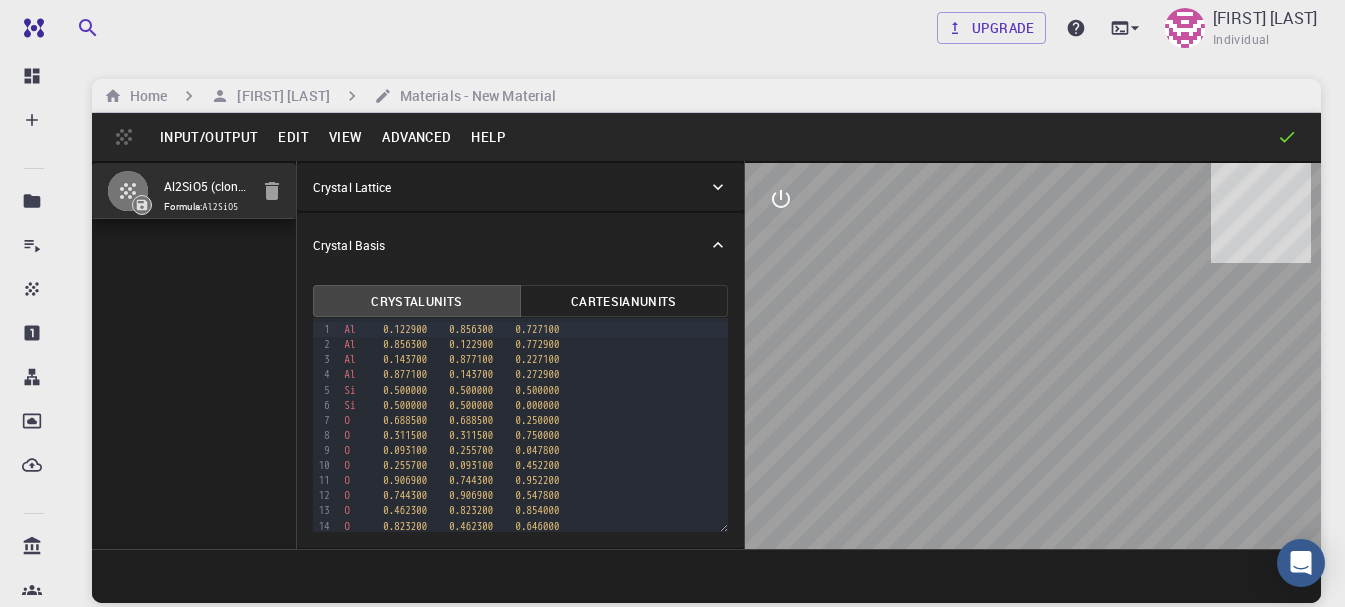 click at bounding box center [906, 137] 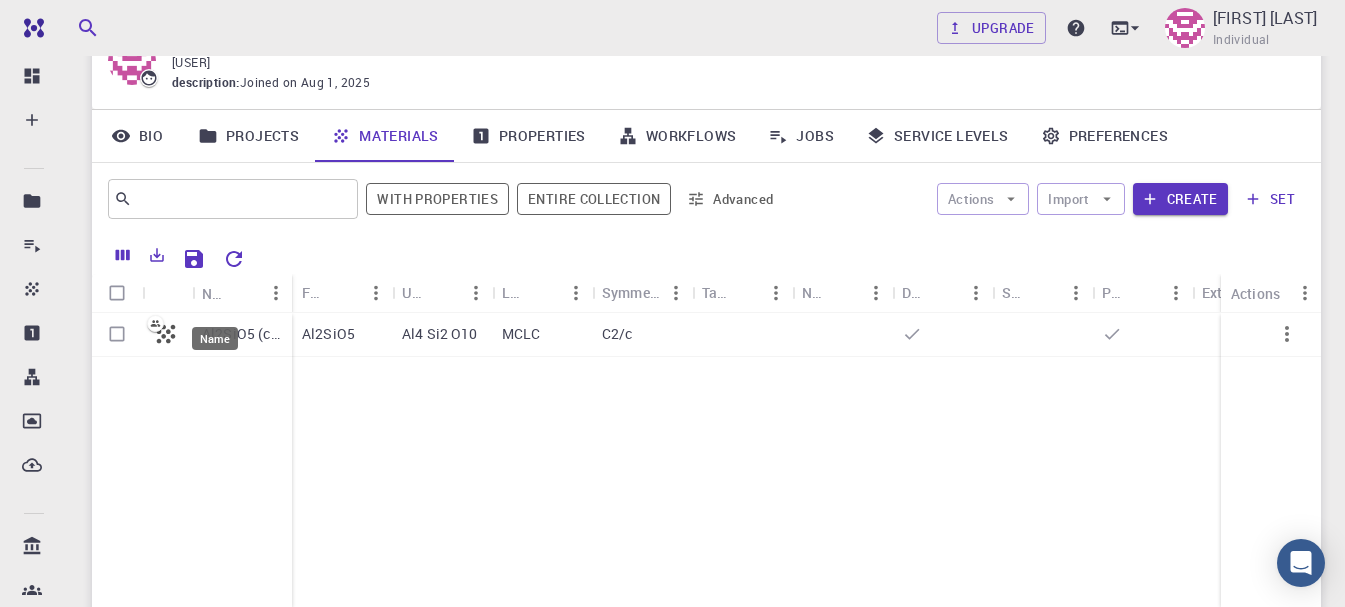 scroll, scrollTop: 0, scrollLeft: 0, axis: both 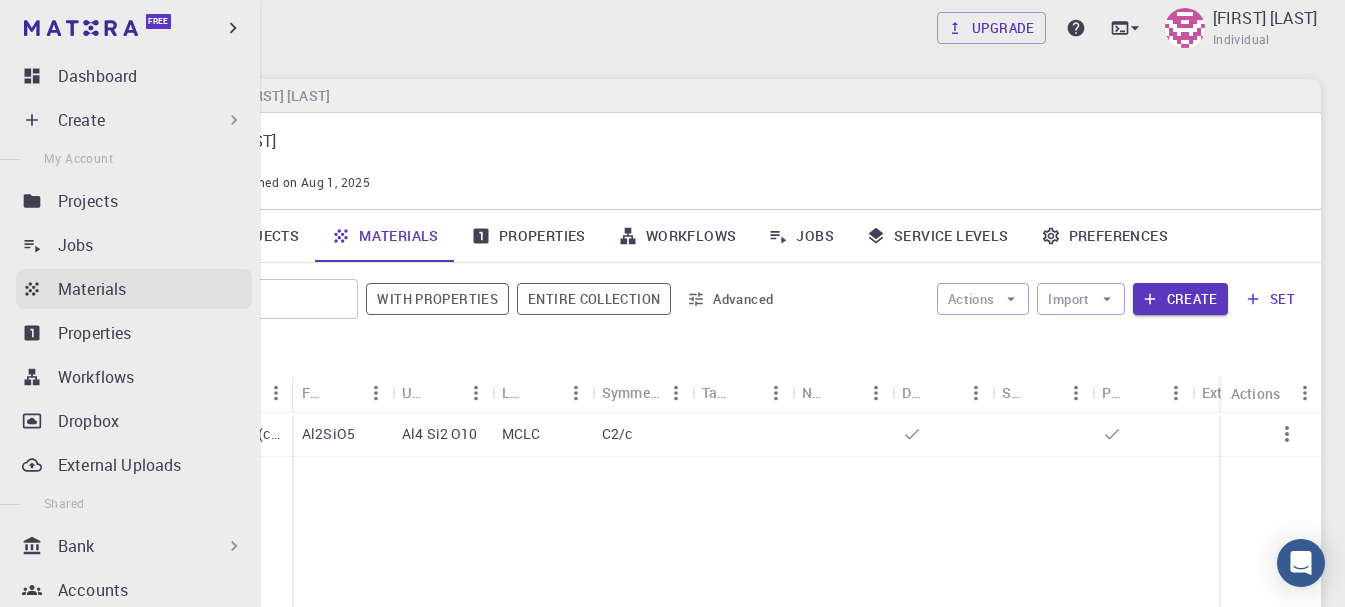 click on "Materials" at bounding box center (92, 289) 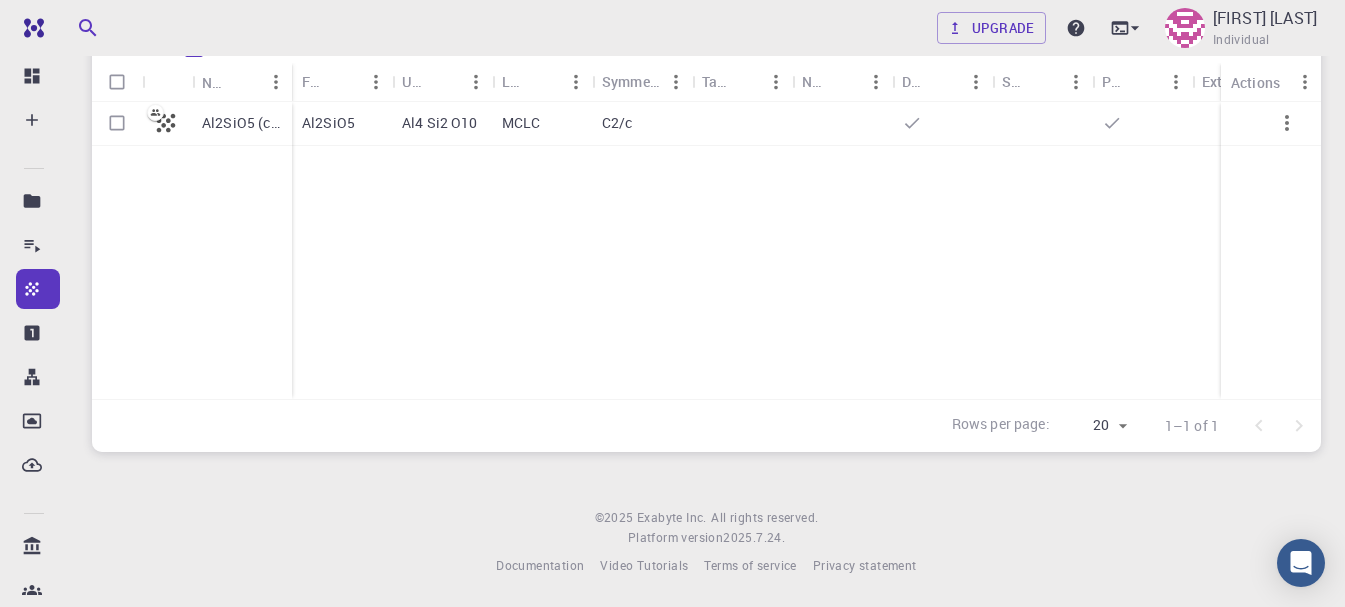 scroll, scrollTop: 0, scrollLeft: 0, axis: both 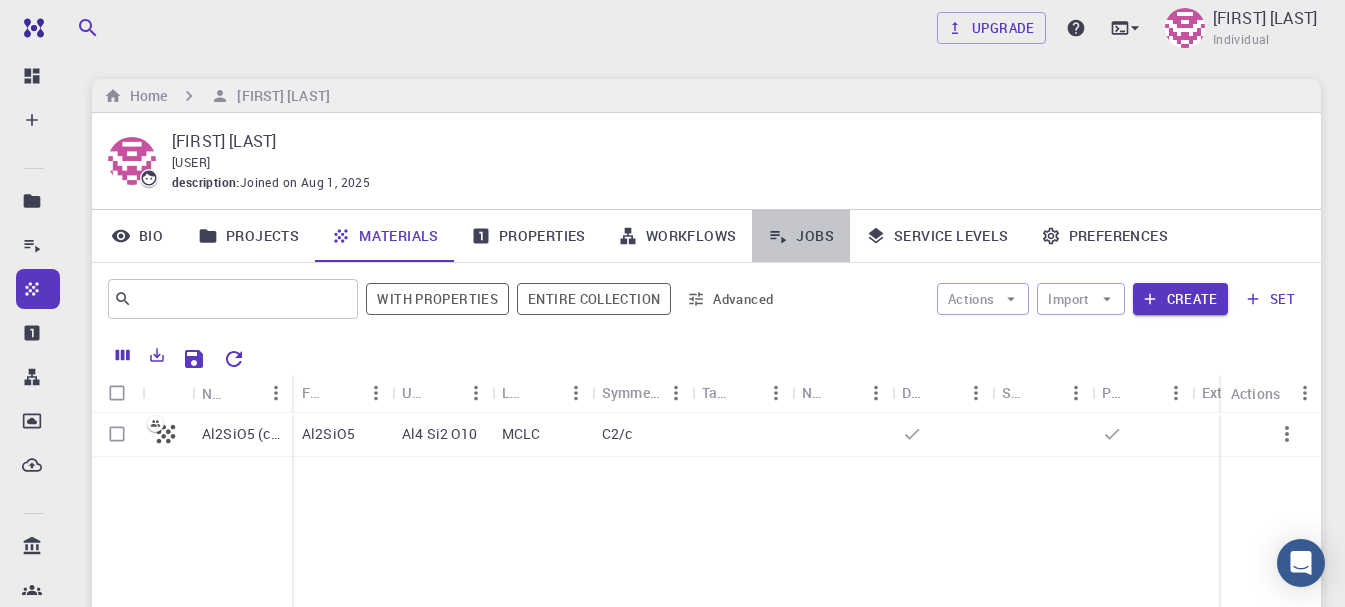 click 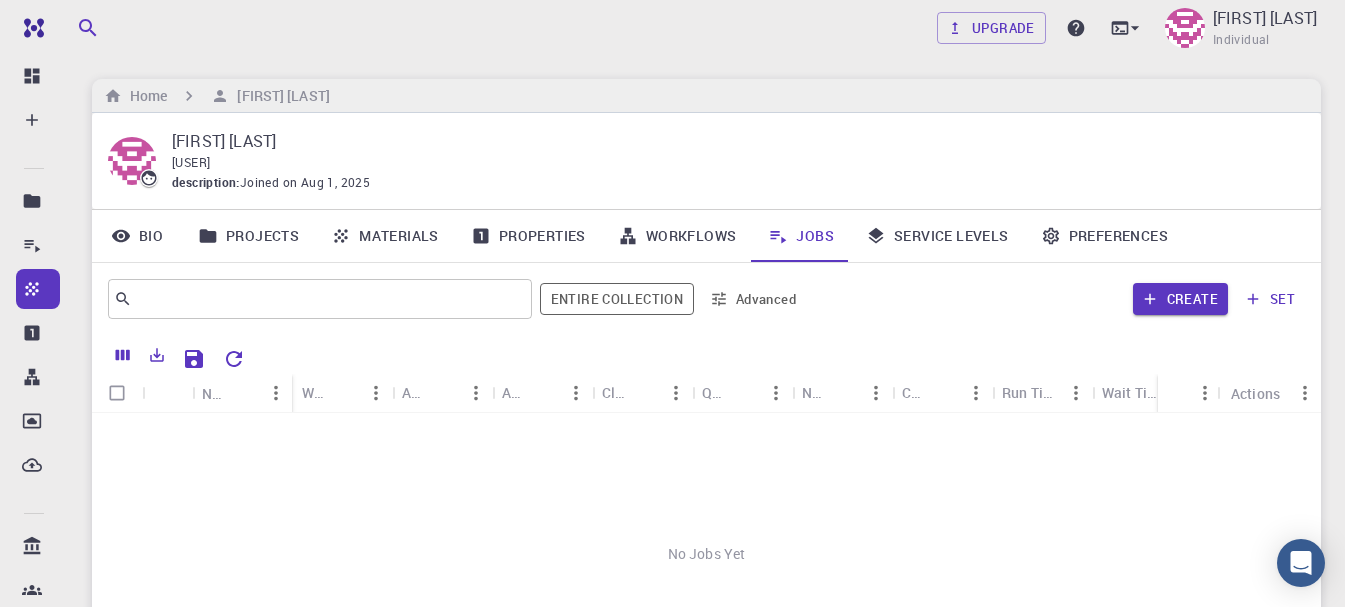 click on "Properties" at bounding box center [528, 236] 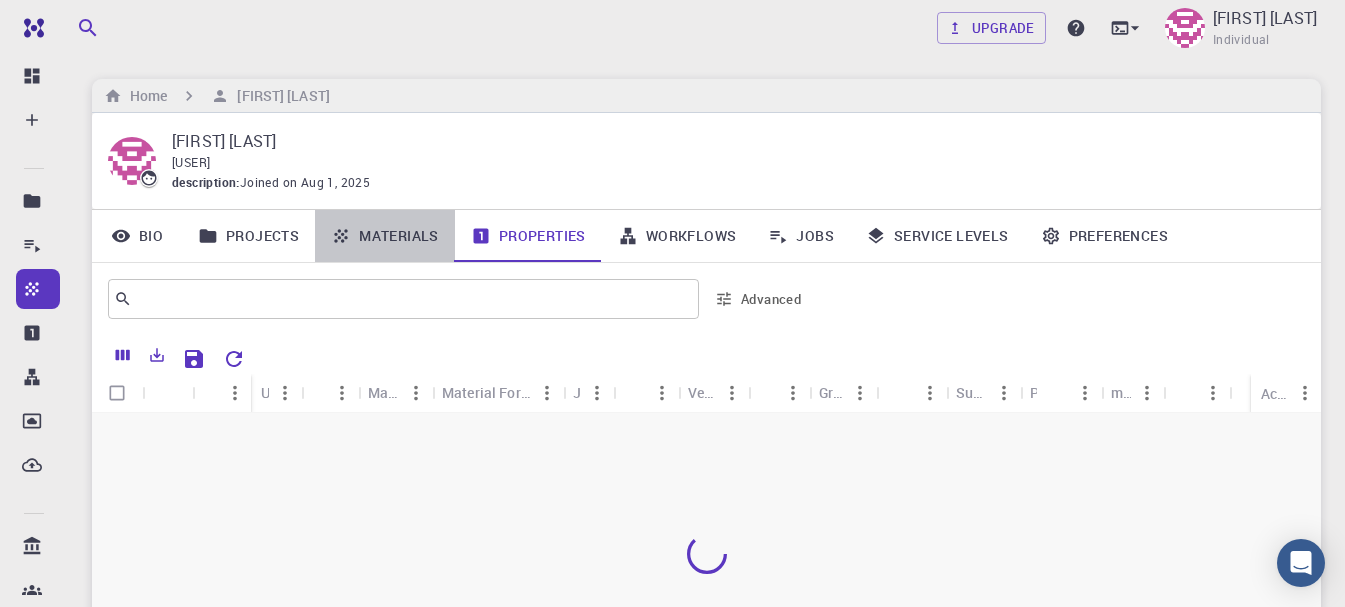 drag, startPoint x: 393, startPoint y: 251, endPoint x: 290, endPoint y: 240, distance: 103.58572 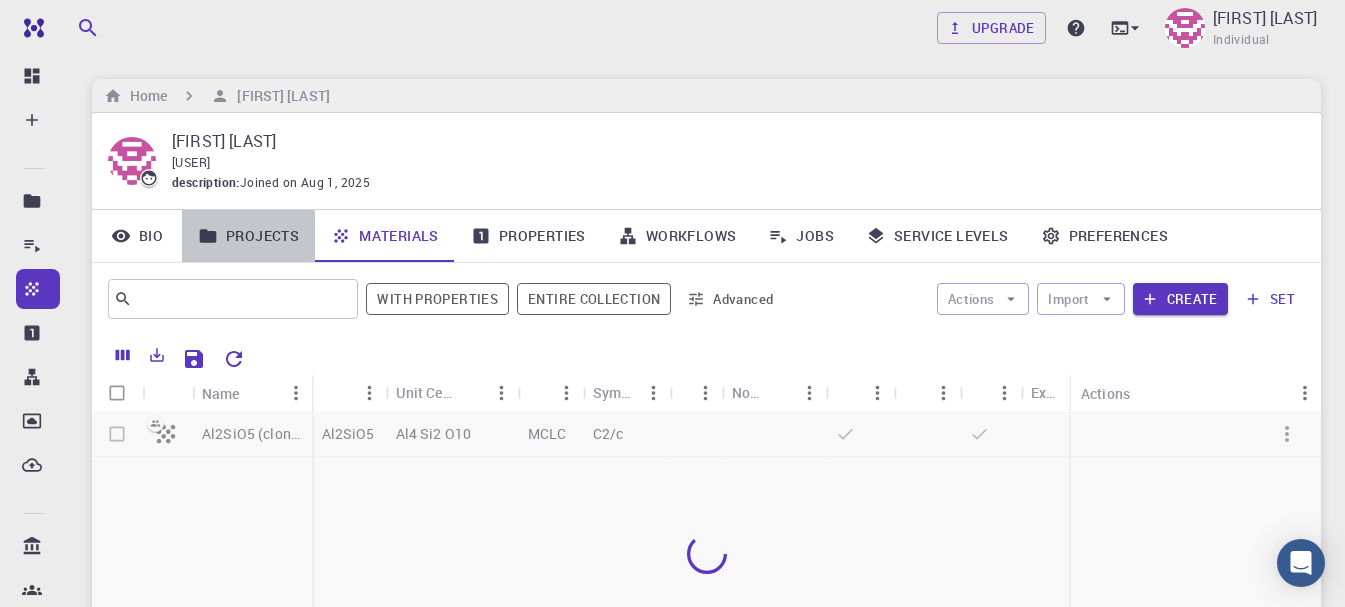 click on "Projects" at bounding box center [248, 236] 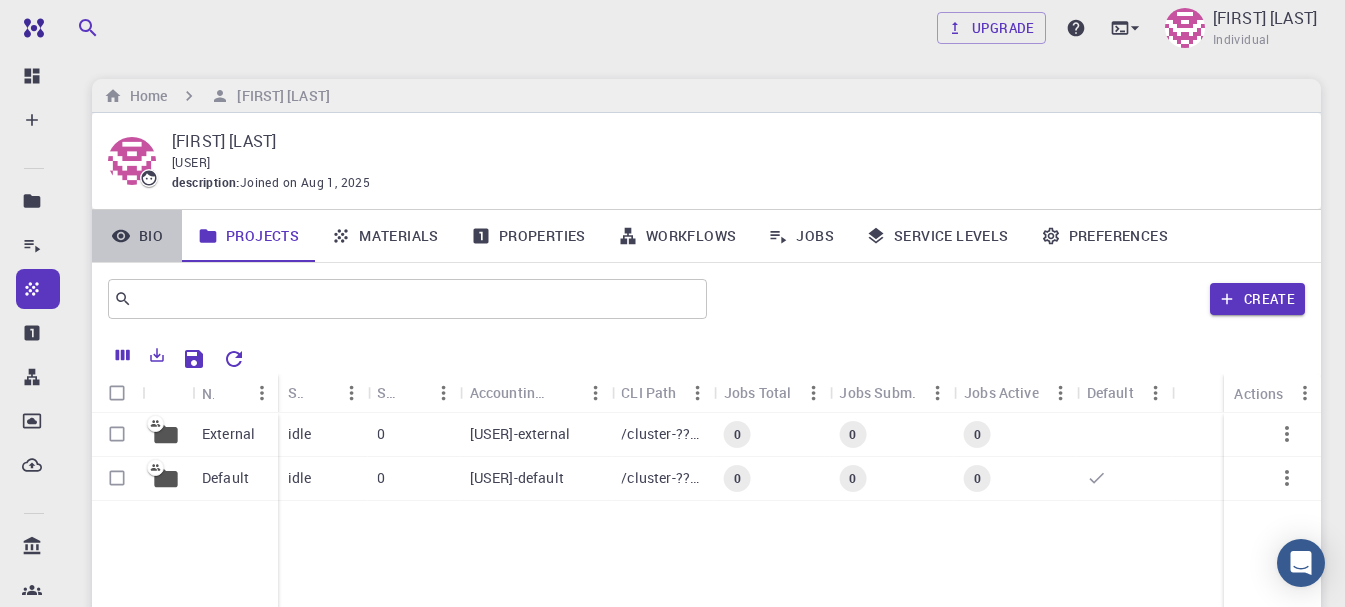 click on "Bio" at bounding box center [137, 236] 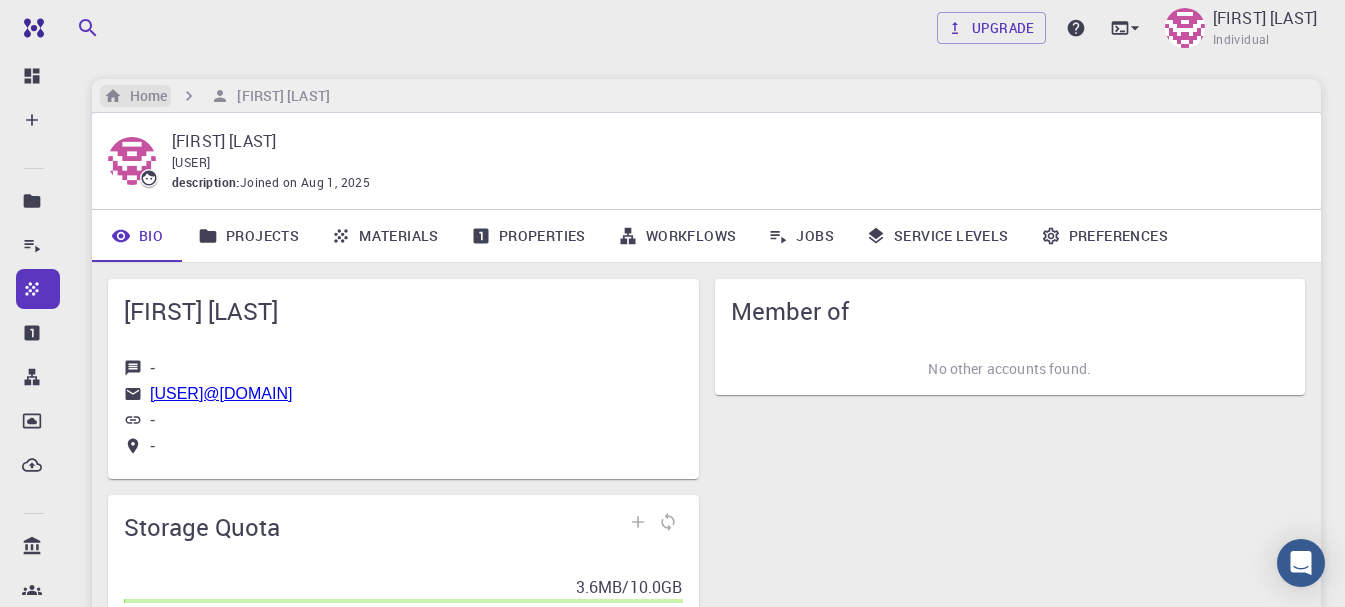 drag, startPoint x: 177, startPoint y: 96, endPoint x: 163, endPoint y: 91, distance: 14.866069 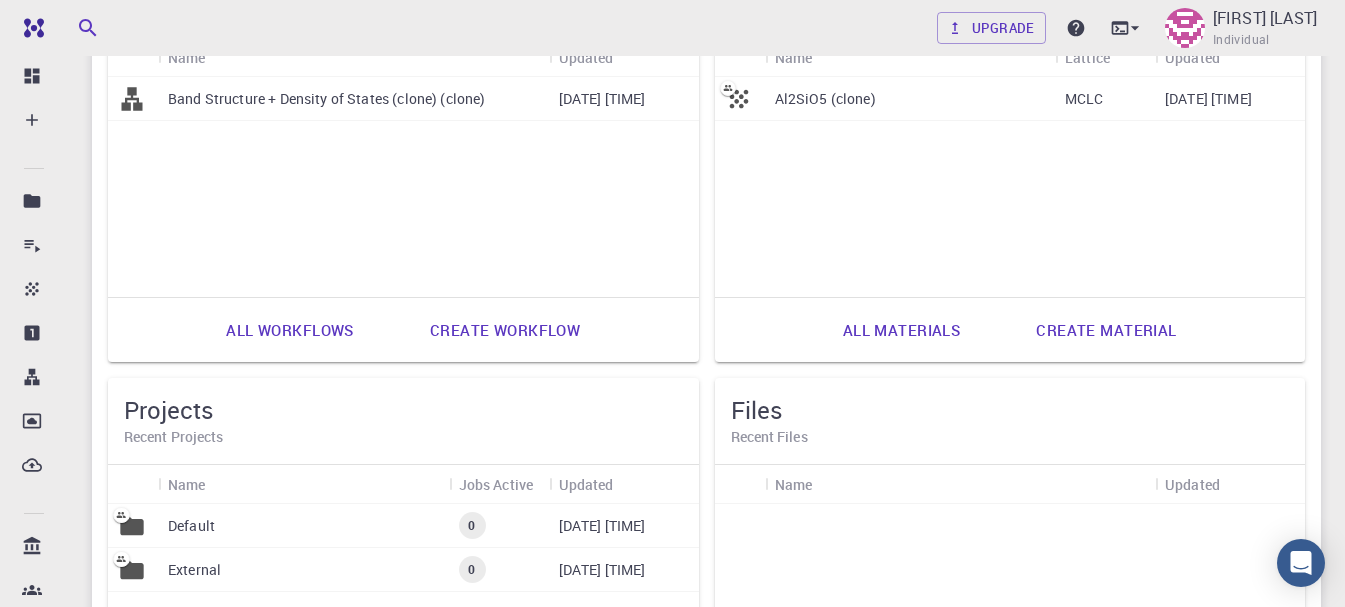 scroll, scrollTop: 800, scrollLeft: 0, axis: vertical 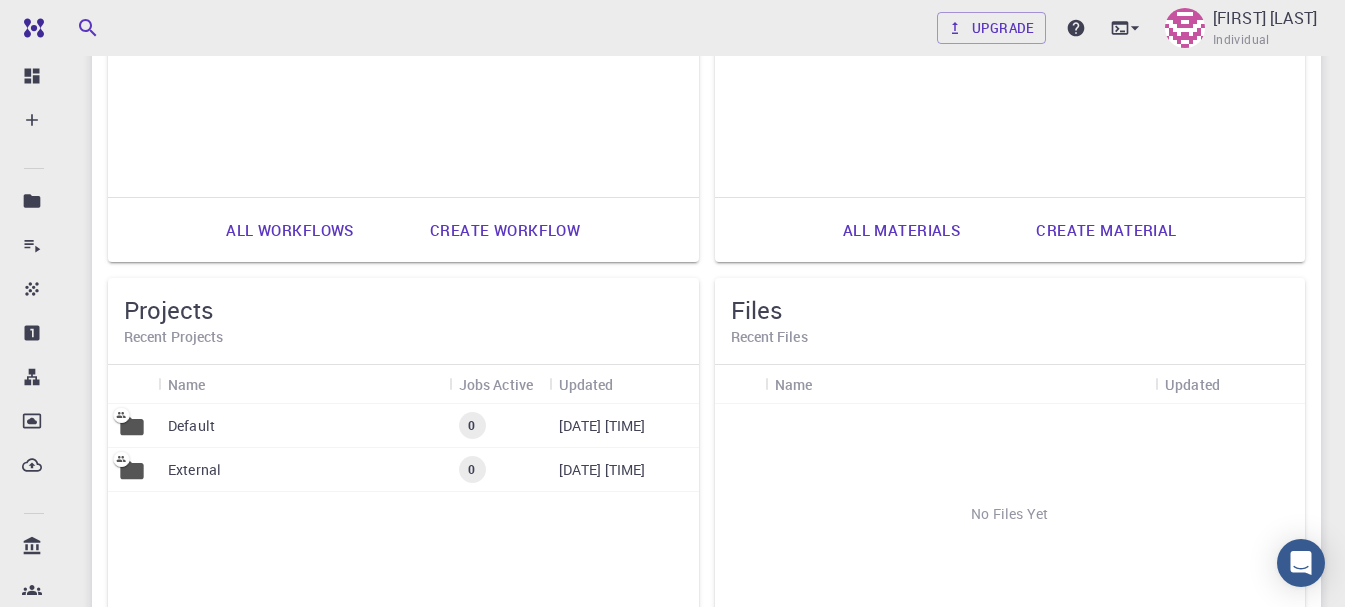click on "All materials" at bounding box center [902, 230] 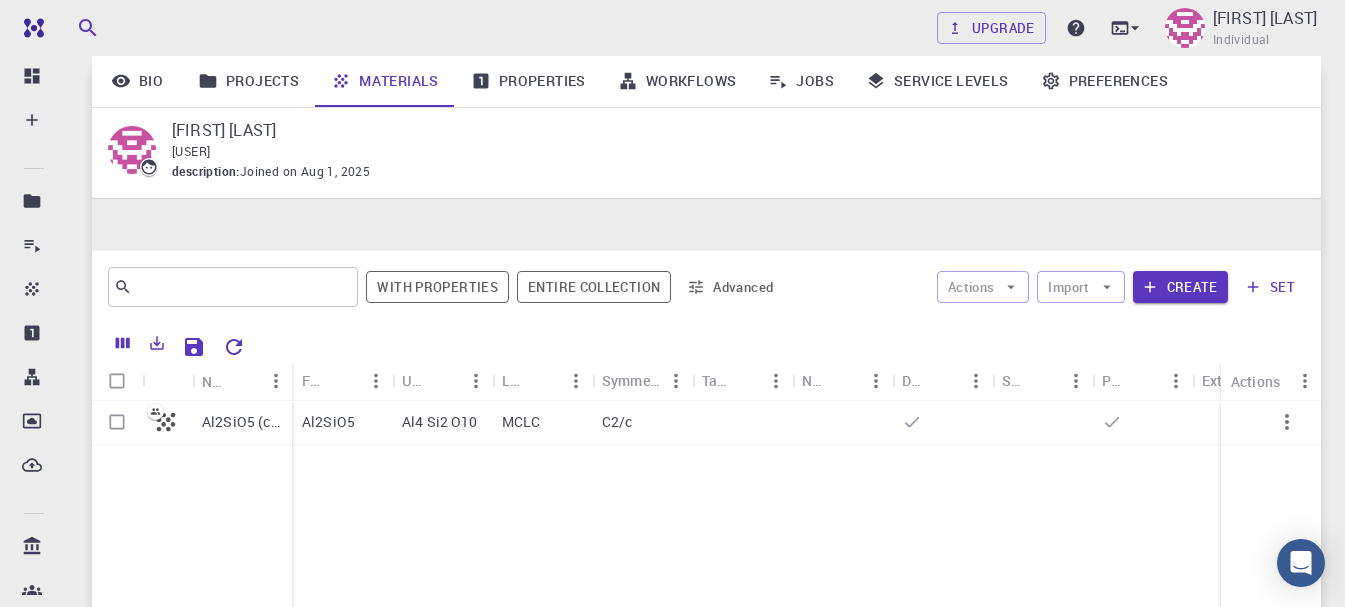 scroll, scrollTop: 0, scrollLeft: 0, axis: both 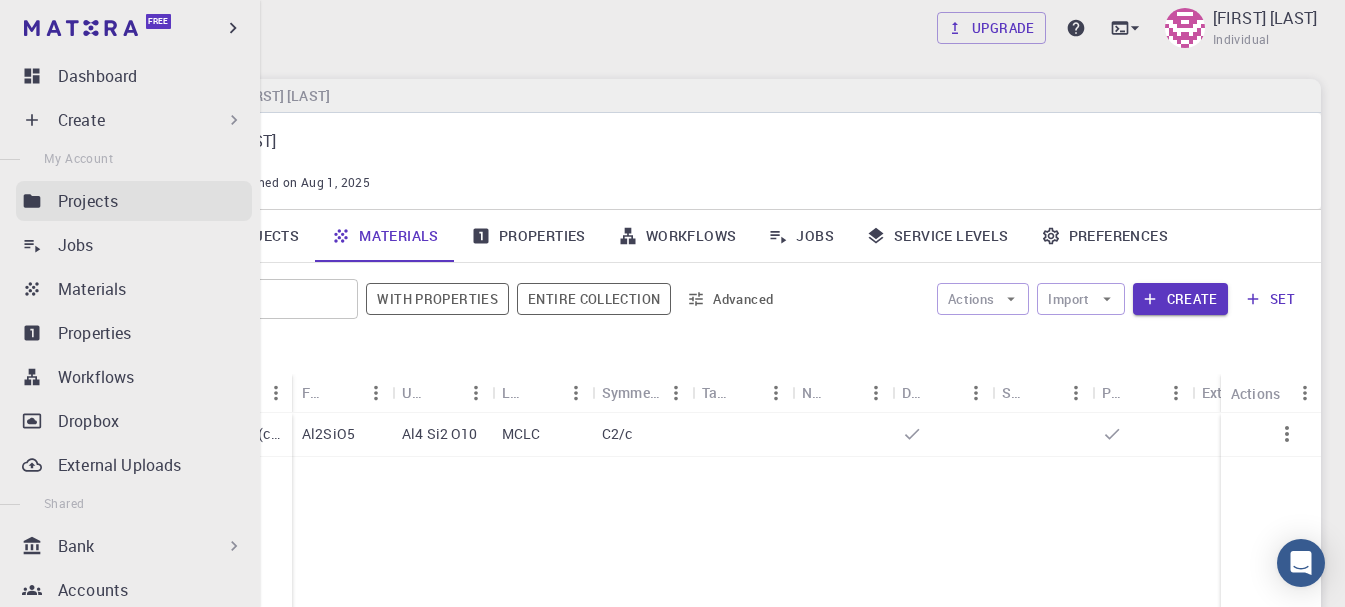 click on "Projects" at bounding box center [134, 201] 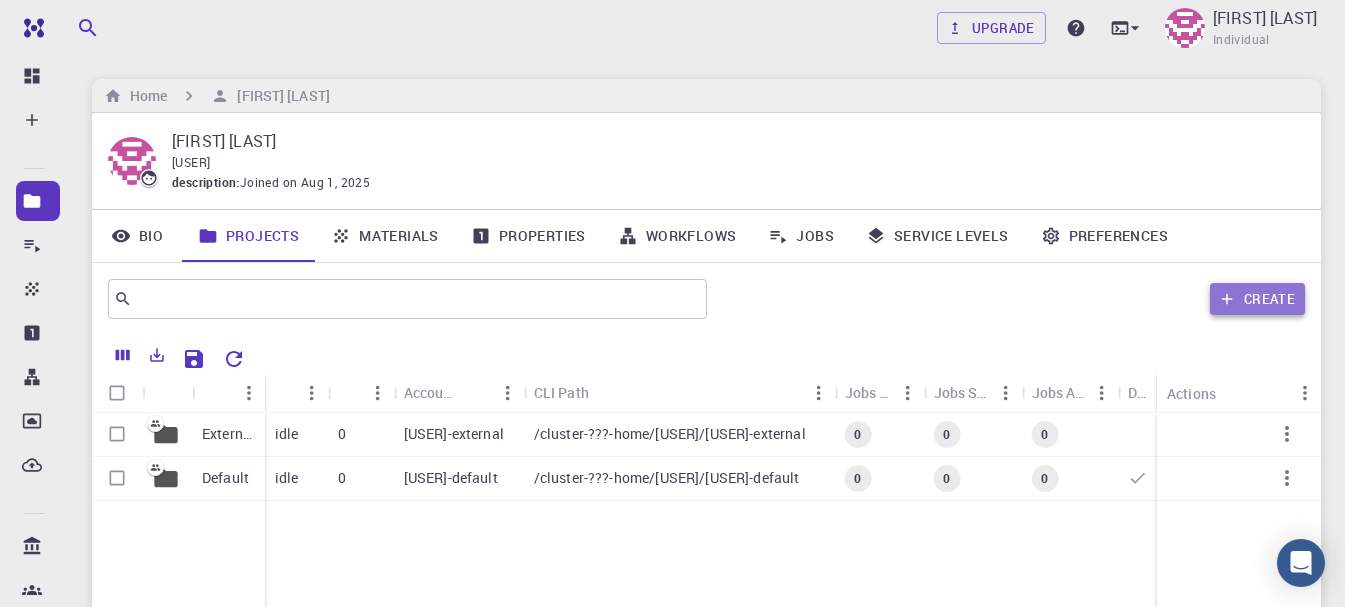 click on "Create" at bounding box center [1257, 299] 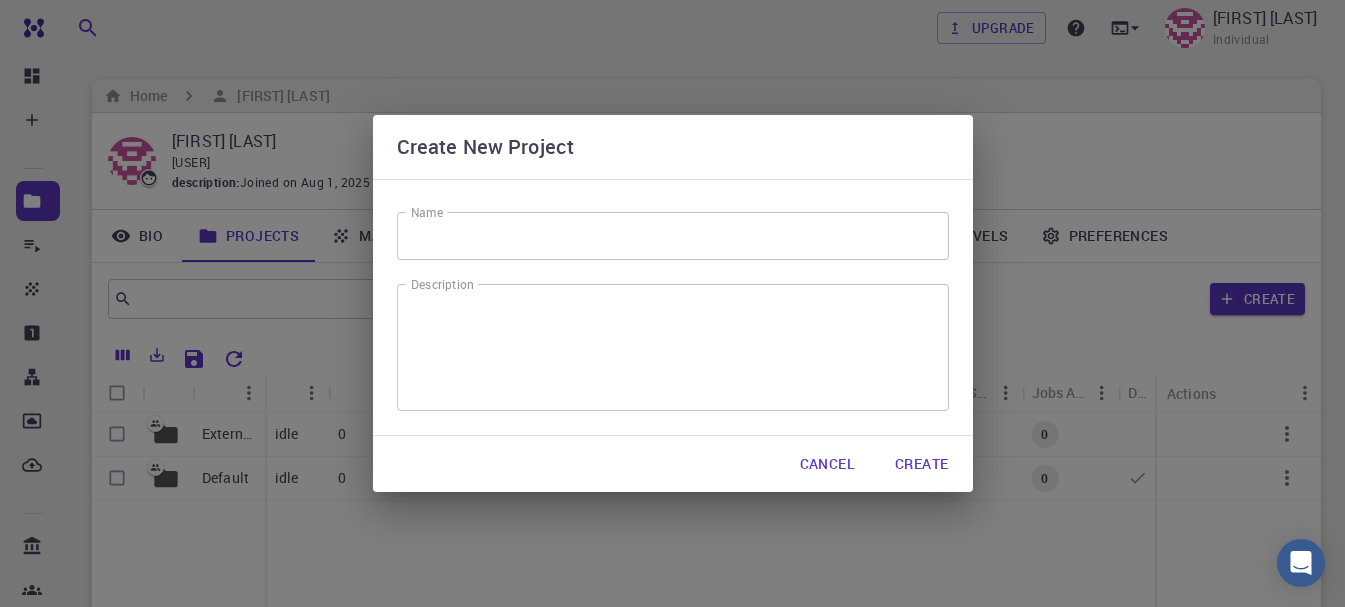 click on "Create" at bounding box center [921, 464] 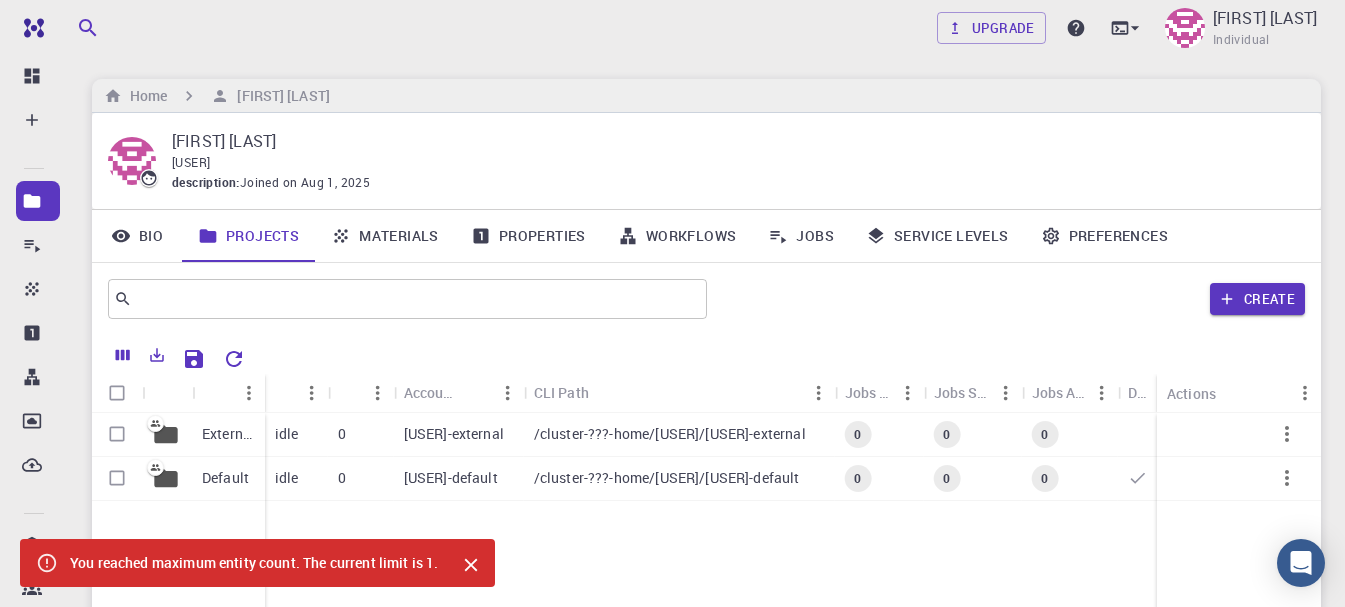 click on "Workflows" at bounding box center [677, 236] 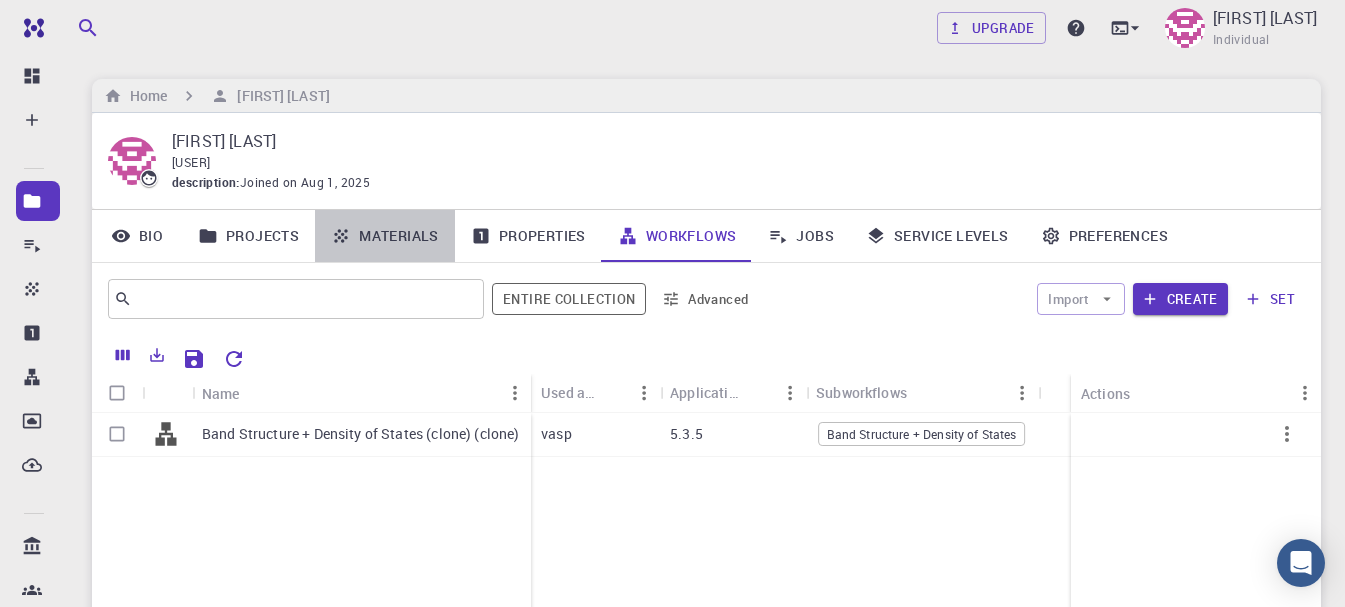 drag, startPoint x: 354, startPoint y: 234, endPoint x: 576, endPoint y: 223, distance: 222.27235 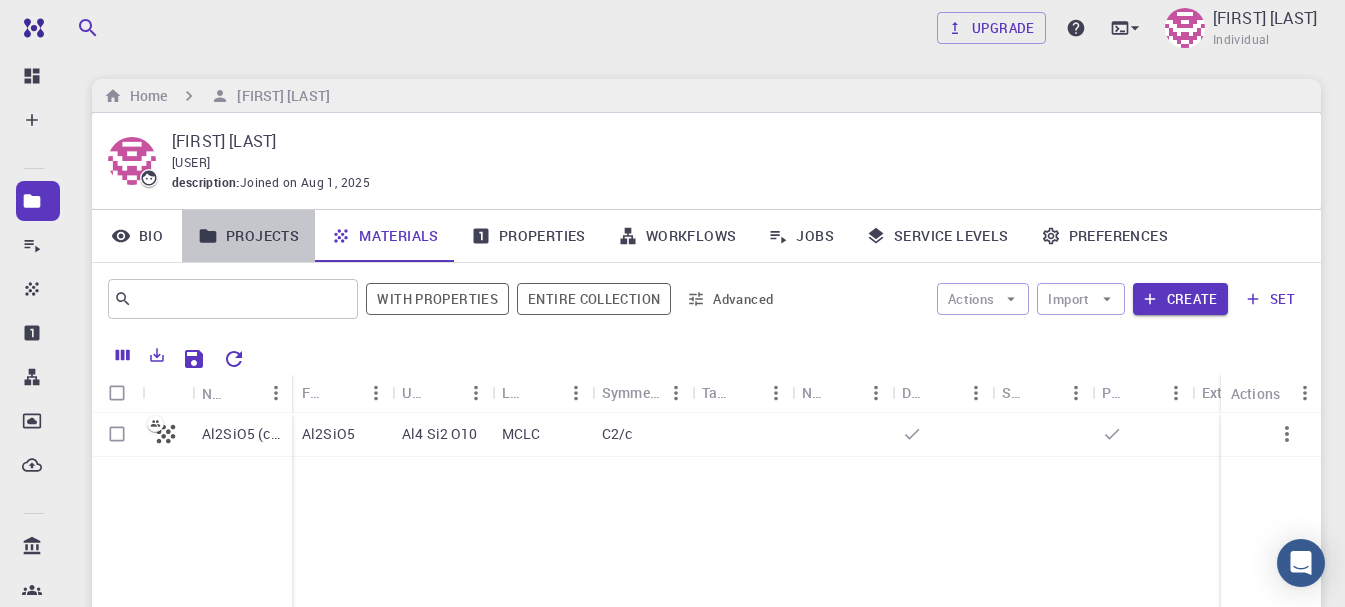 click on "Projects" at bounding box center (248, 236) 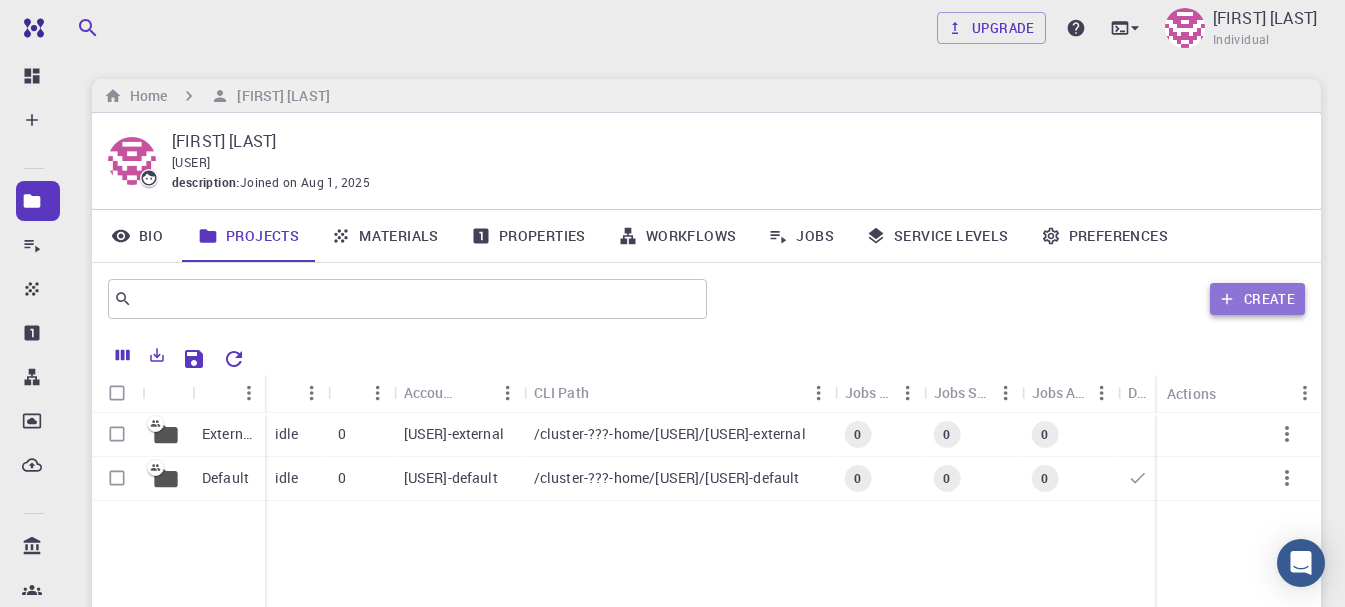 click on "Create" at bounding box center (1257, 299) 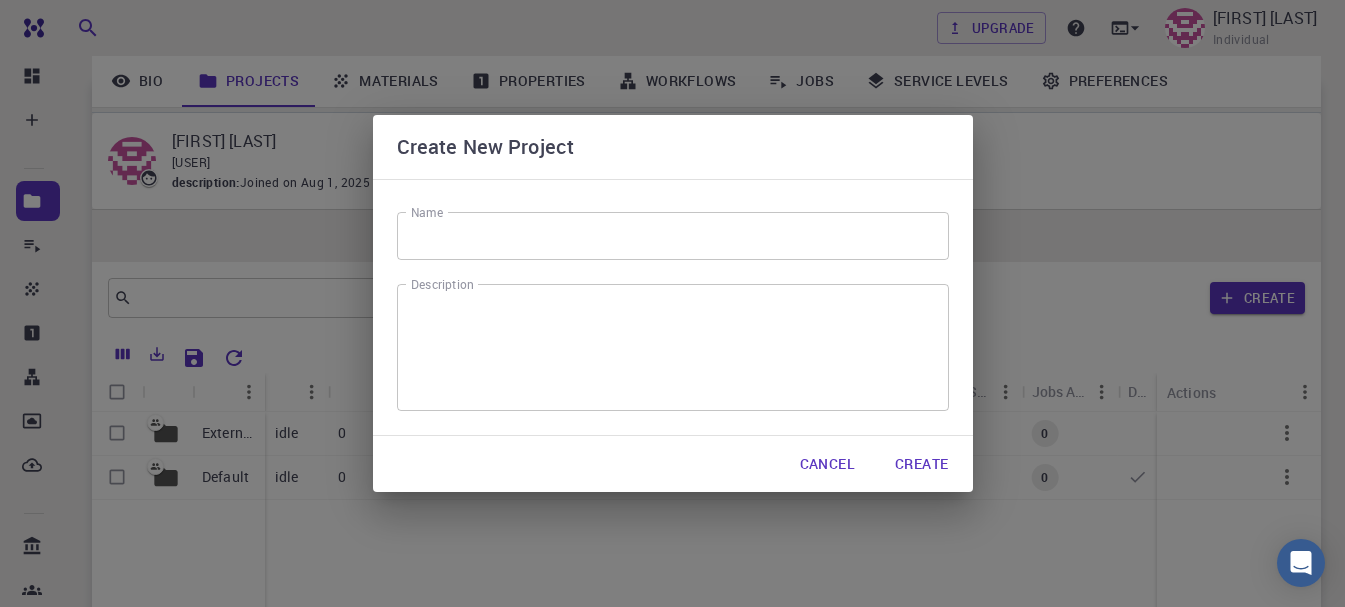 scroll, scrollTop: 263, scrollLeft: 0, axis: vertical 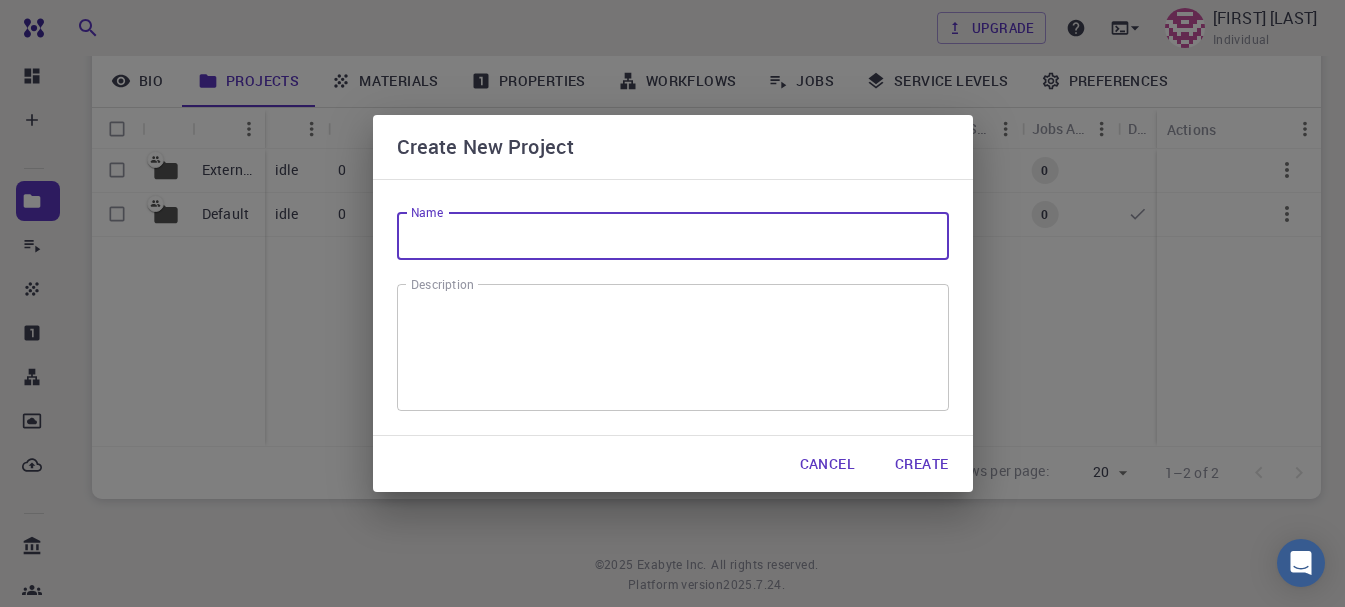click on "Name" at bounding box center [673, 236] 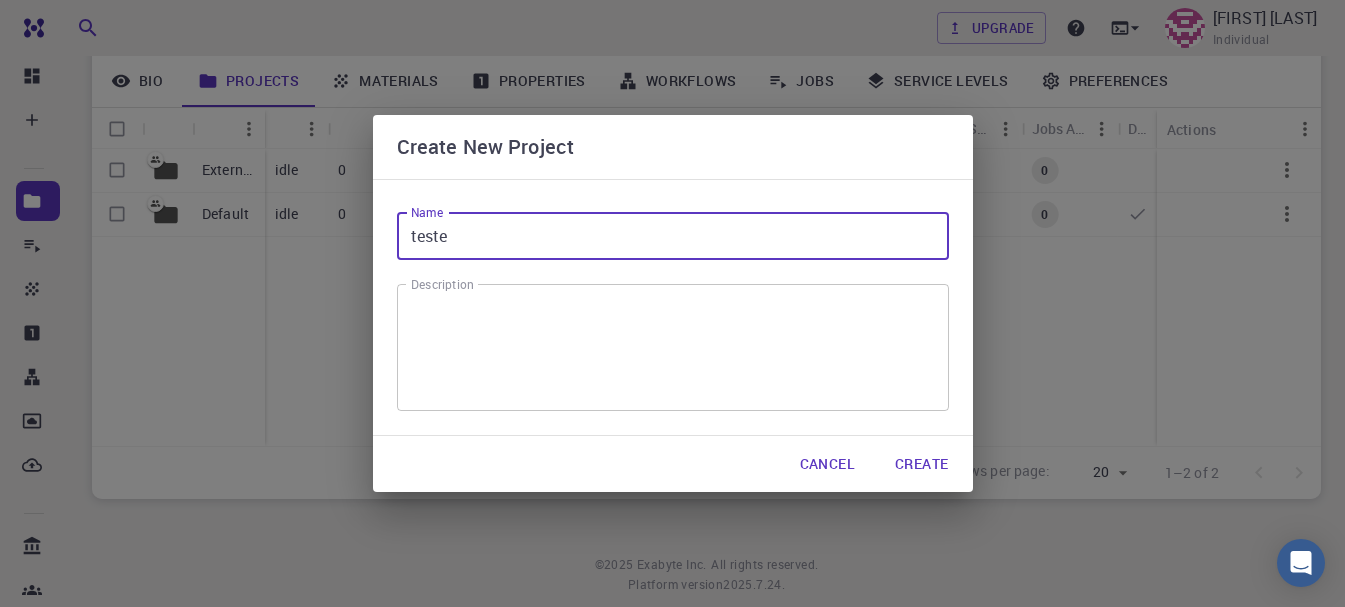type on "teste" 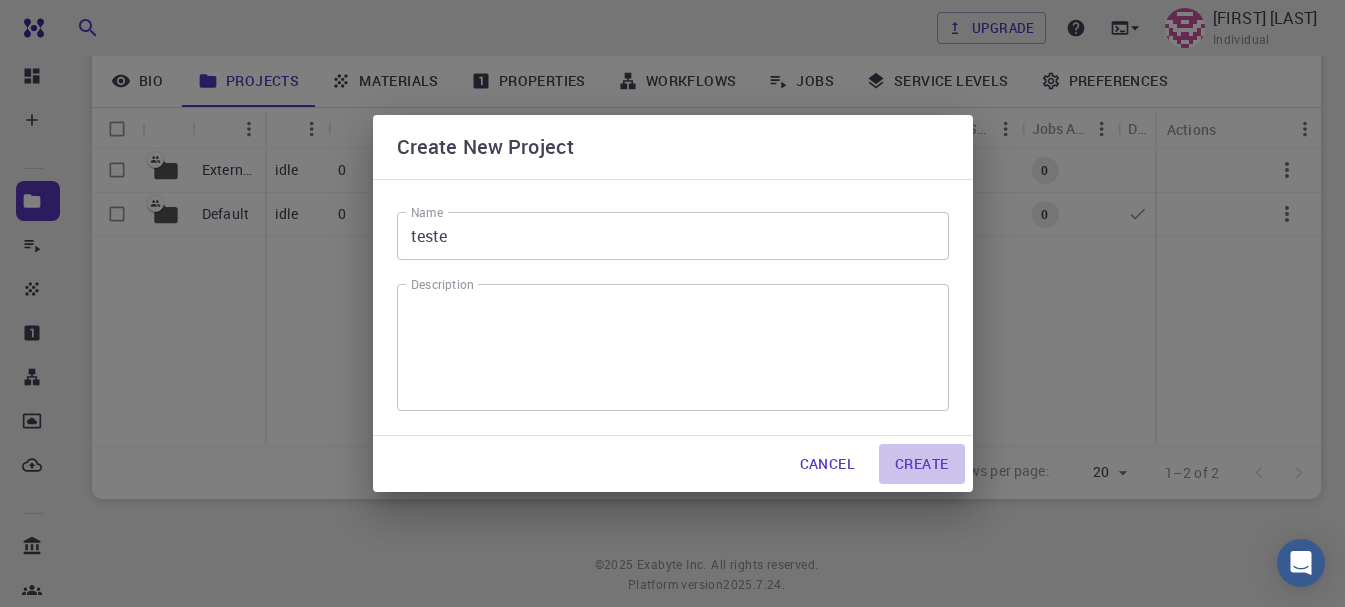 click on "Create" at bounding box center [921, 464] 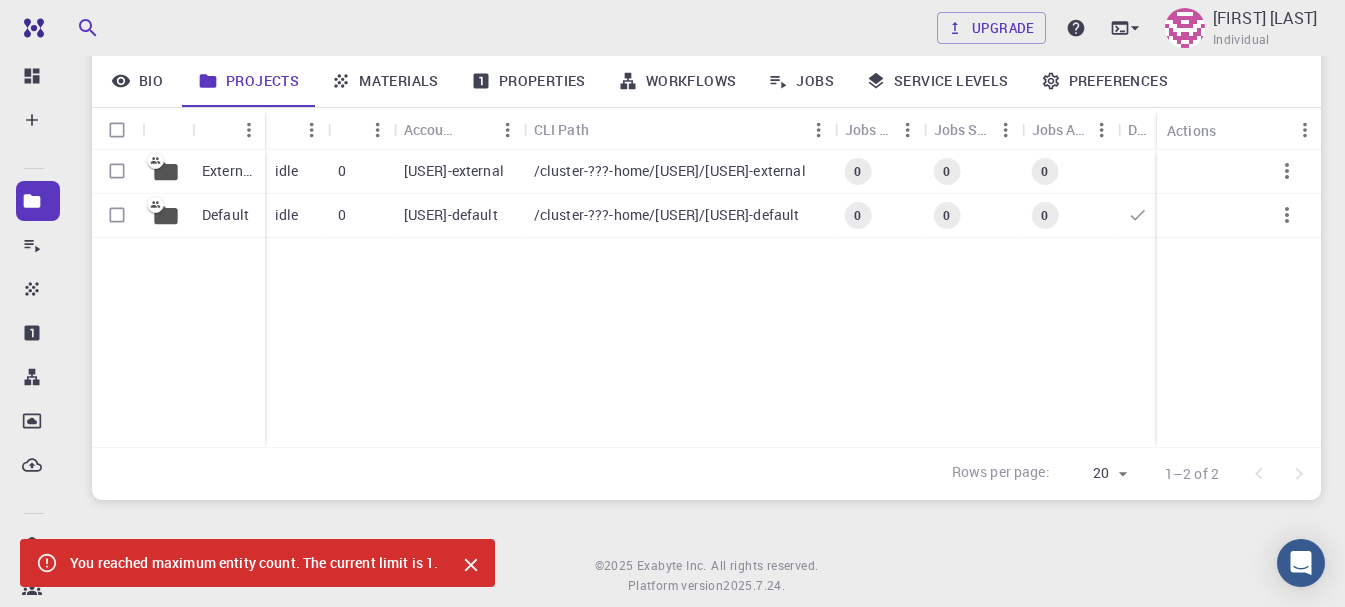 scroll, scrollTop: 0, scrollLeft: 0, axis: both 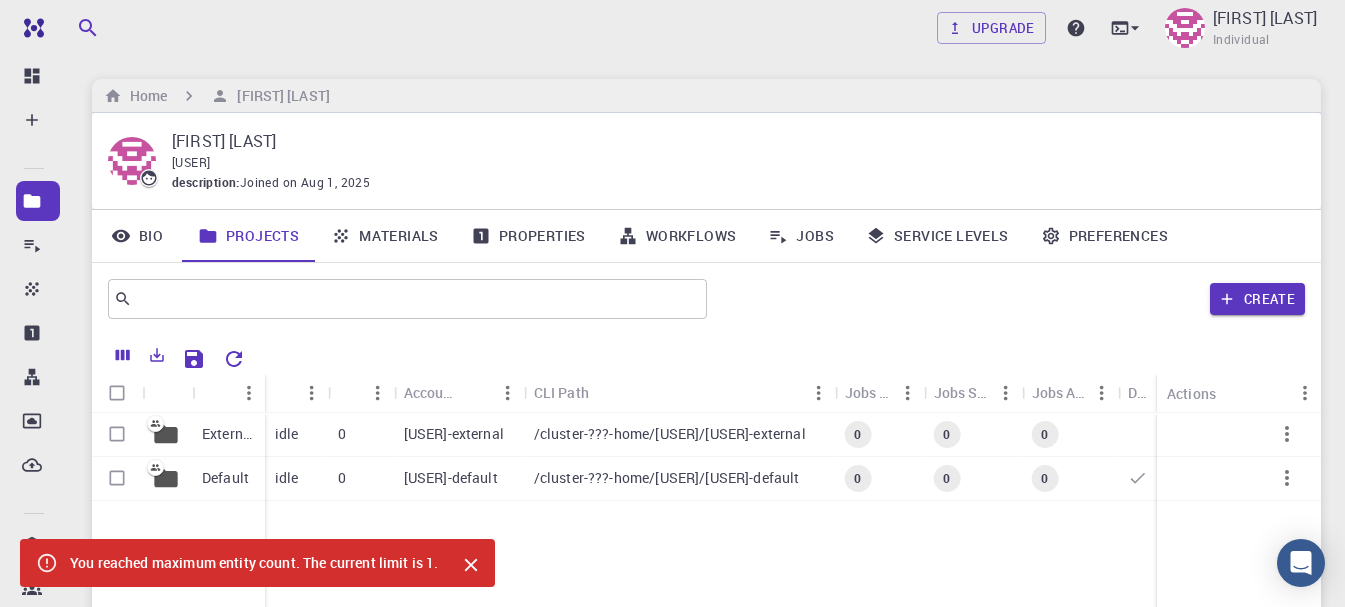 click on "Materials" at bounding box center [385, 236] 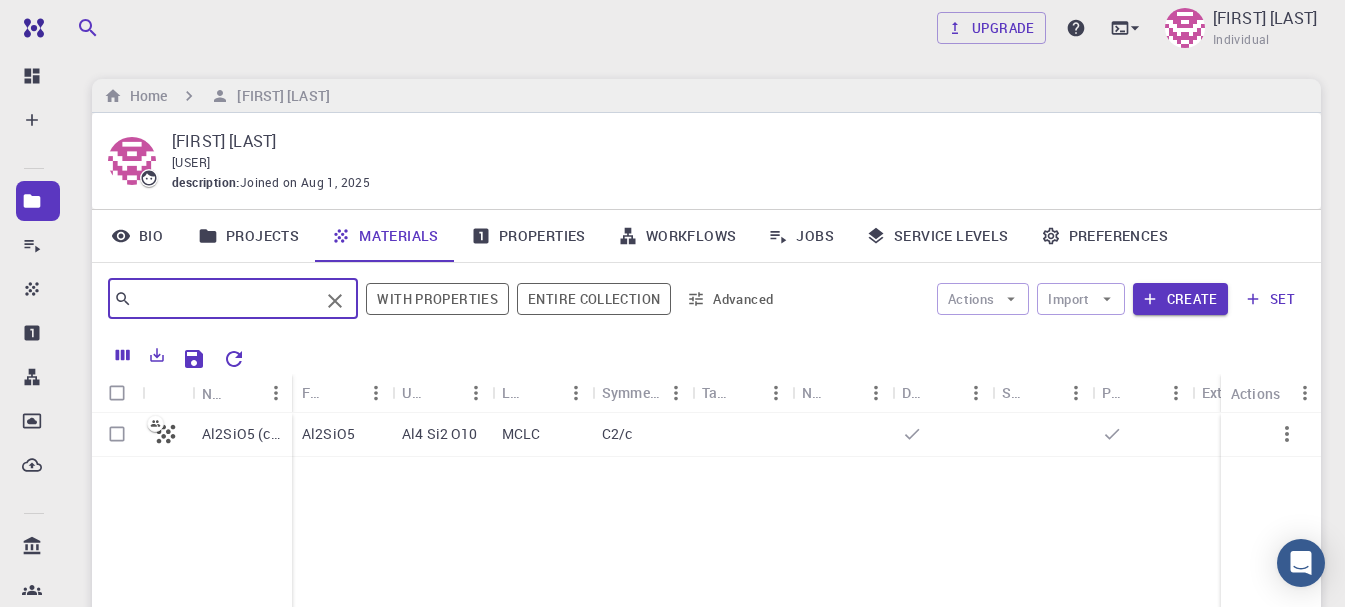 click at bounding box center (225, 299) 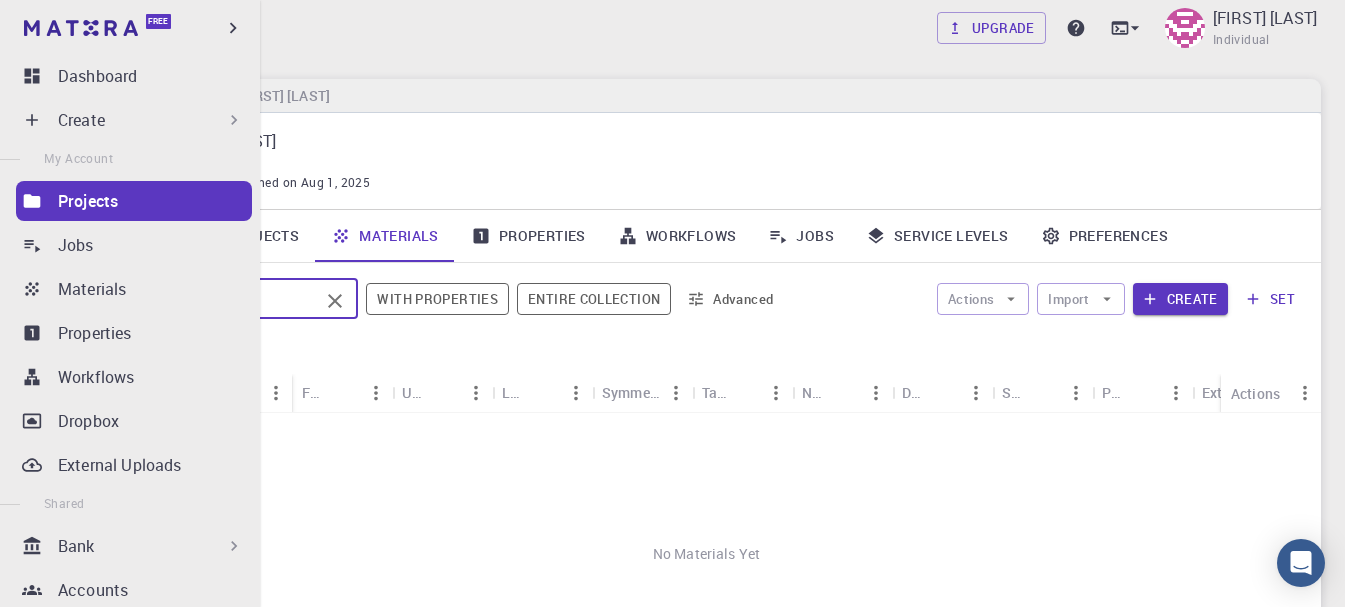 click on "Create" at bounding box center (81, 120) 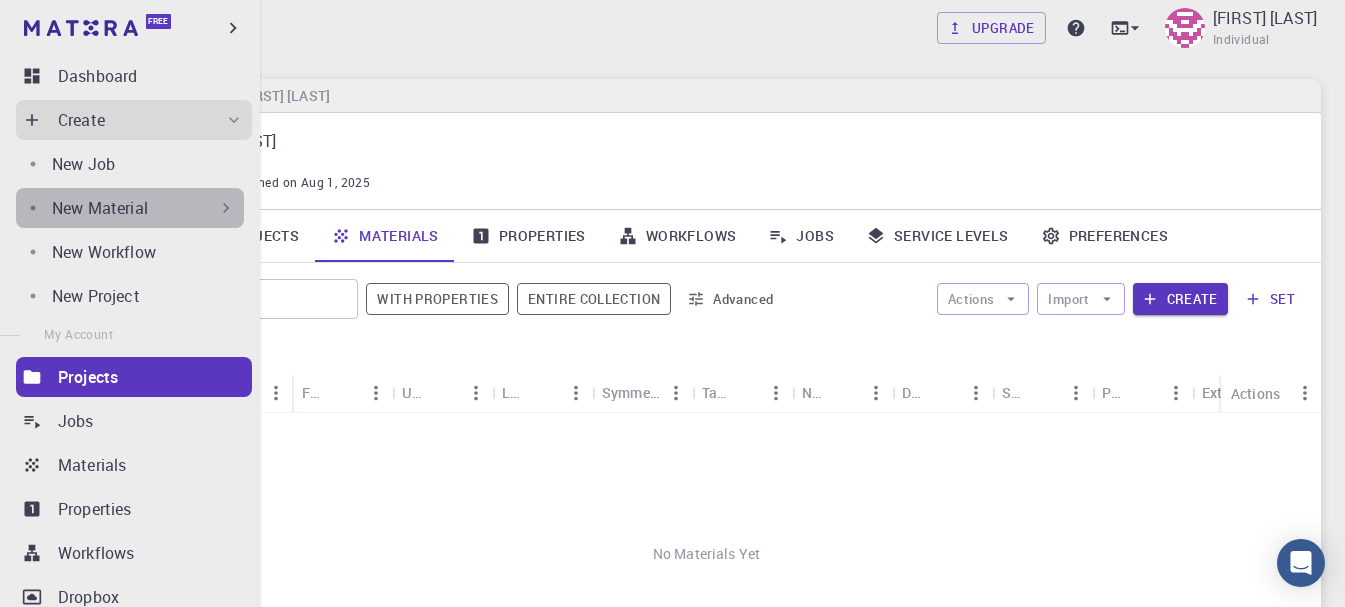 click on "New Material" at bounding box center (144, 208) 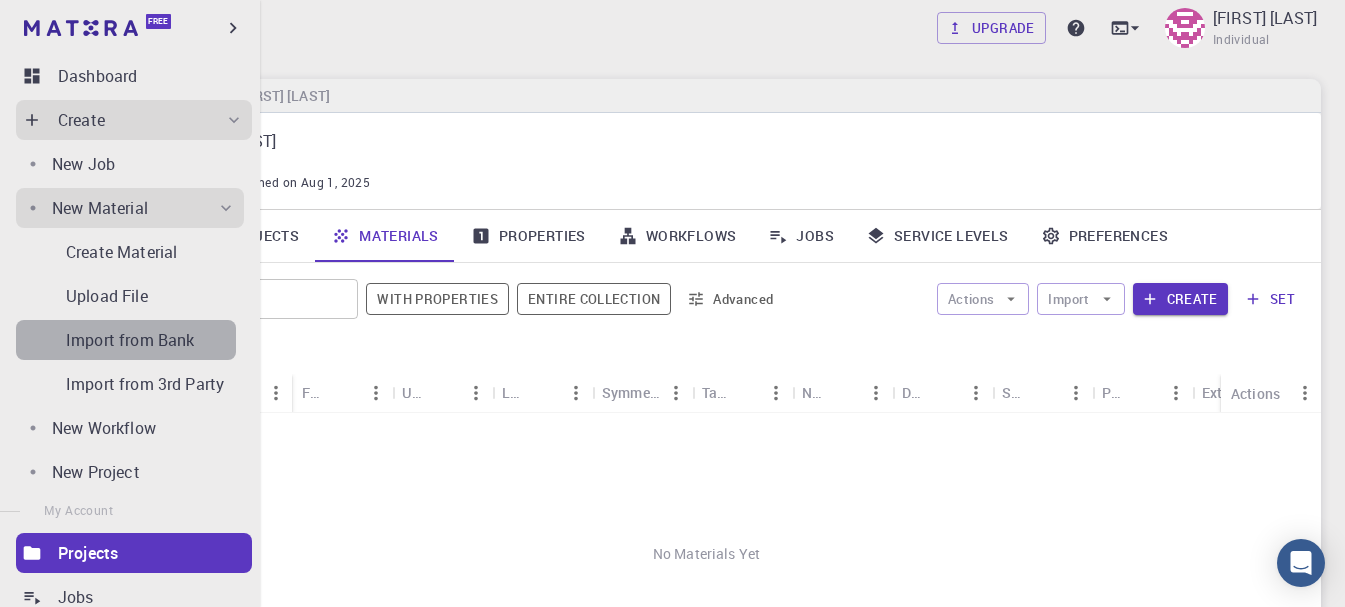 click on "Import from Bank" at bounding box center (130, 340) 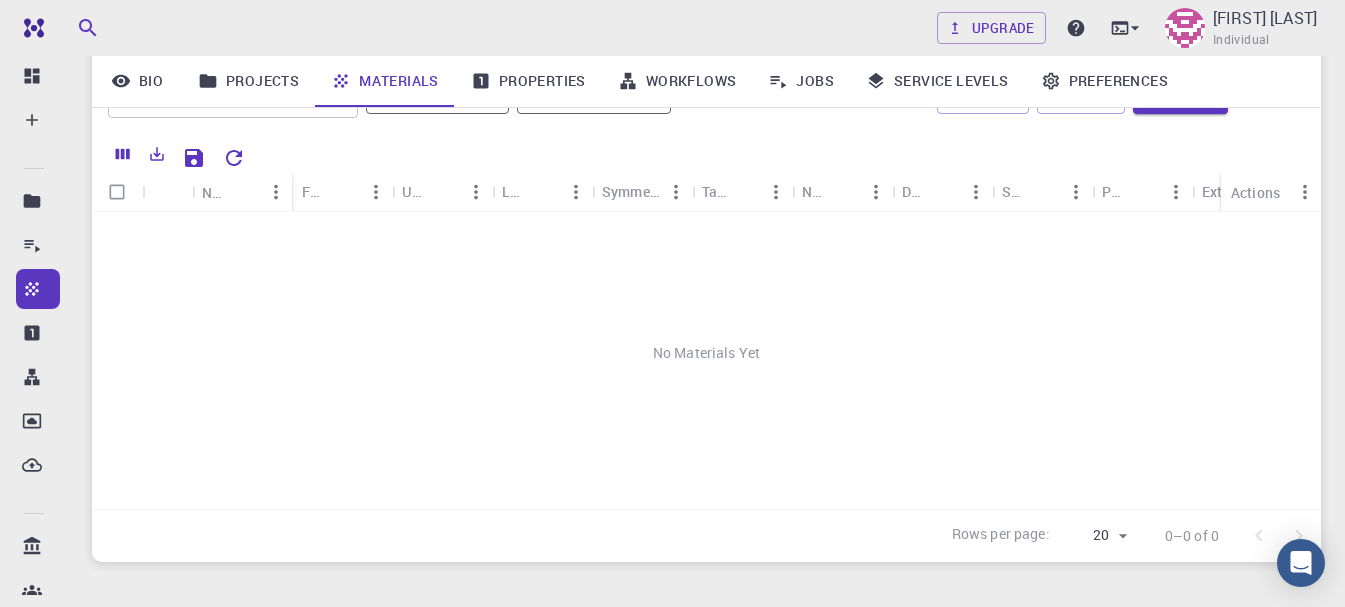 scroll, scrollTop: 0, scrollLeft: 0, axis: both 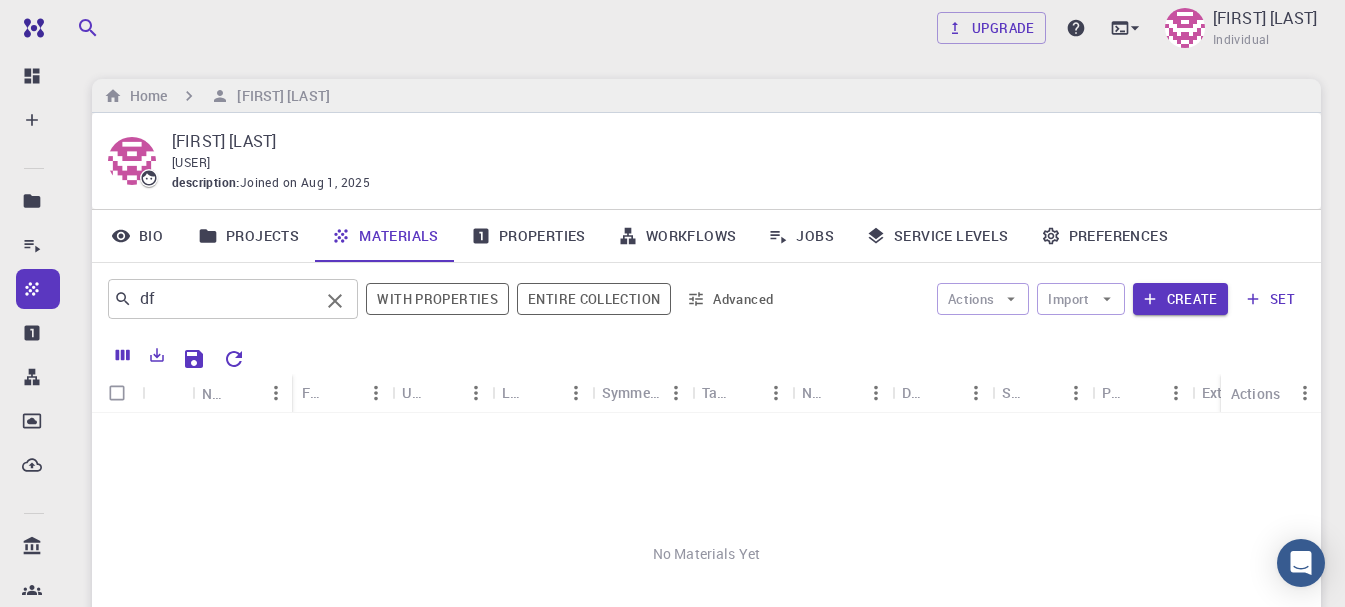 click on "df" at bounding box center (225, 299) 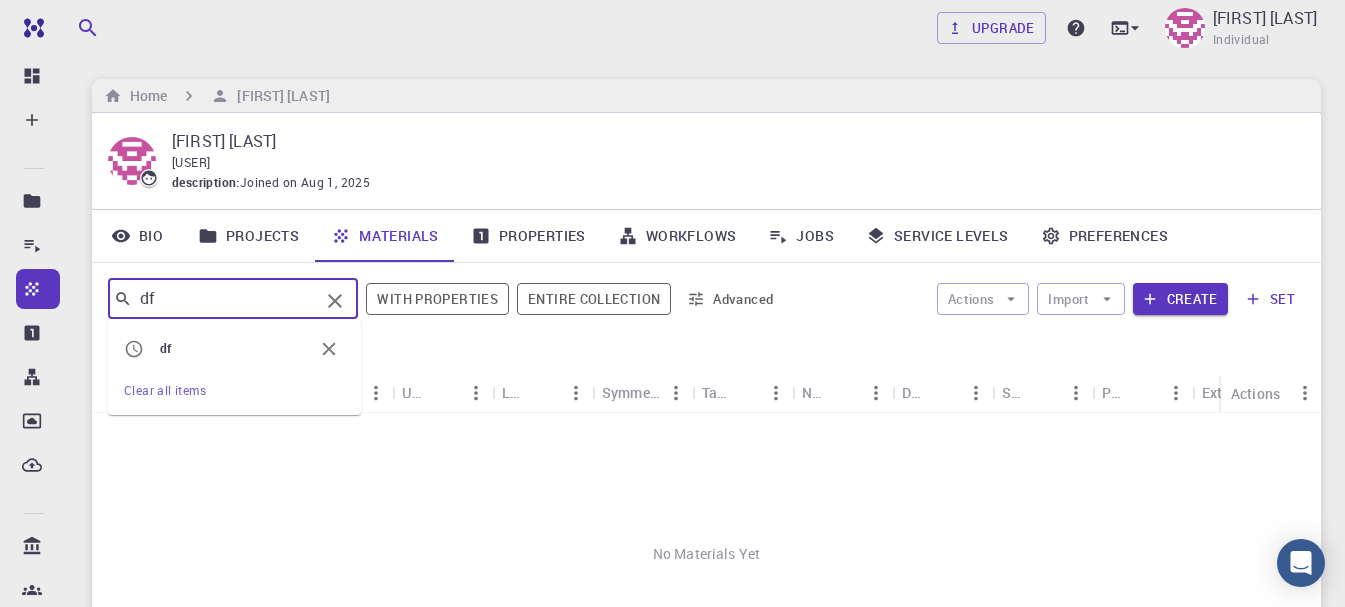 type on "d" 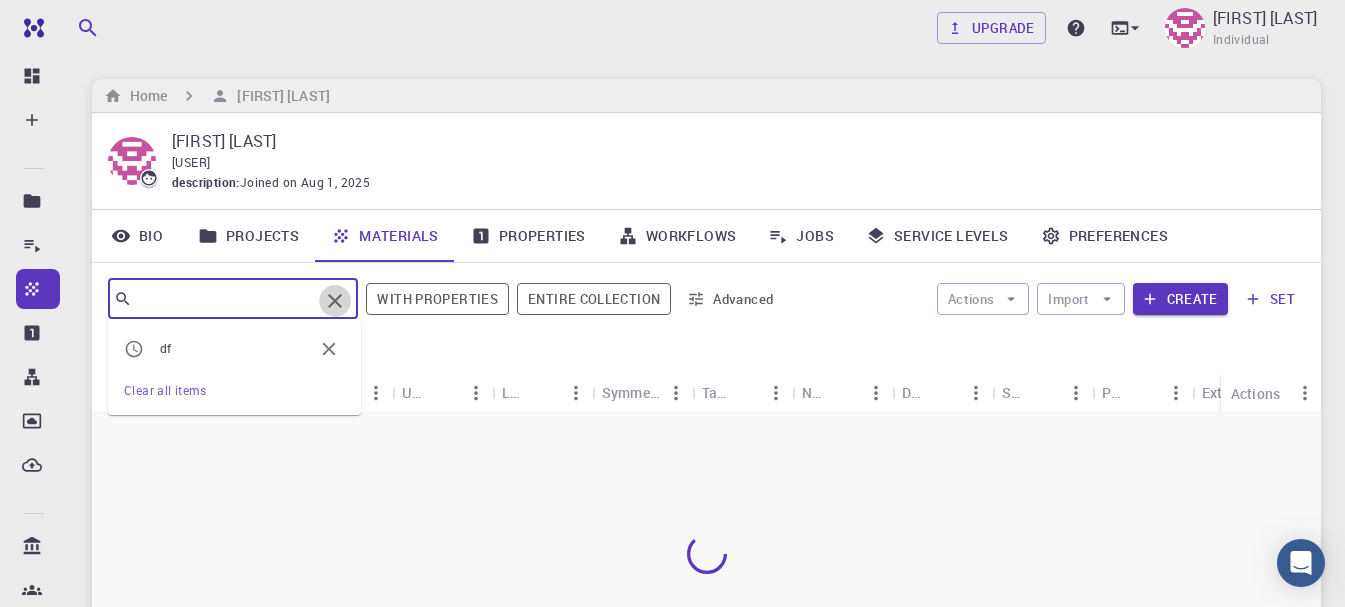 click 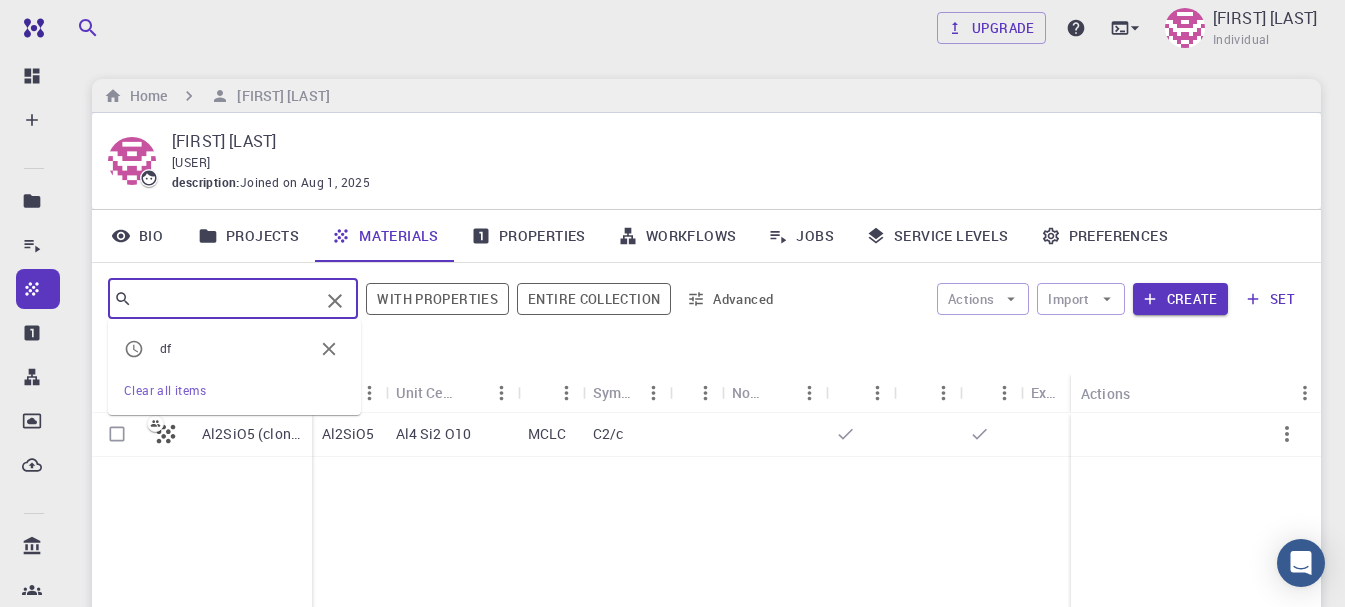 click 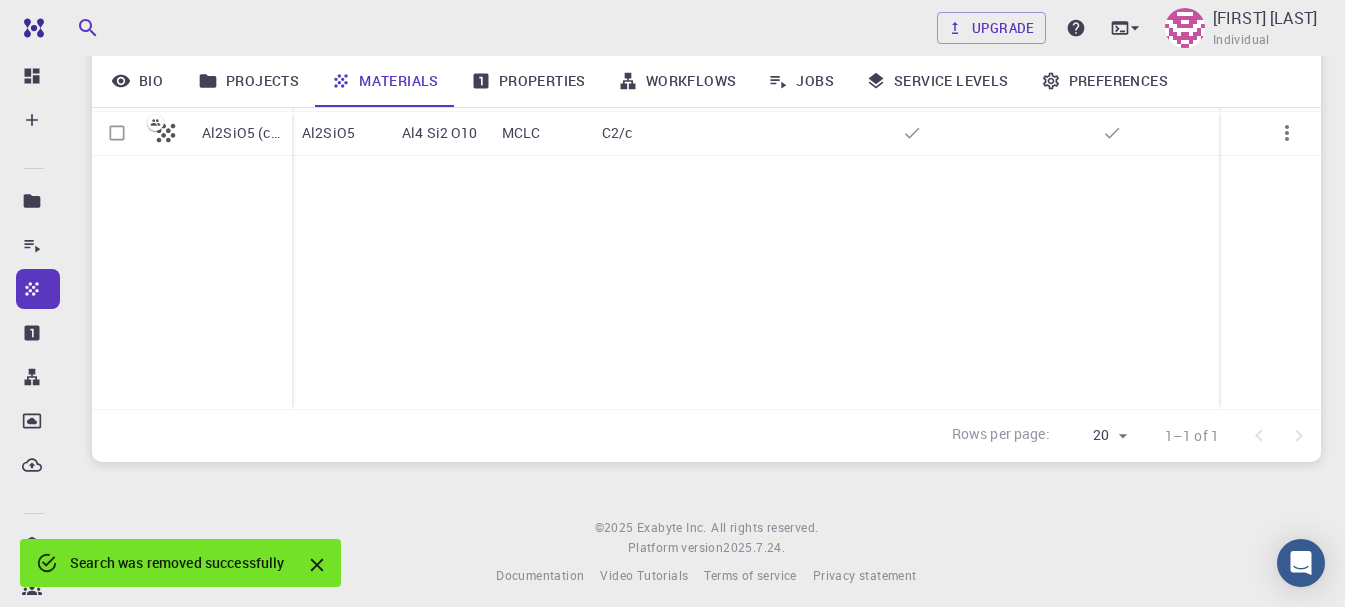 scroll, scrollTop: 100, scrollLeft: 0, axis: vertical 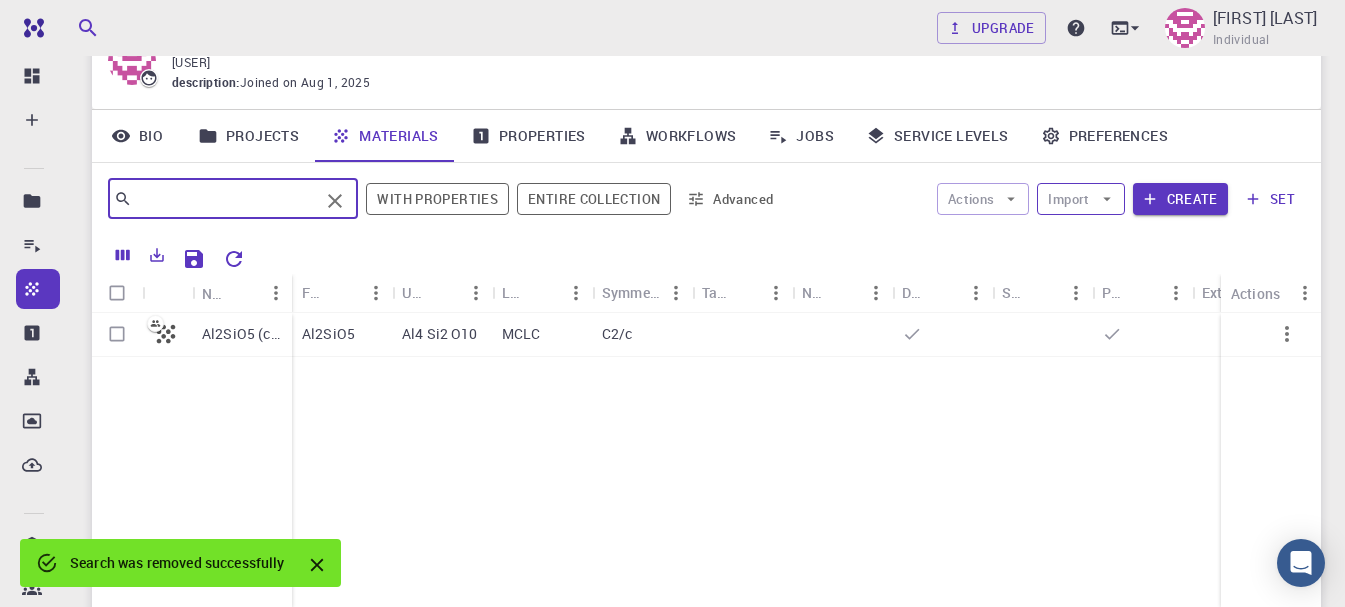 type 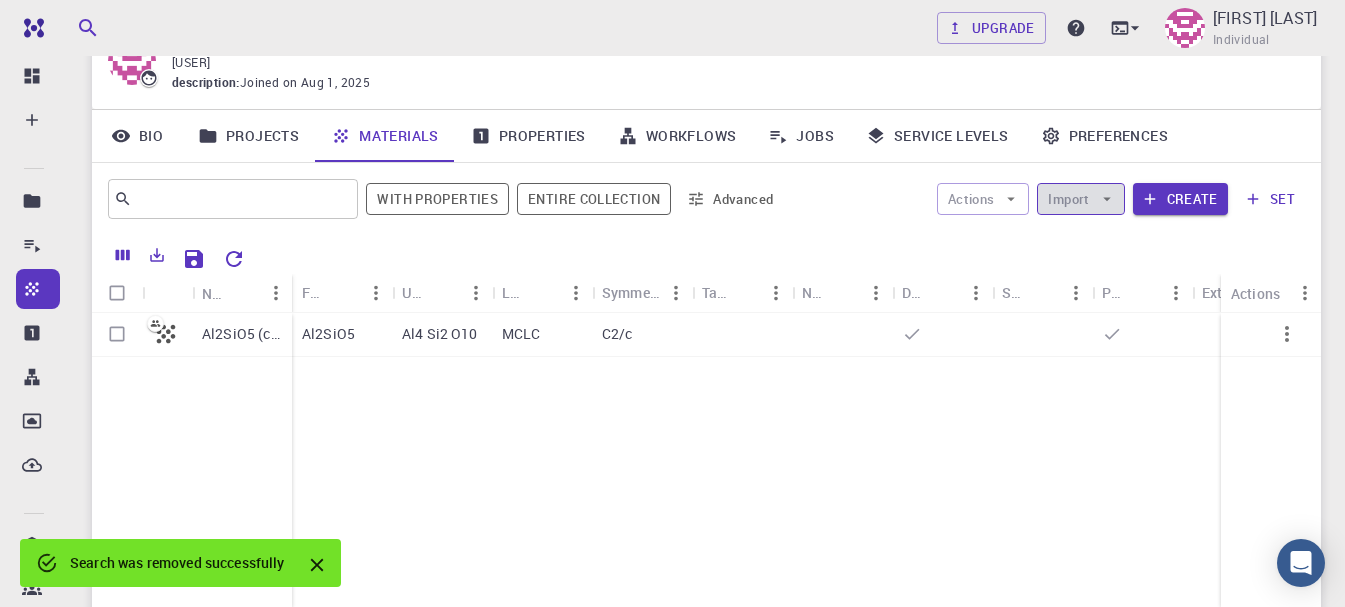 click on "Import" at bounding box center (1080, 199) 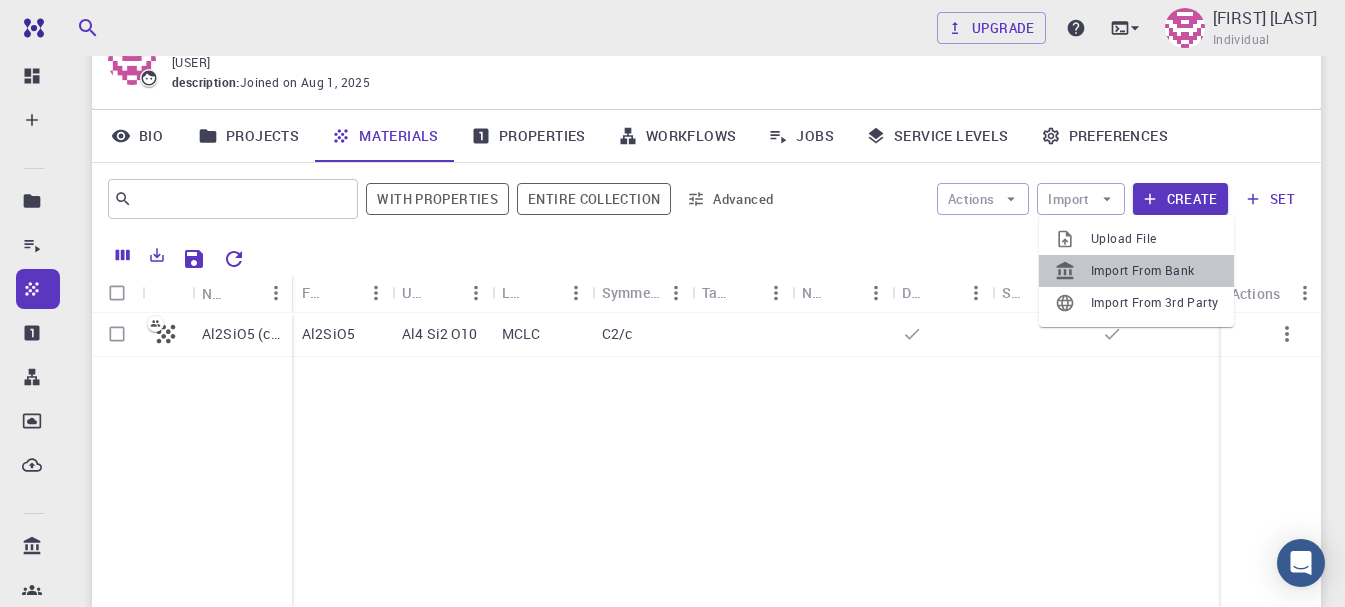 click on "Import From Bank" at bounding box center (1154, 271) 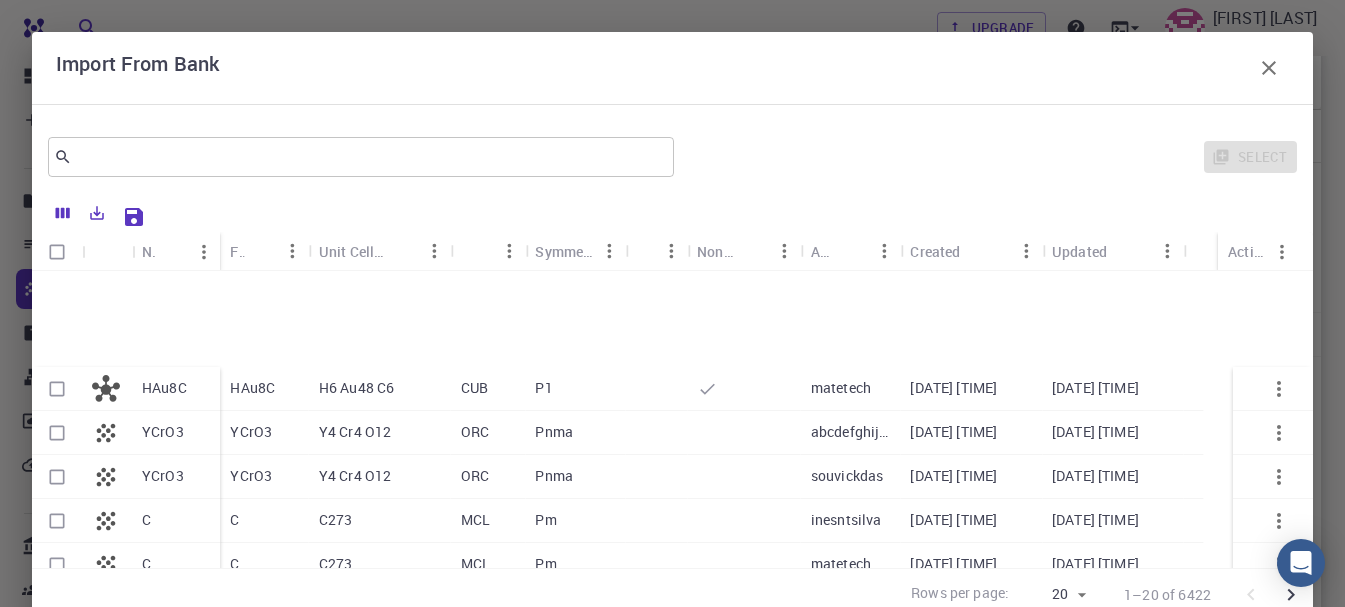 scroll, scrollTop: 583, scrollLeft: 0, axis: vertical 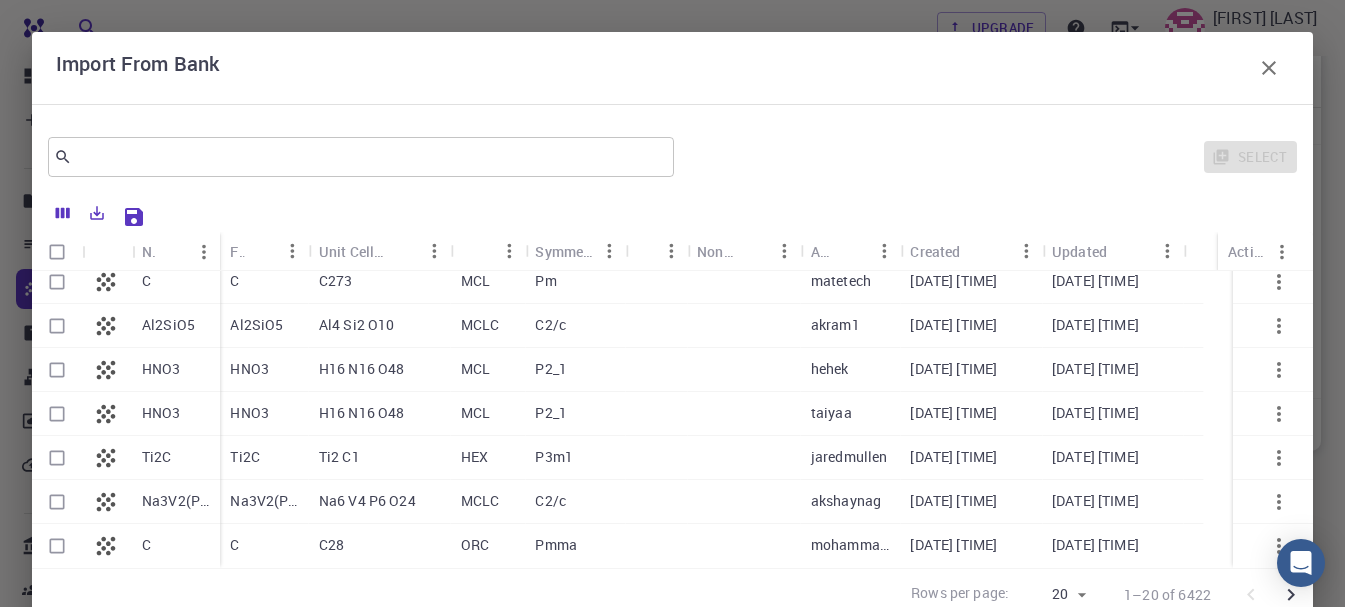 click on "Al2SiO5" at bounding box center [256, 325] 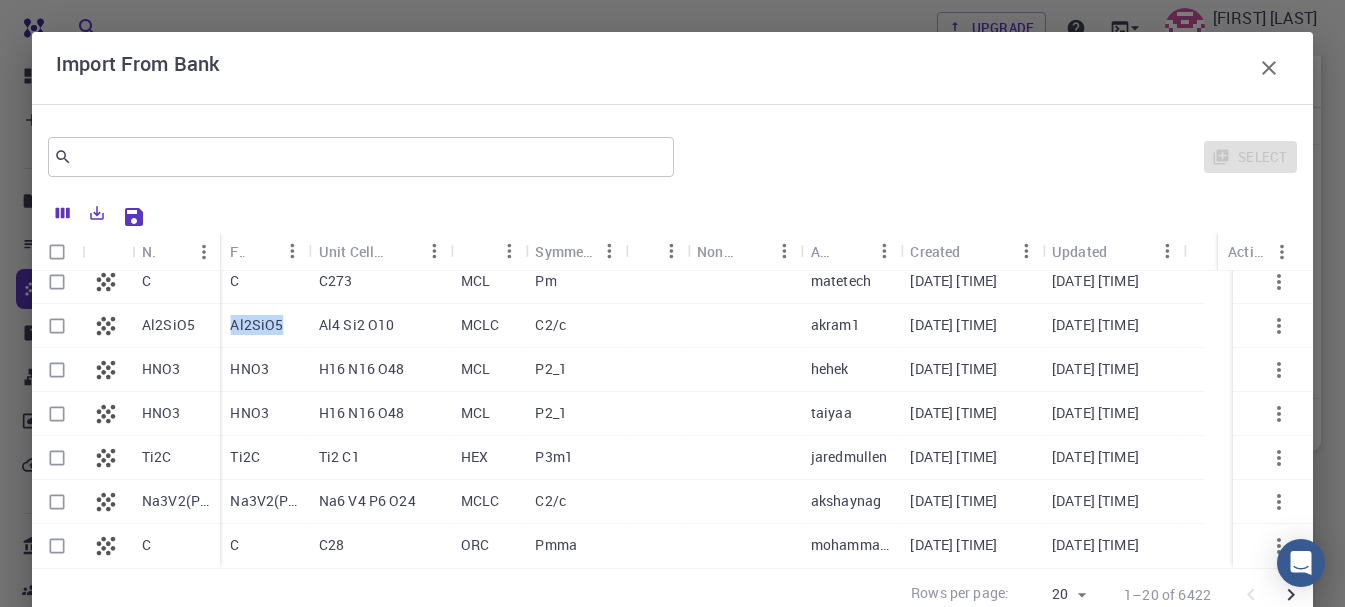 click on "Al2SiO5" at bounding box center [256, 325] 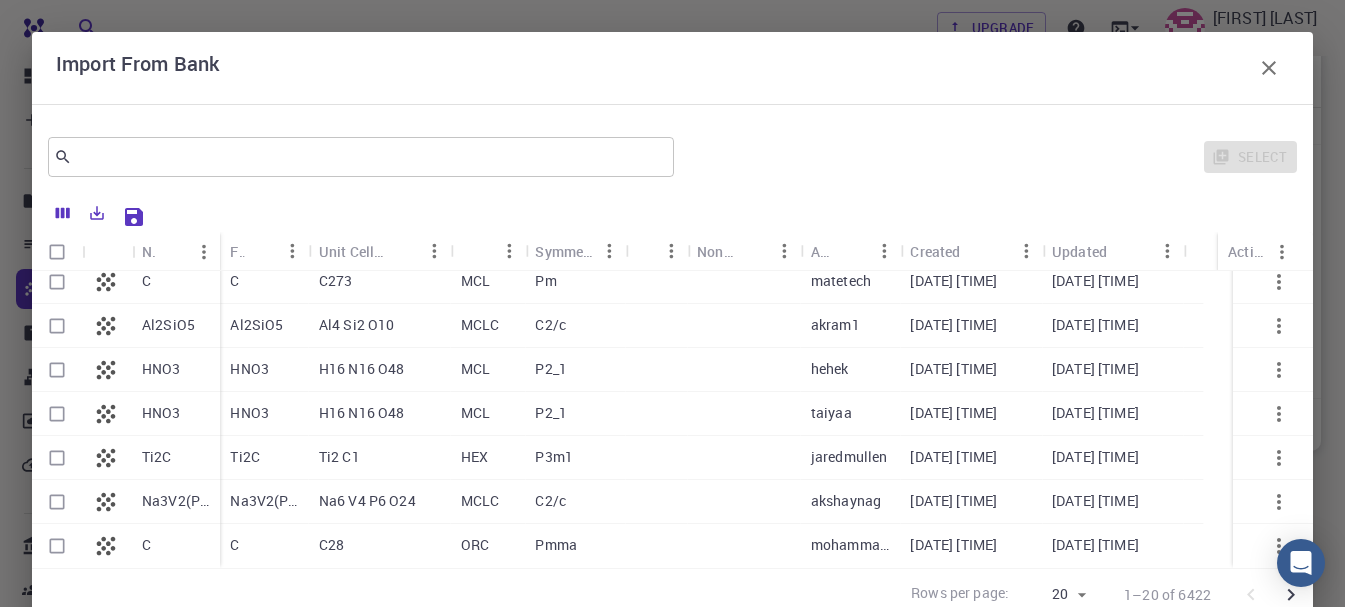click on "Al2SiO5" at bounding box center [168, 325] 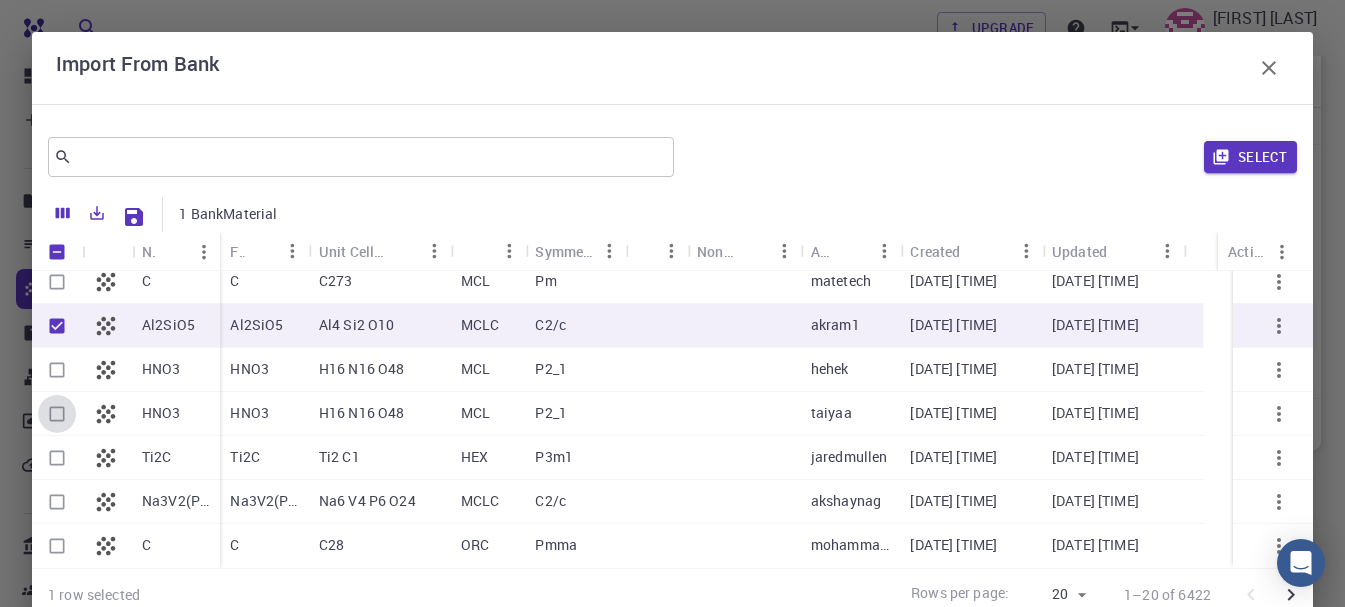 click at bounding box center (57, 414) 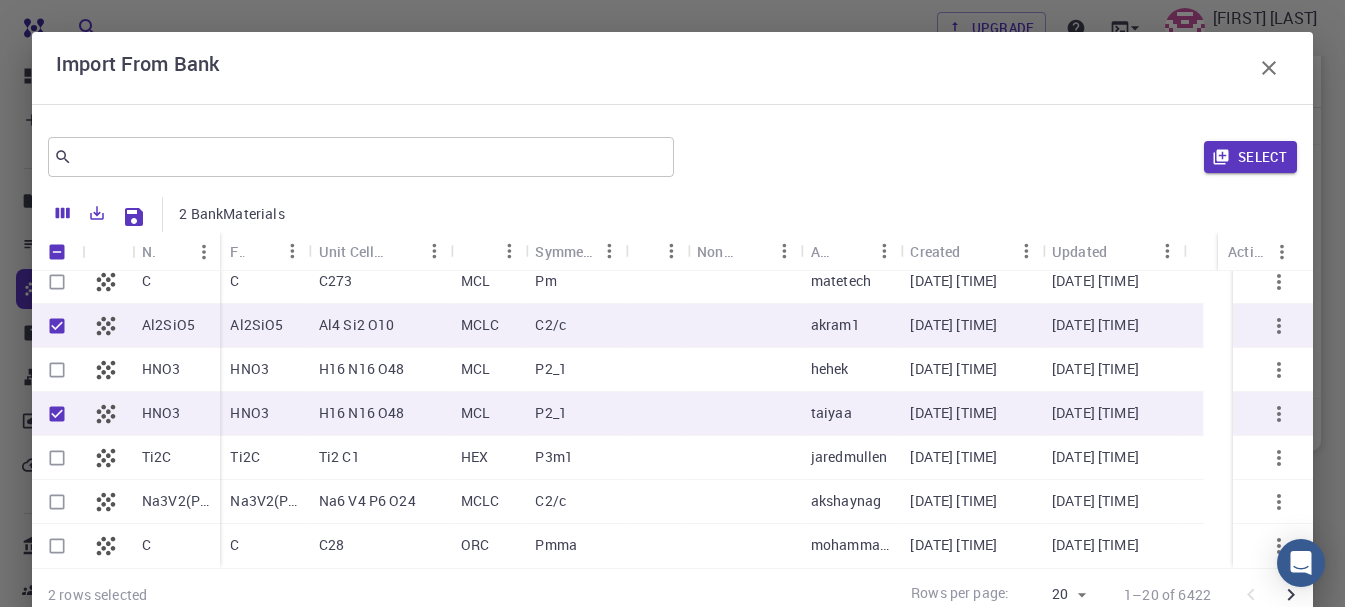 click on "Select" at bounding box center [1250, 157] 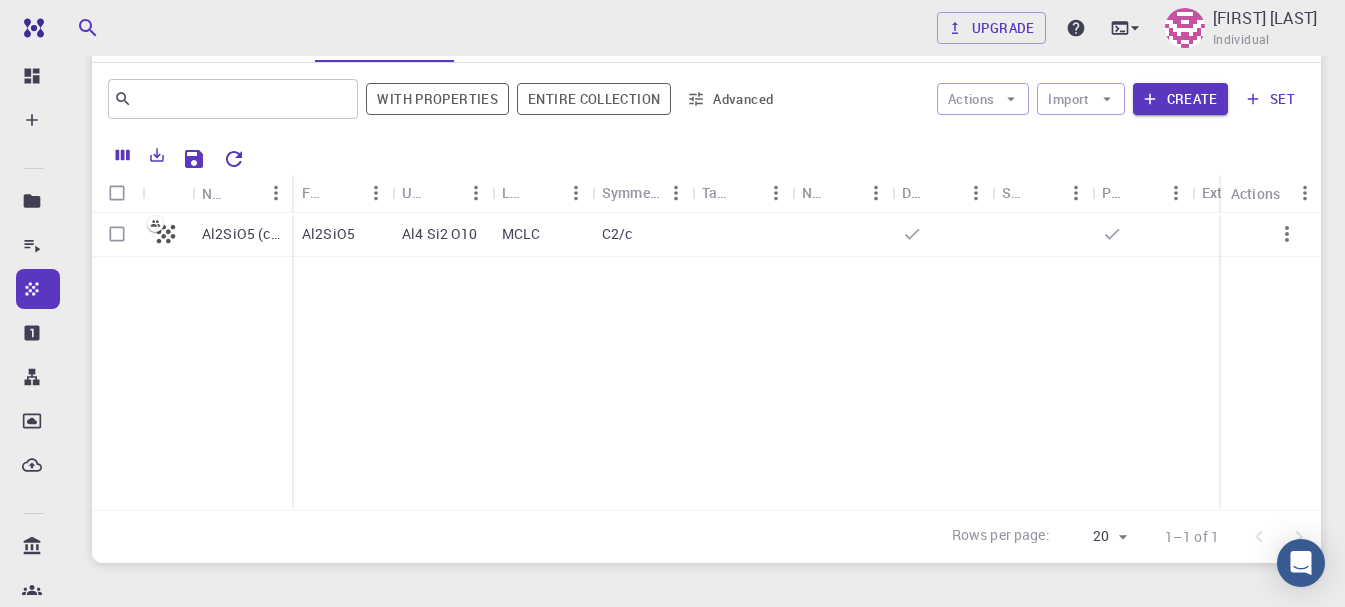 scroll, scrollTop: 0, scrollLeft: 0, axis: both 